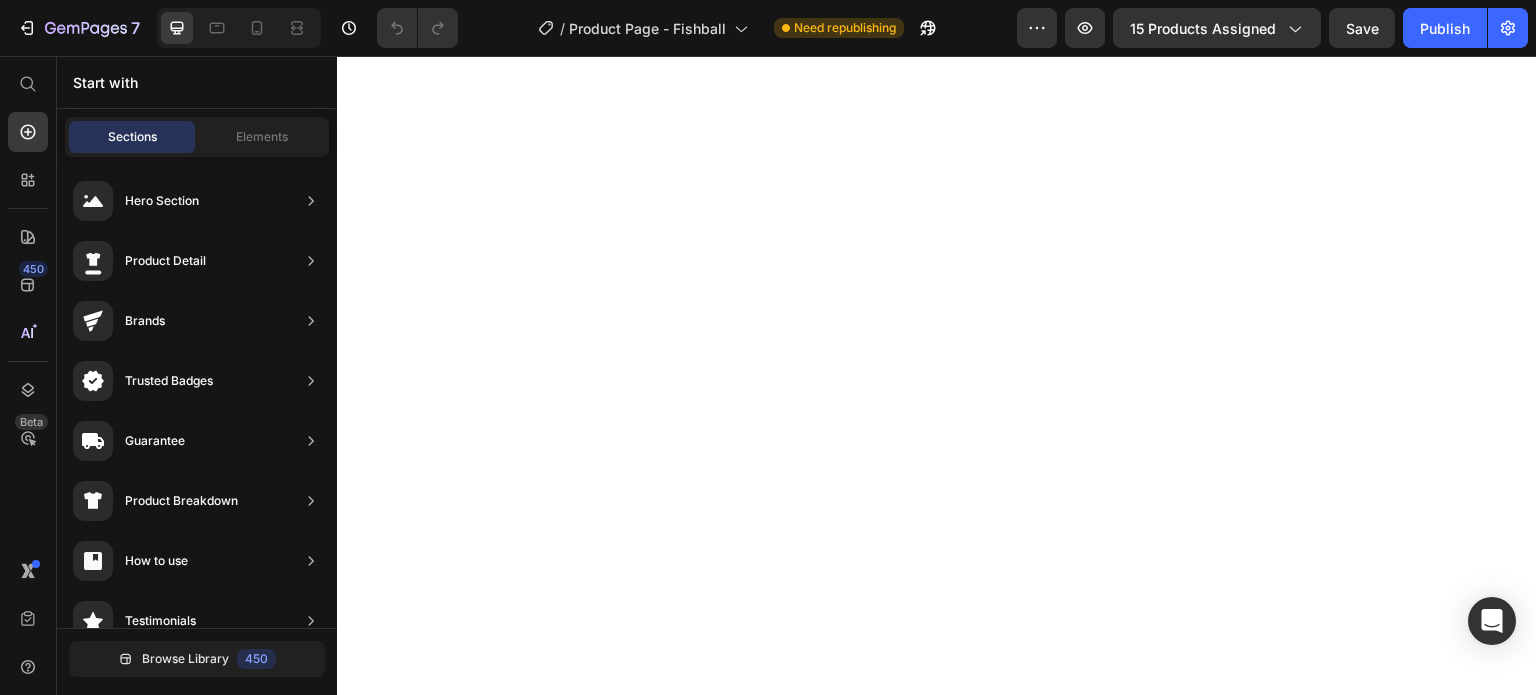 scroll, scrollTop: 0, scrollLeft: 0, axis: both 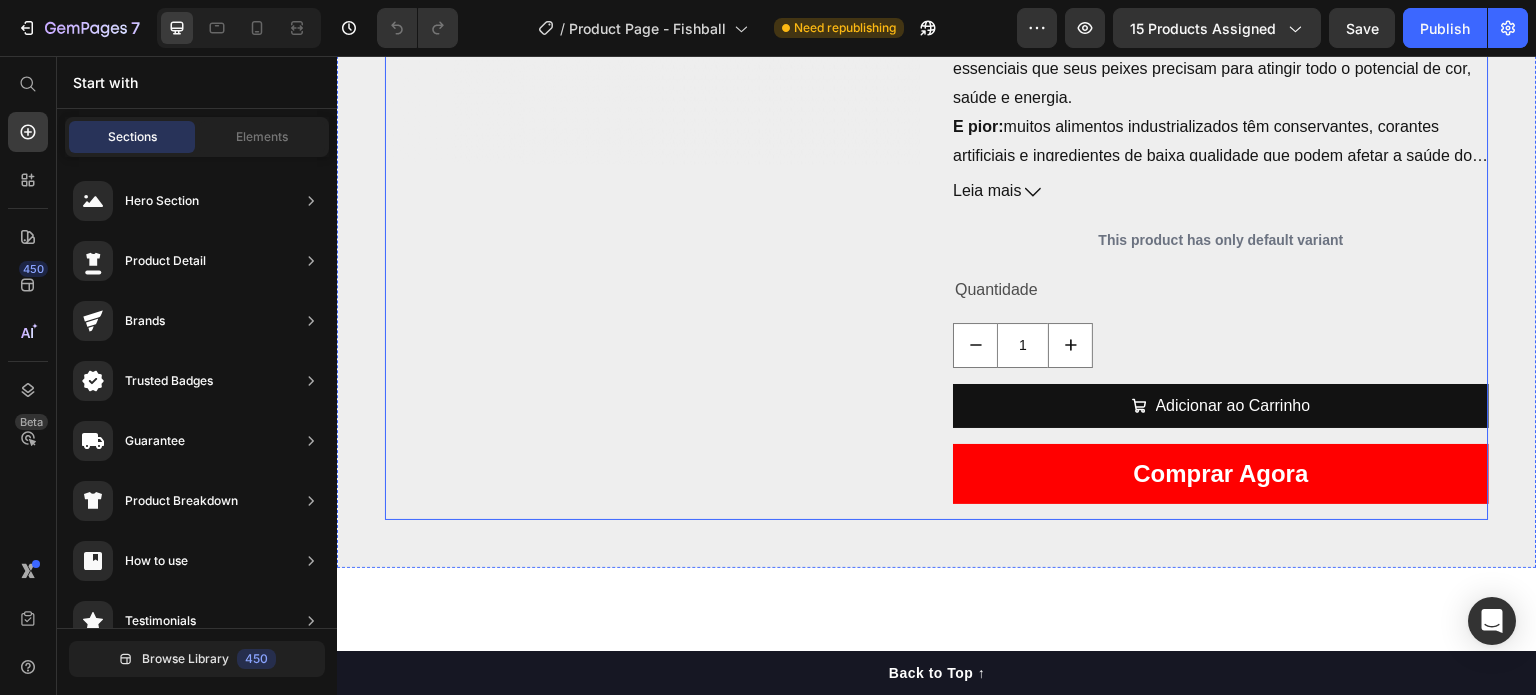 click on "Product Images" at bounding box center [653, 74] 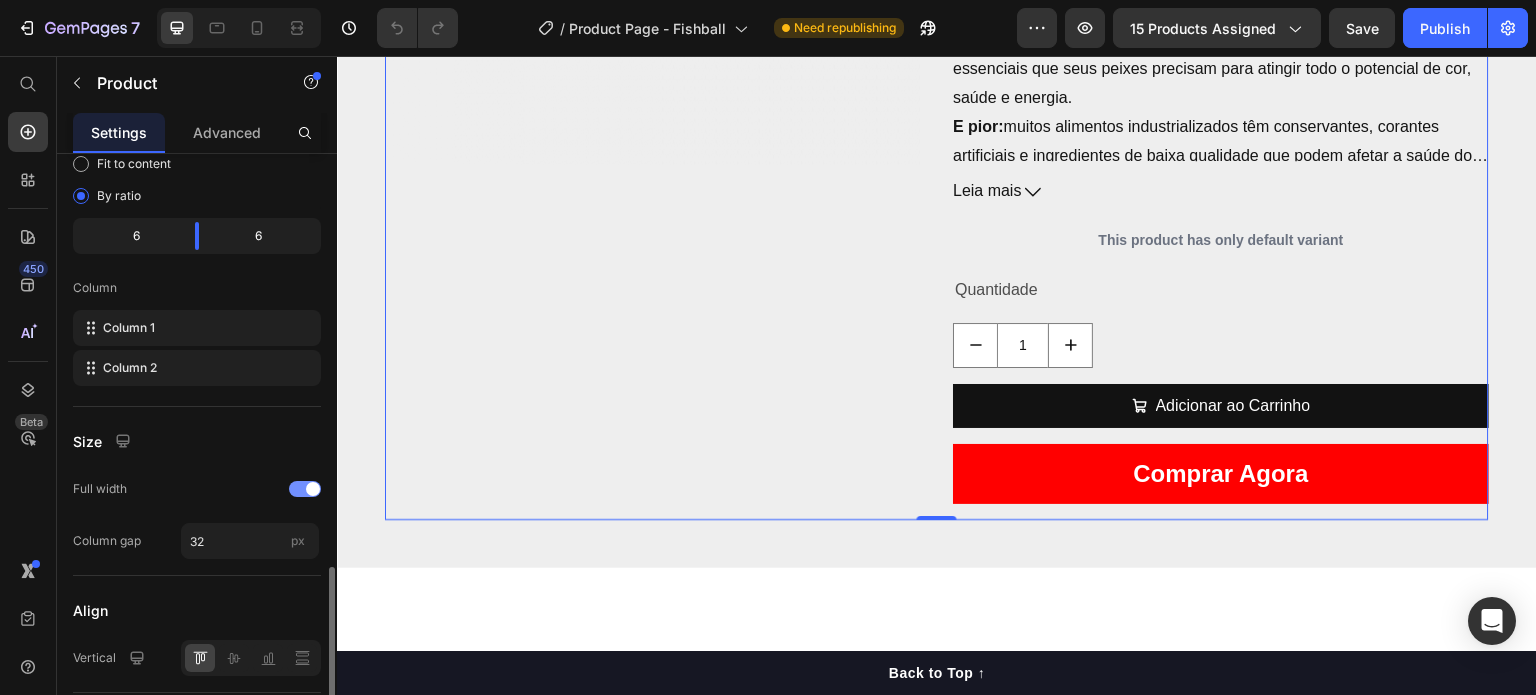 scroll, scrollTop: 739, scrollLeft: 0, axis: vertical 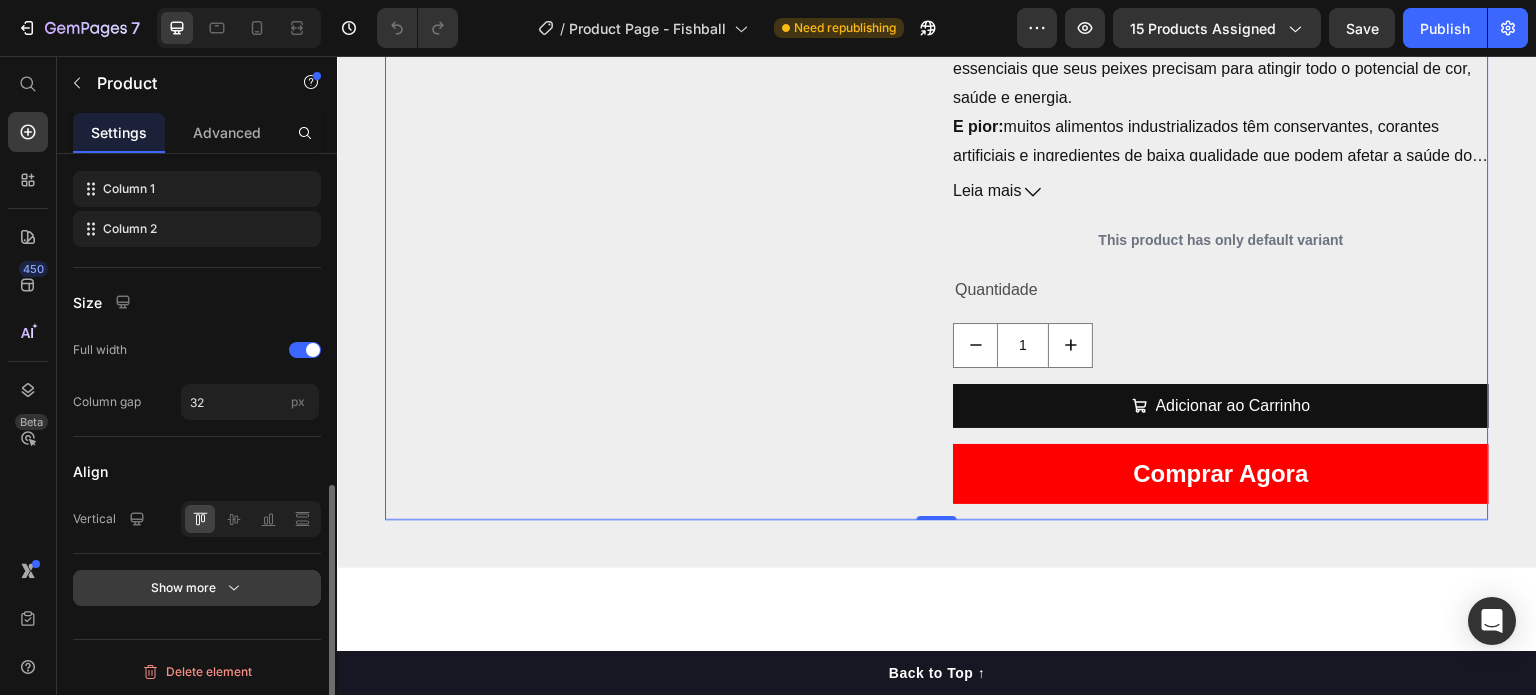 click on "Show more" at bounding box center (197, 588) 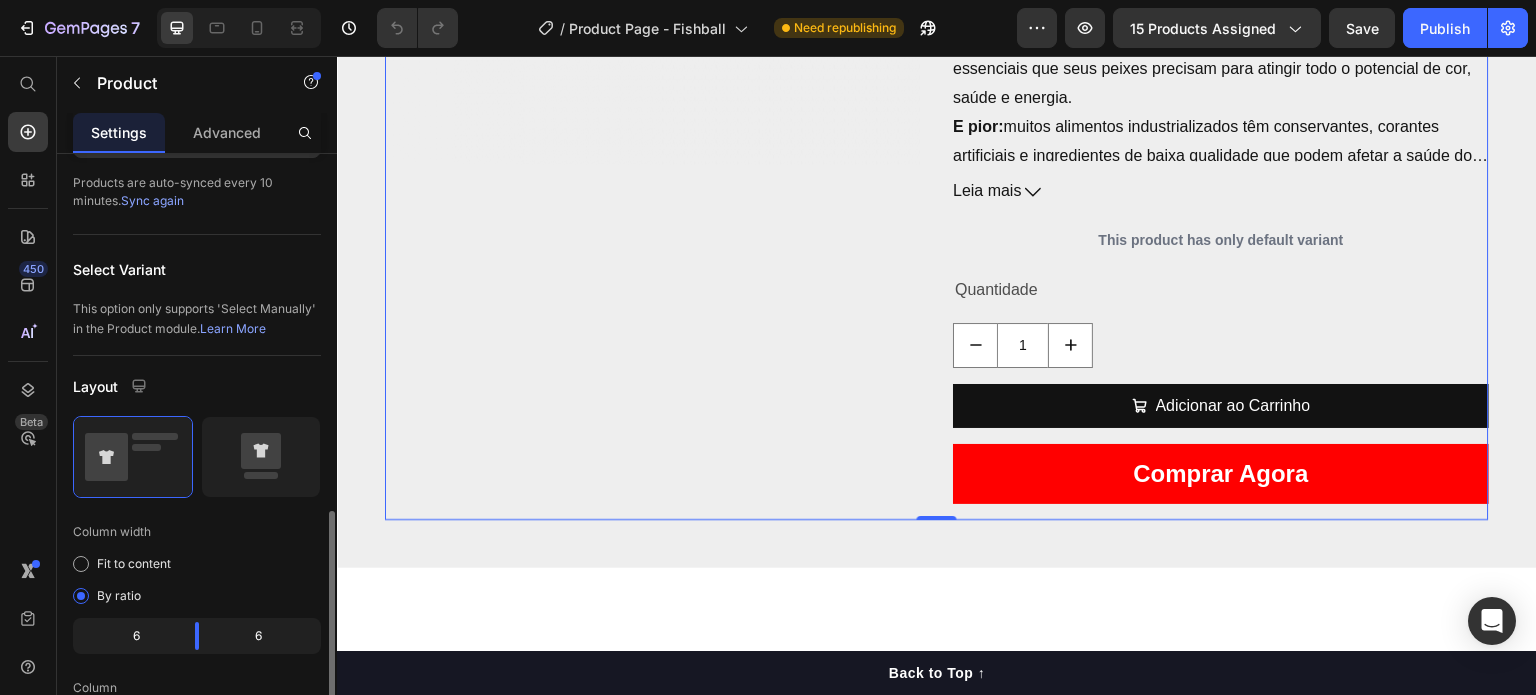 scroll, scrollTop: 500, scrollLeft: 0, axis: vertical 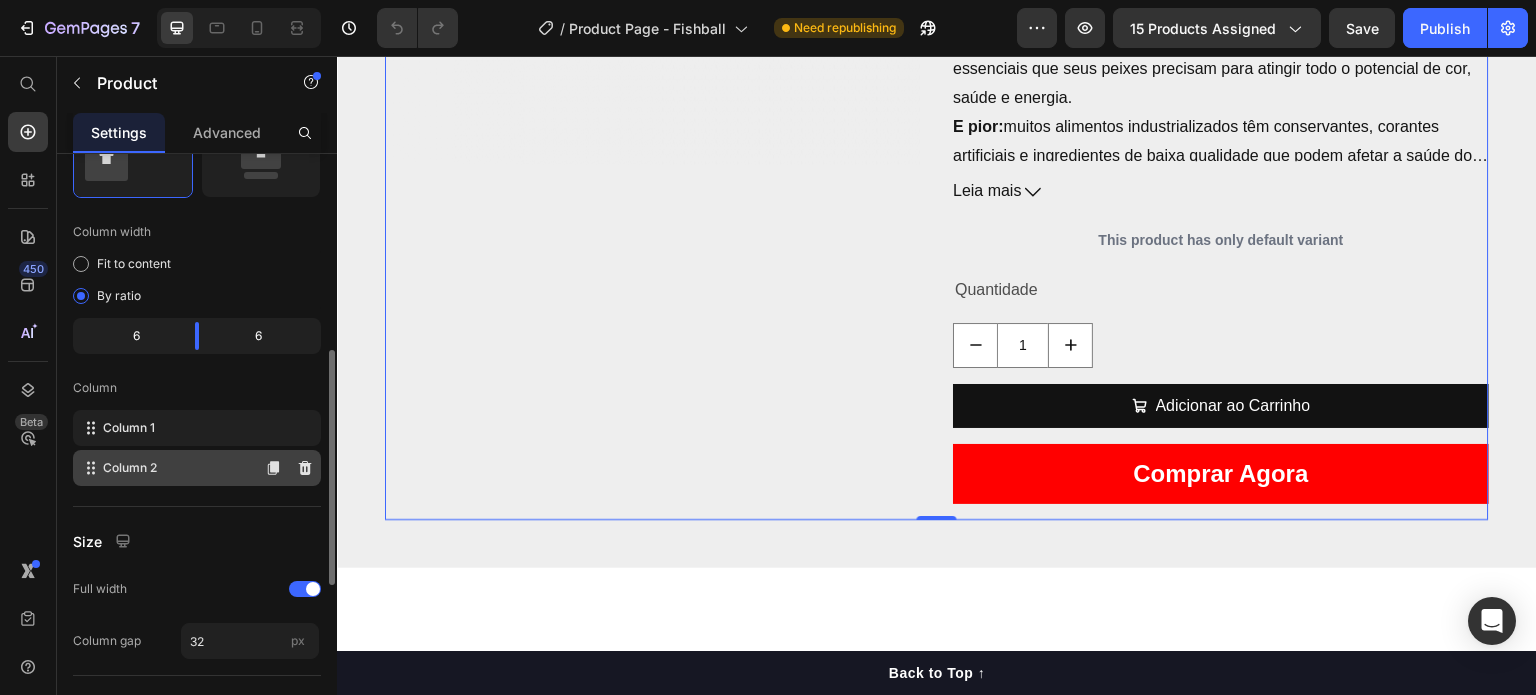 click on "Column 2" 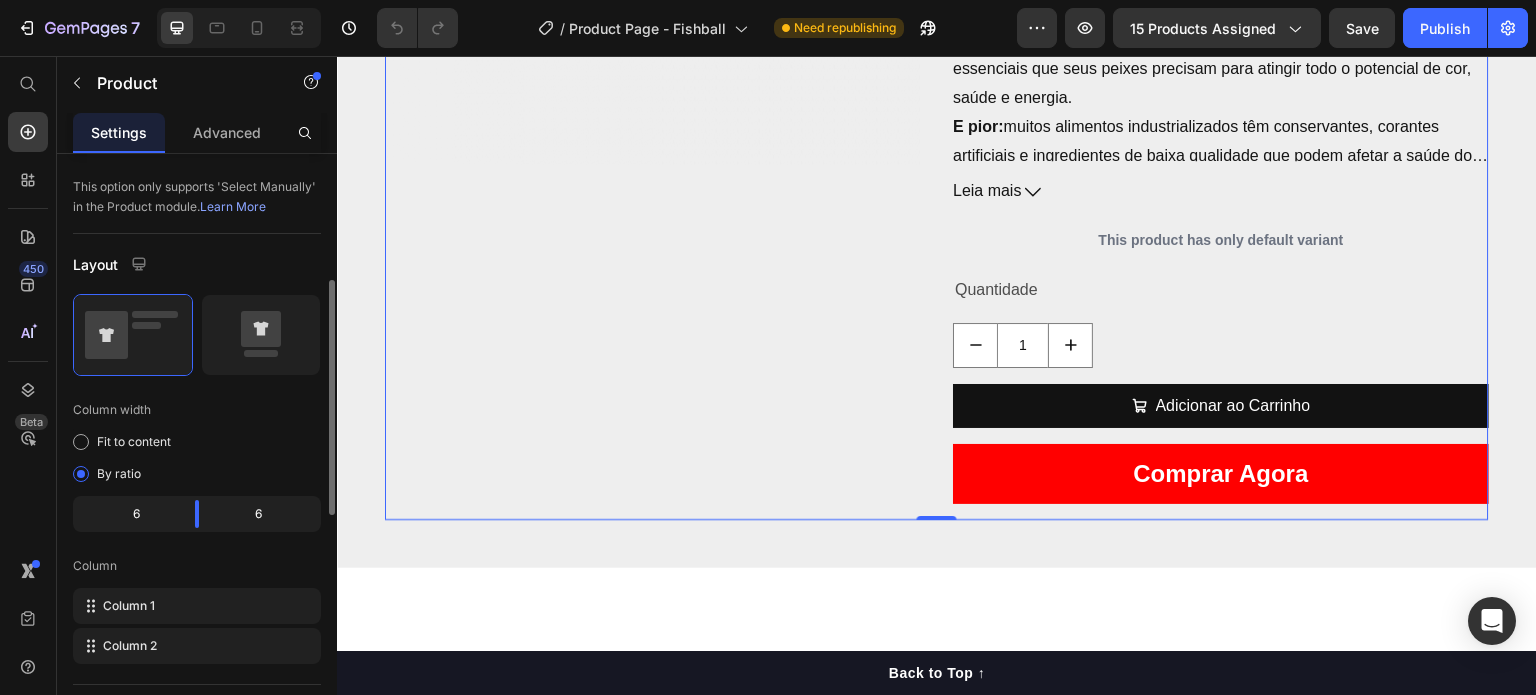 scroll, scrollTop: 0, scrollLeft: 0, axis: both 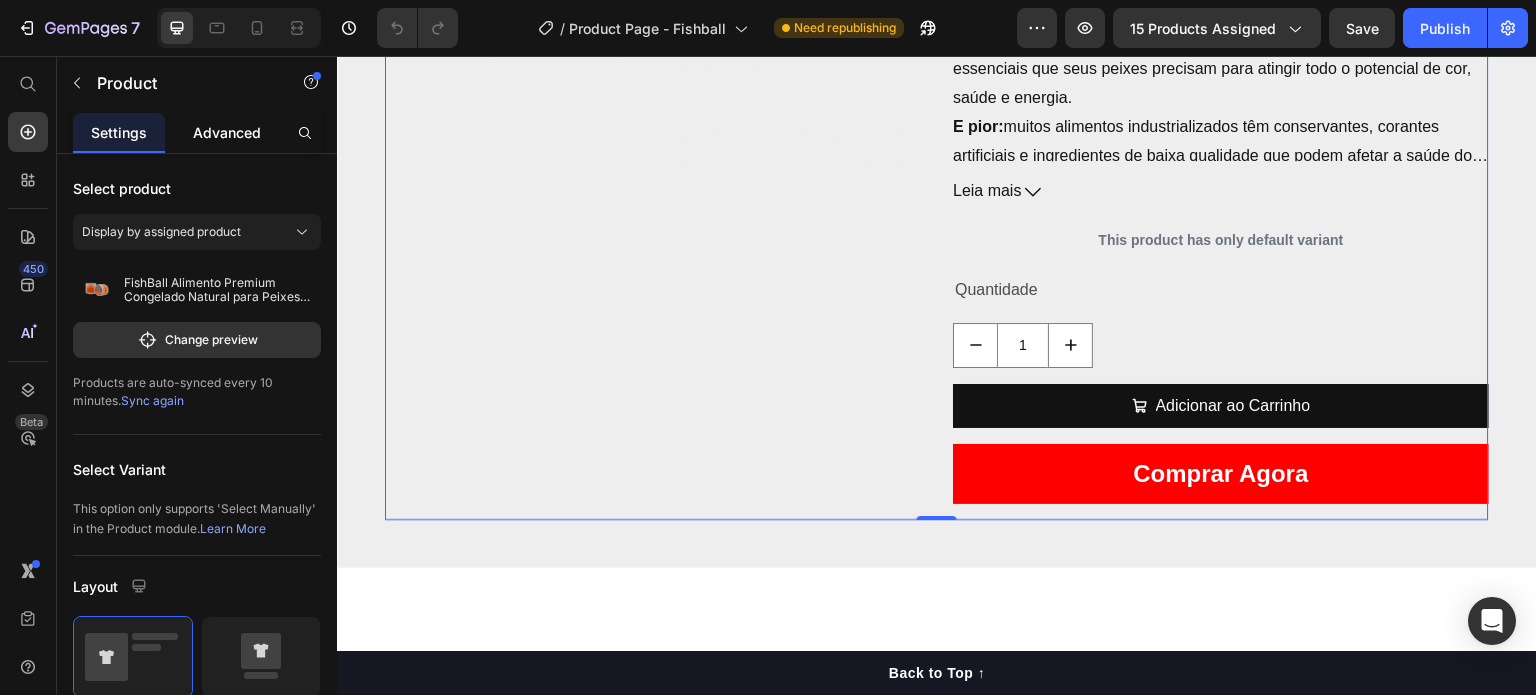click on "Advanced" at bounding box center (227, 132) 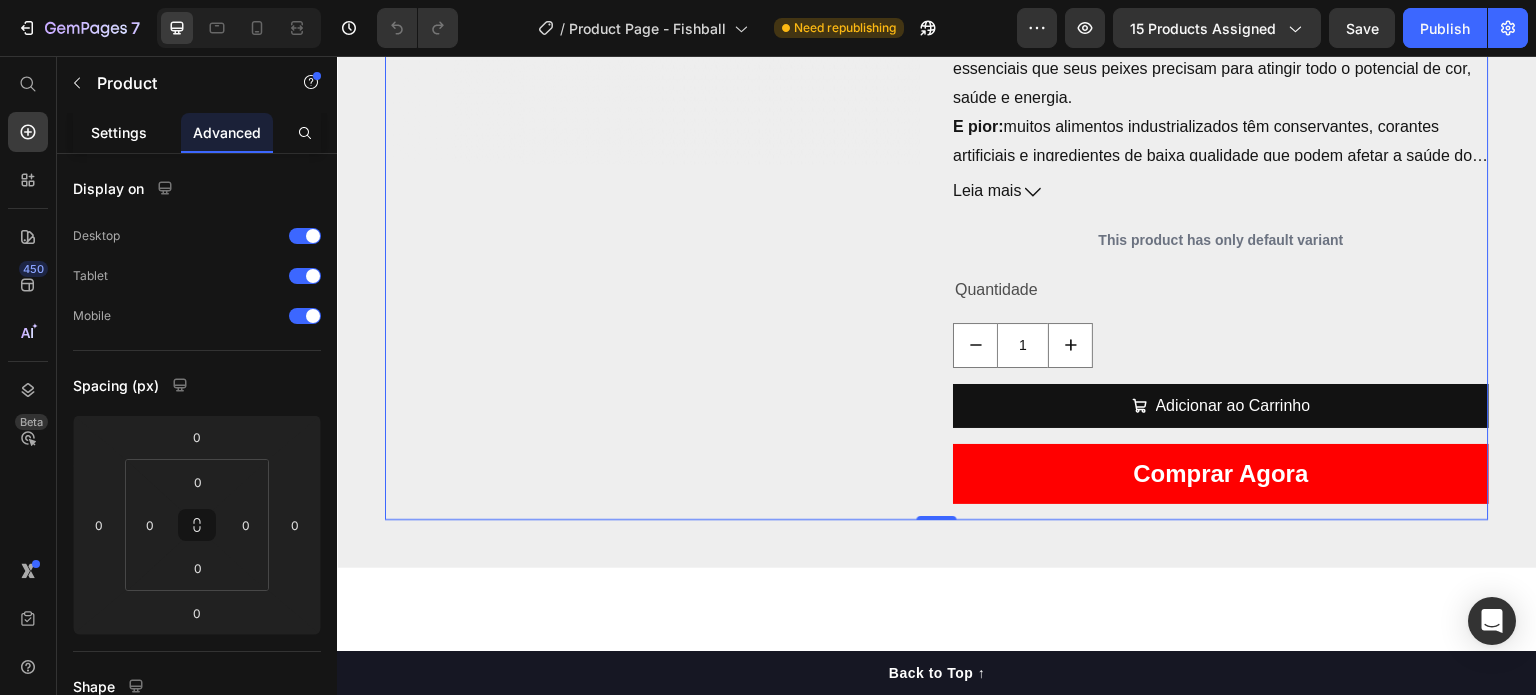 click on "Settings" 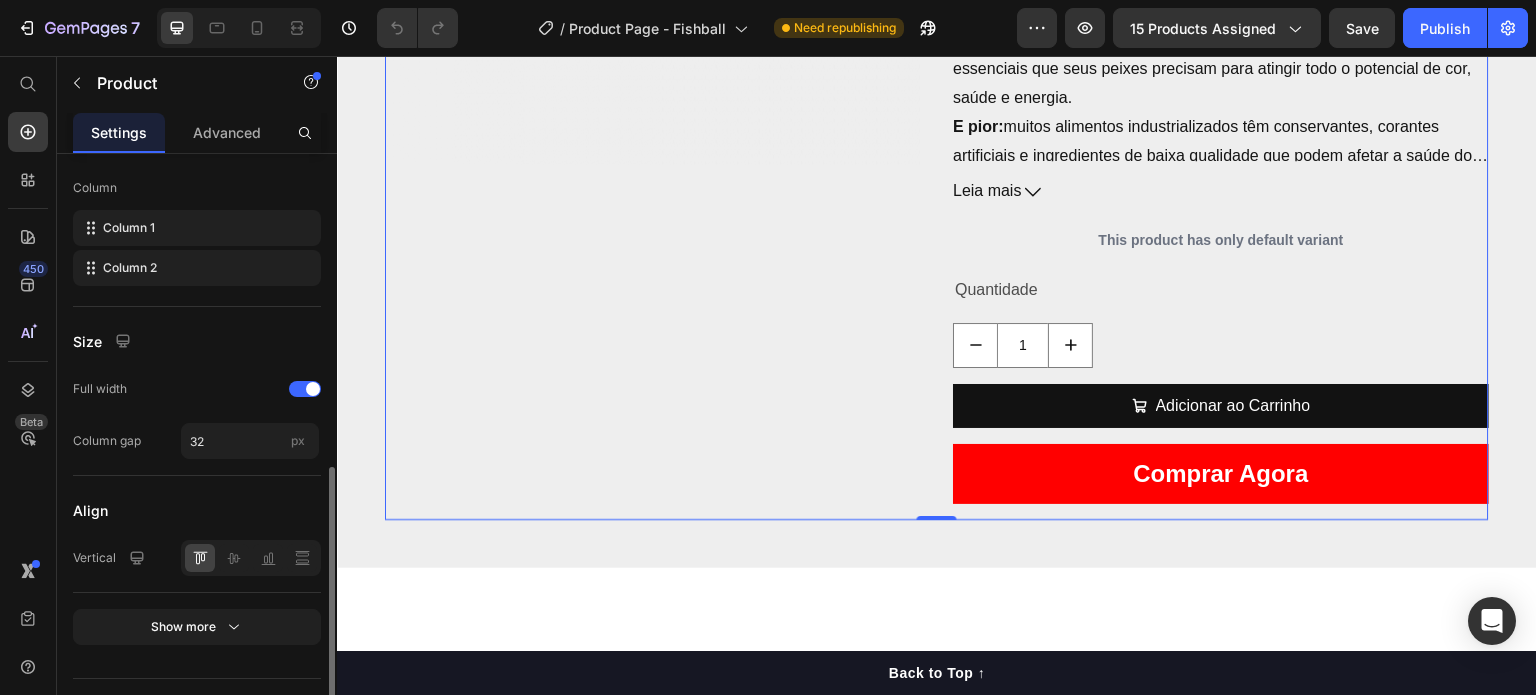 scroll, scrollTop: 739, scrollLeft: 0, axis: vertical 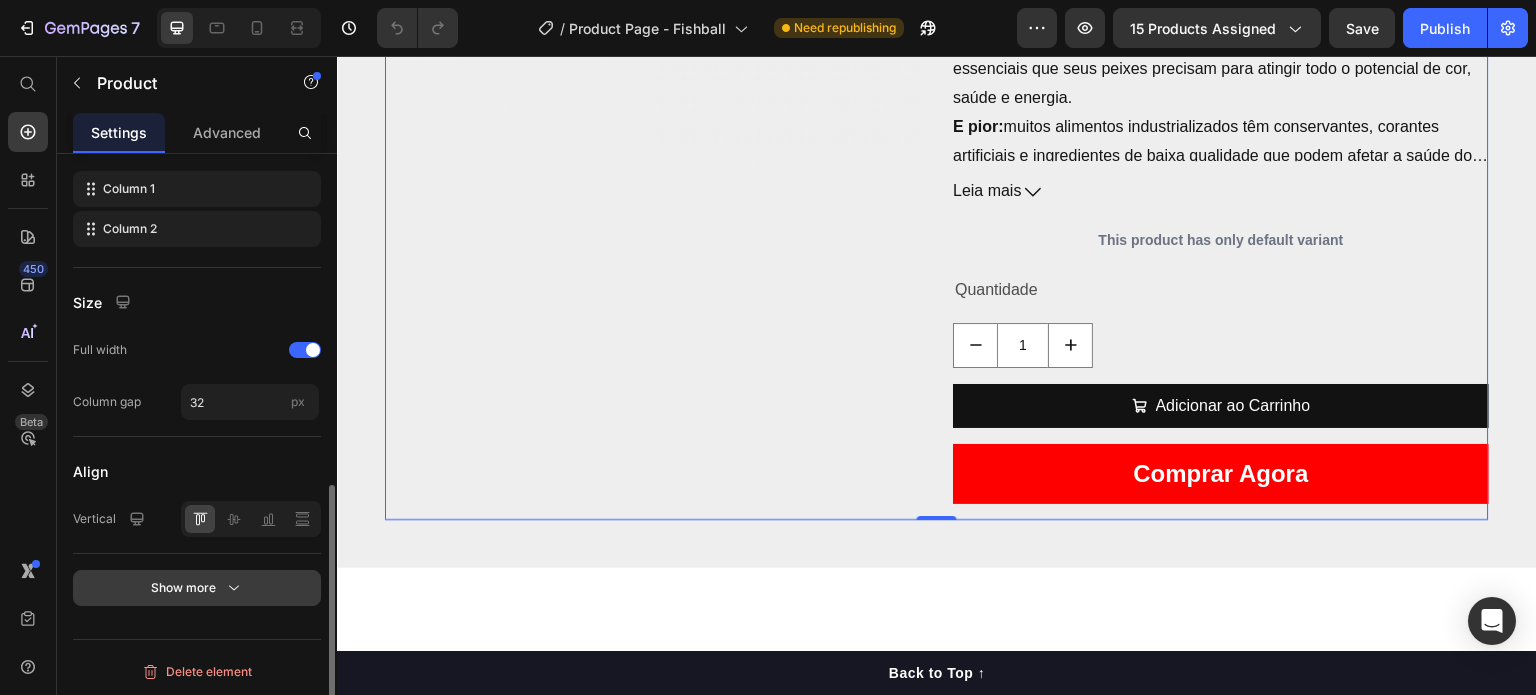 click 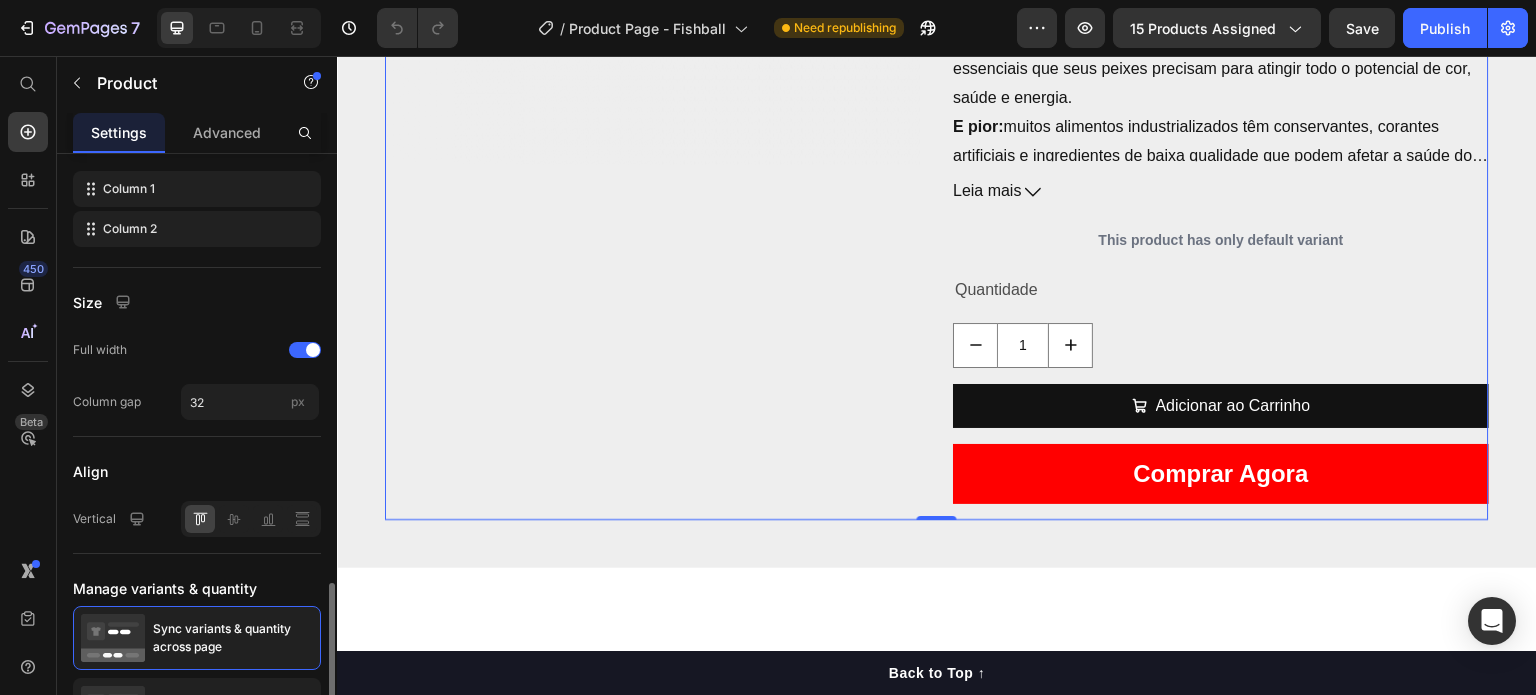 scroll, scrollTop: 922, scrollLeft: 0, axis: vertical 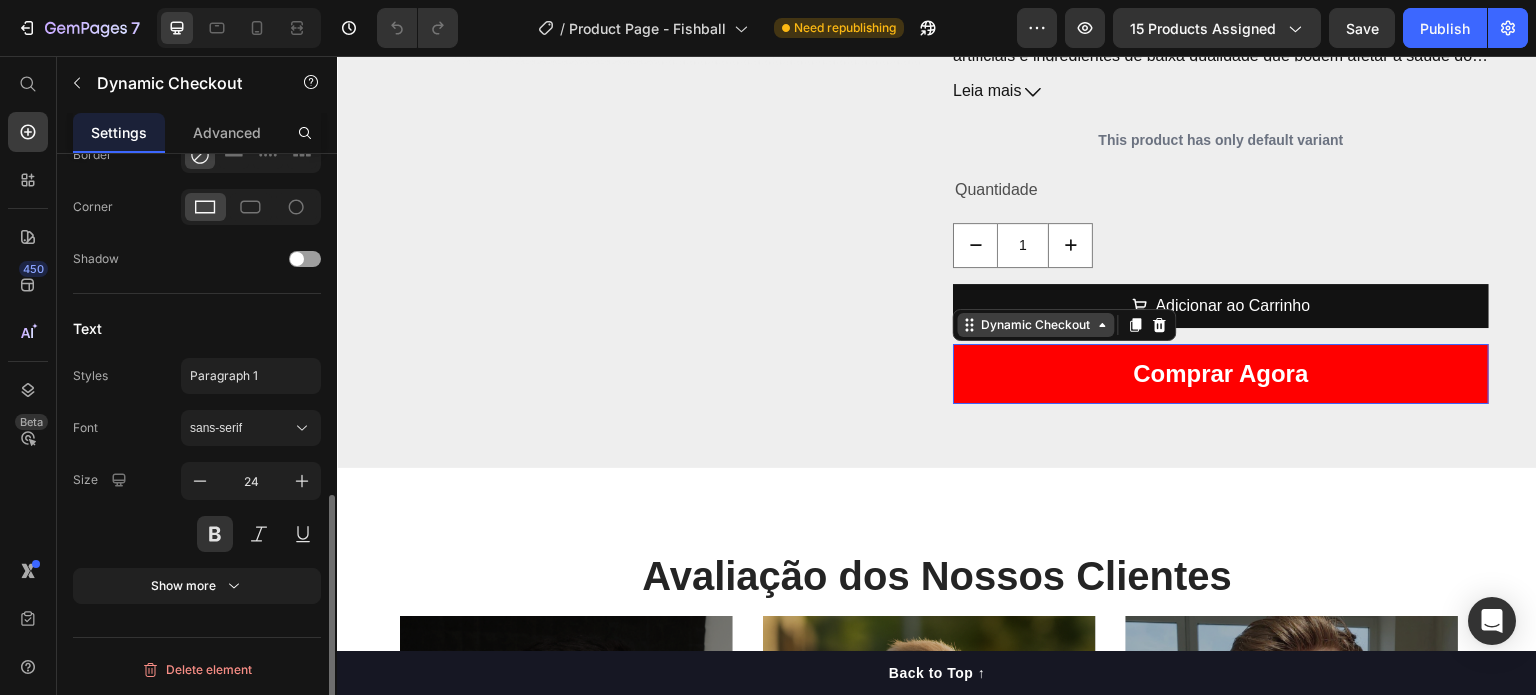 click on "Dynamic Checkout" at bounding box center [1065, 325] 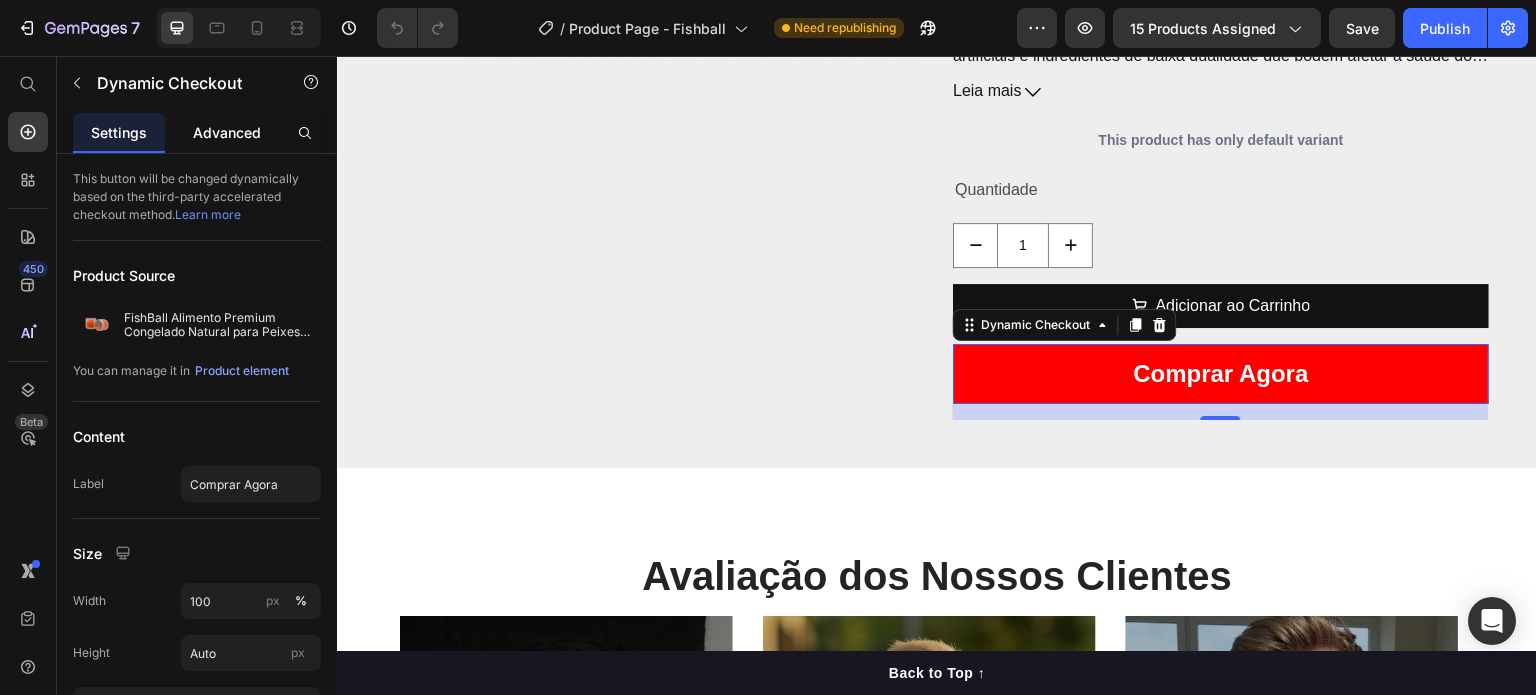 click on "Advanced" 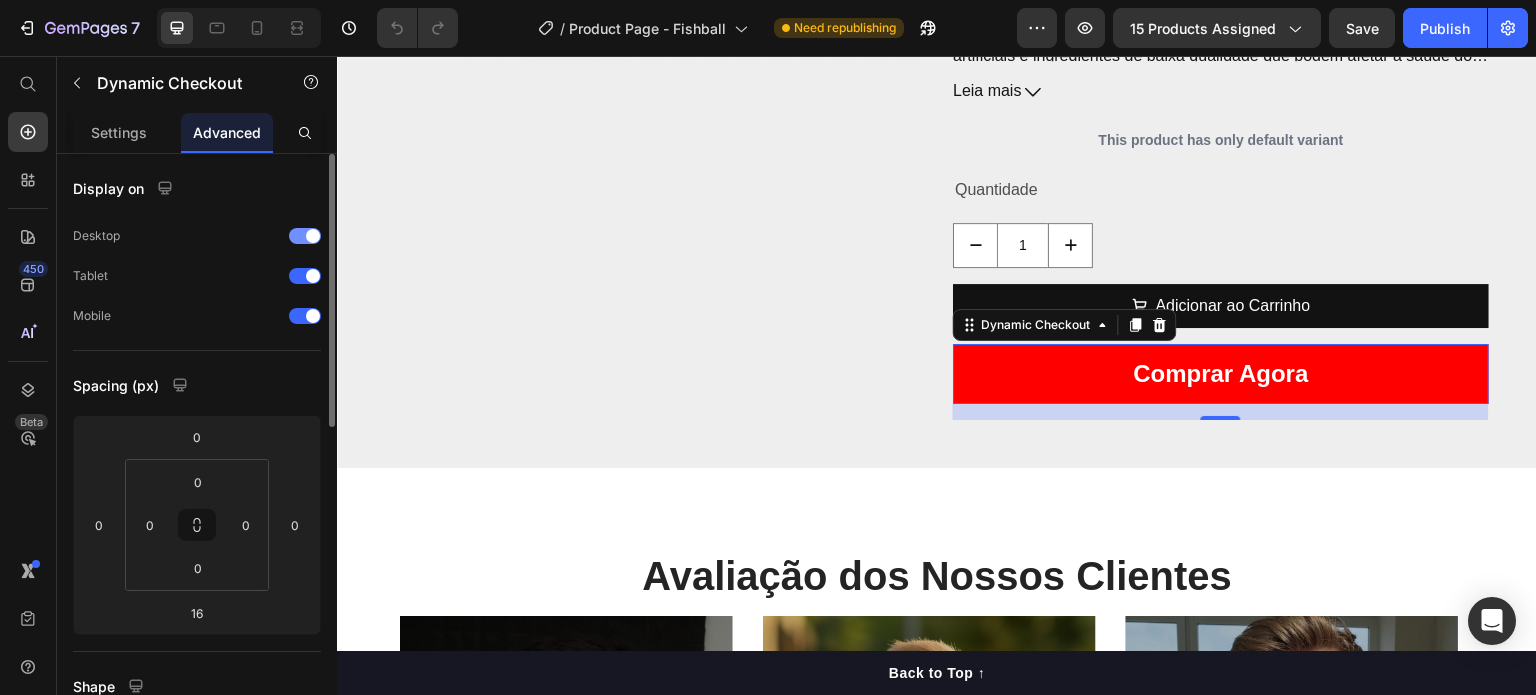 click at bounding box center (220, 236) 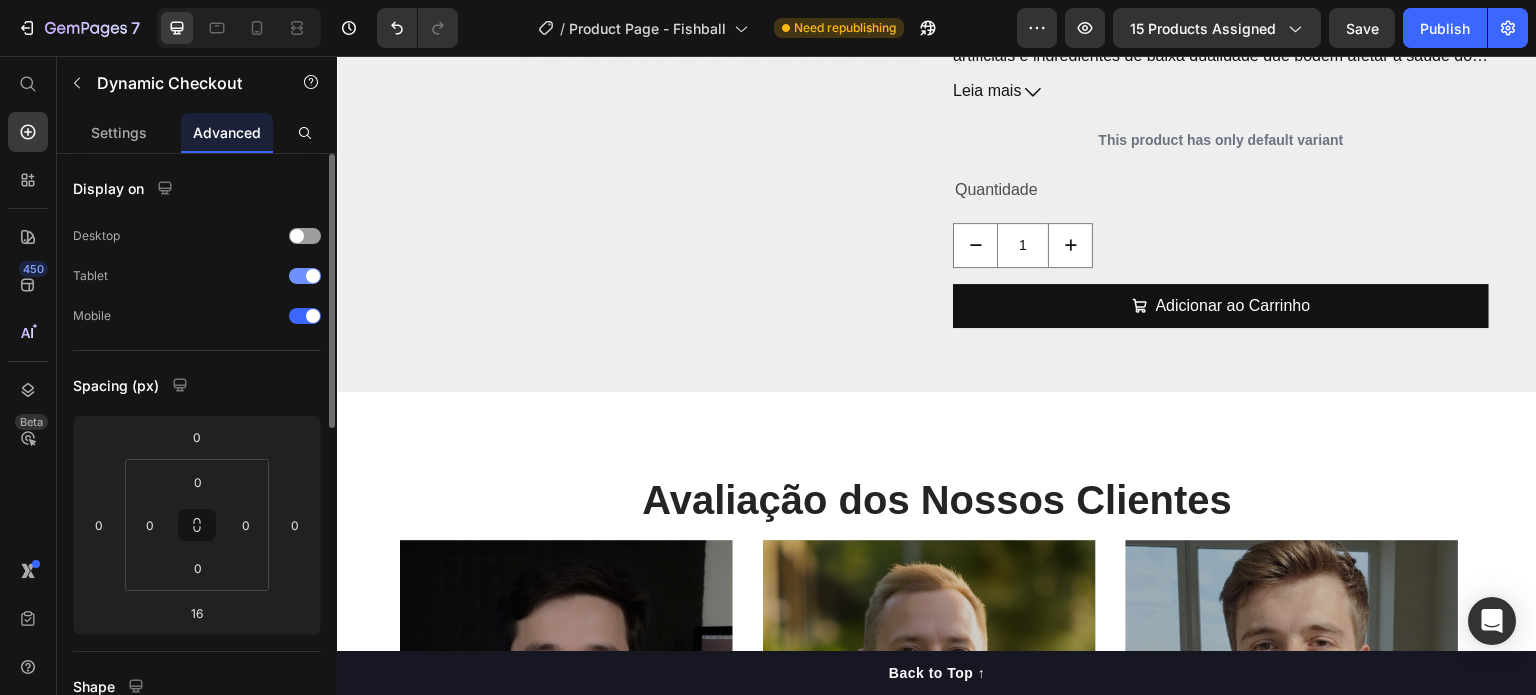 click at bounding box center (305, 276) 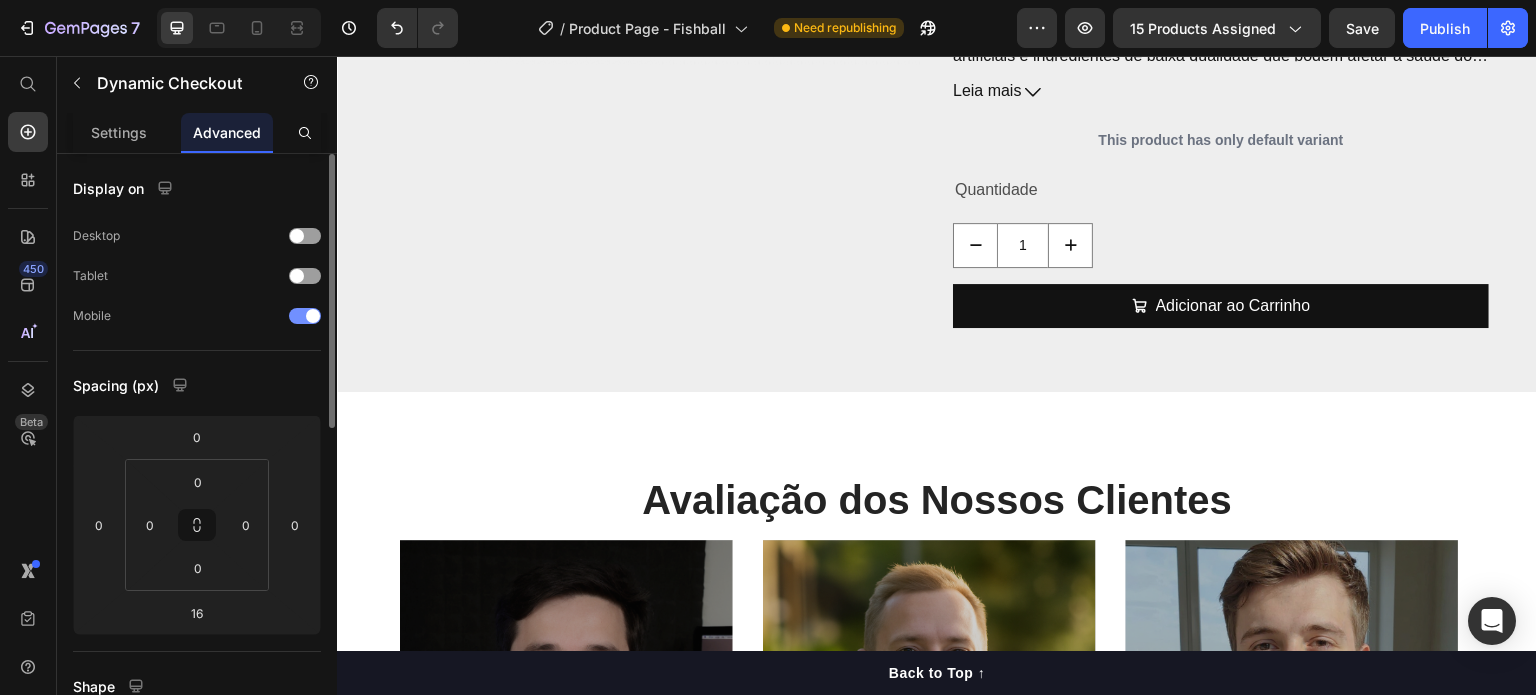 click at bounding box center [305, 316] 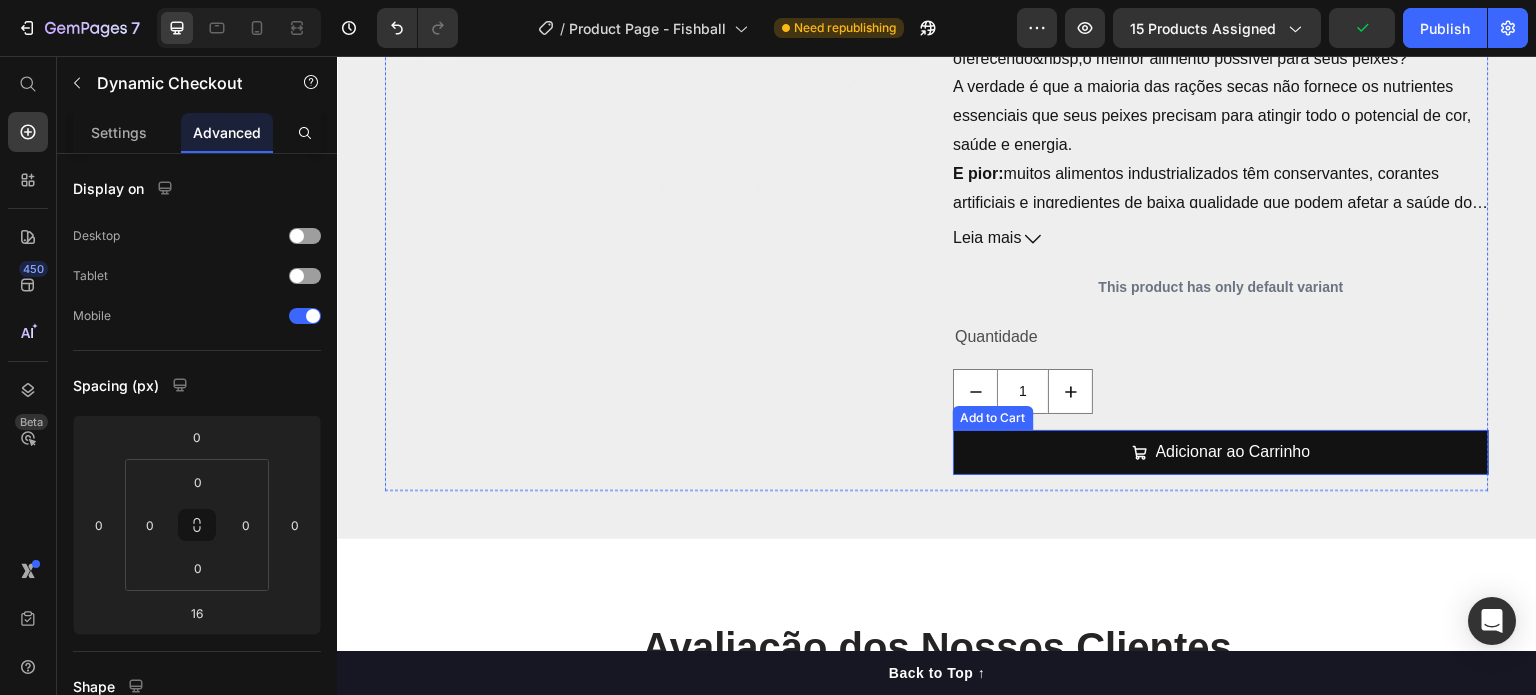 scroll, scrollTop: 4600, scrollLeft: 0, axis: vertical 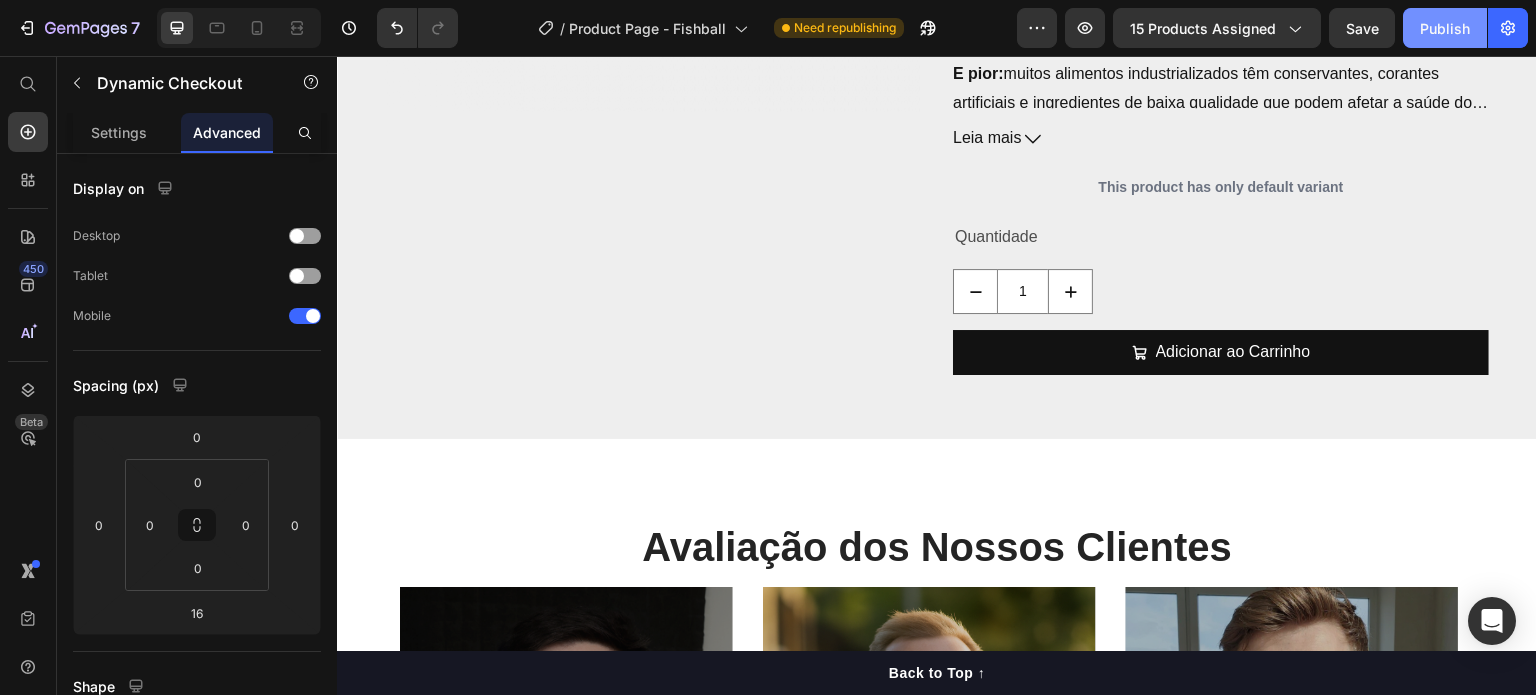 click on "Publish" at bounding box center [1445, 28] 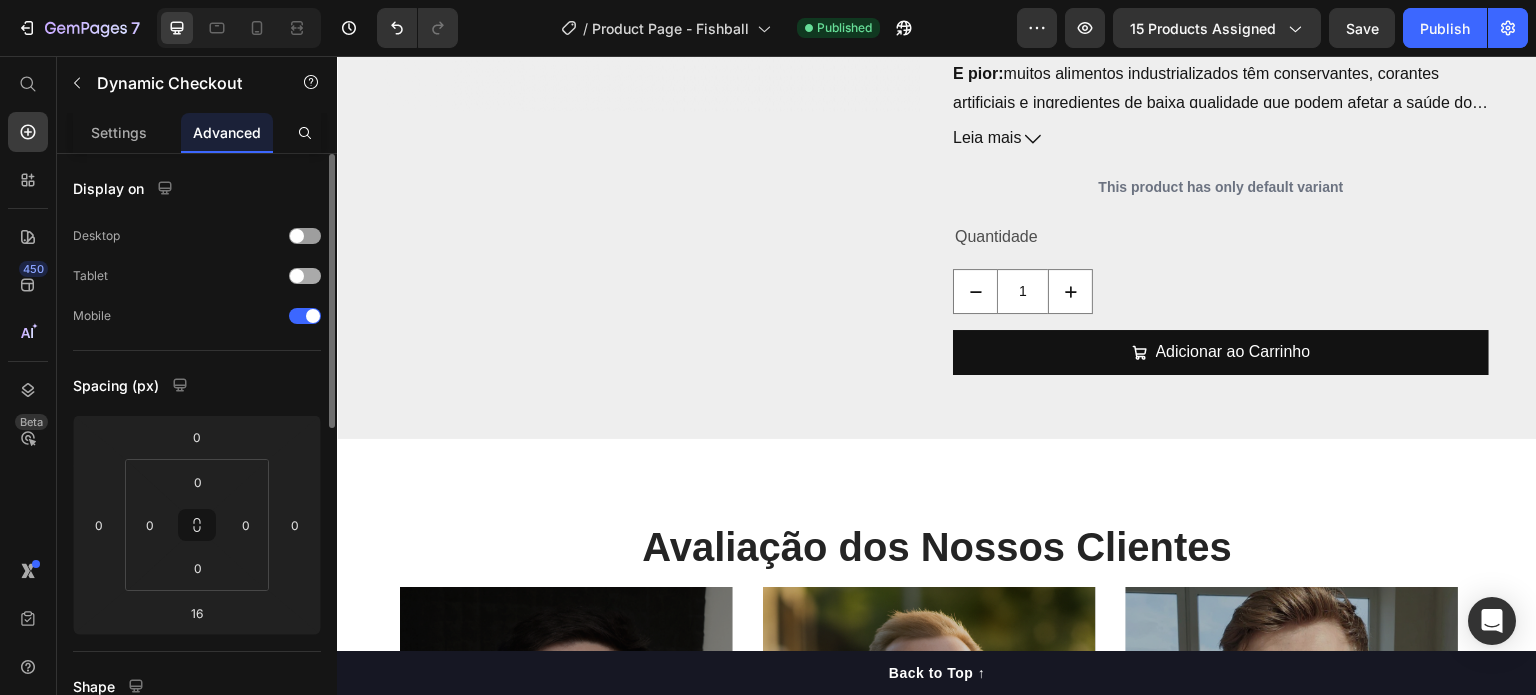 click at bounding box center [297, 276] 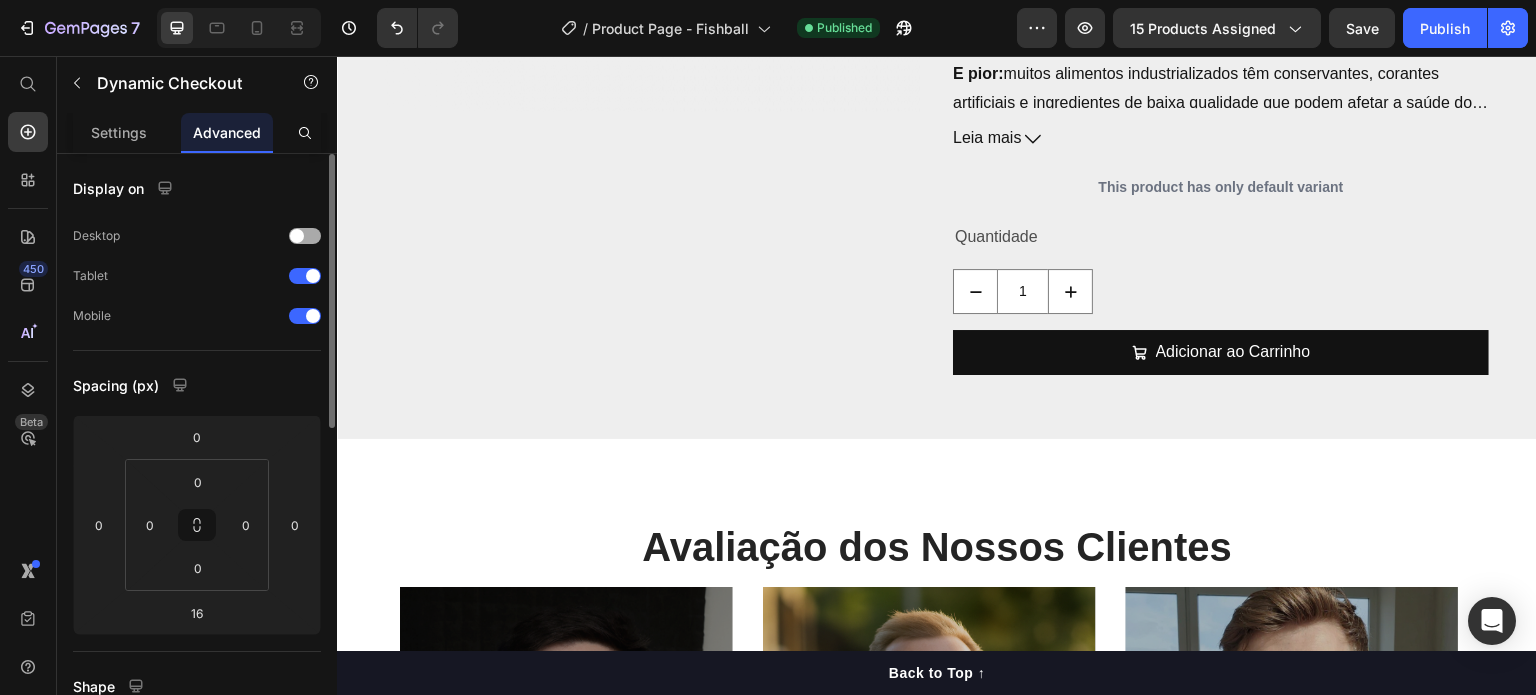 click at bounding box center (305, 236) 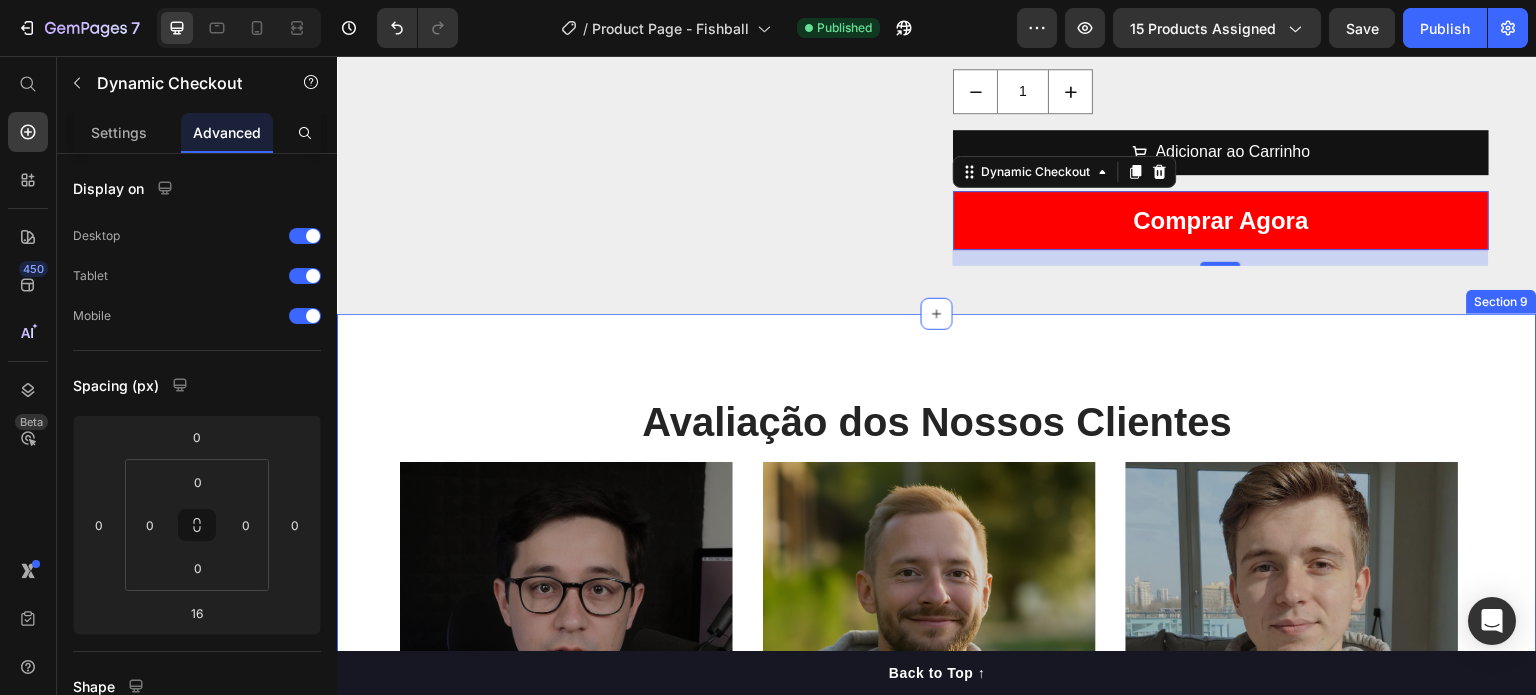 scroll, scrollTop: 4600, scrollLeft: 0, axis: vertical 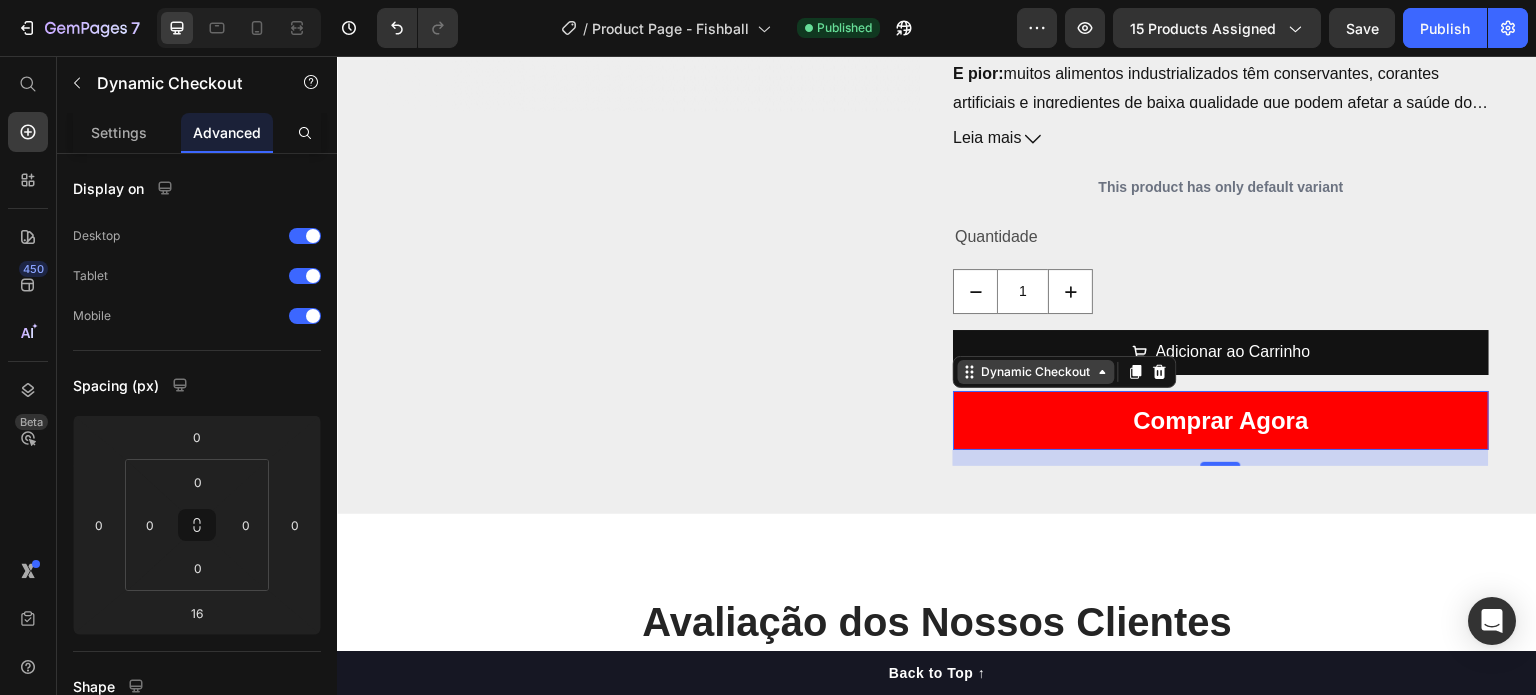 click on "Dynamic Checkout" at bounding box center (1036, 372) 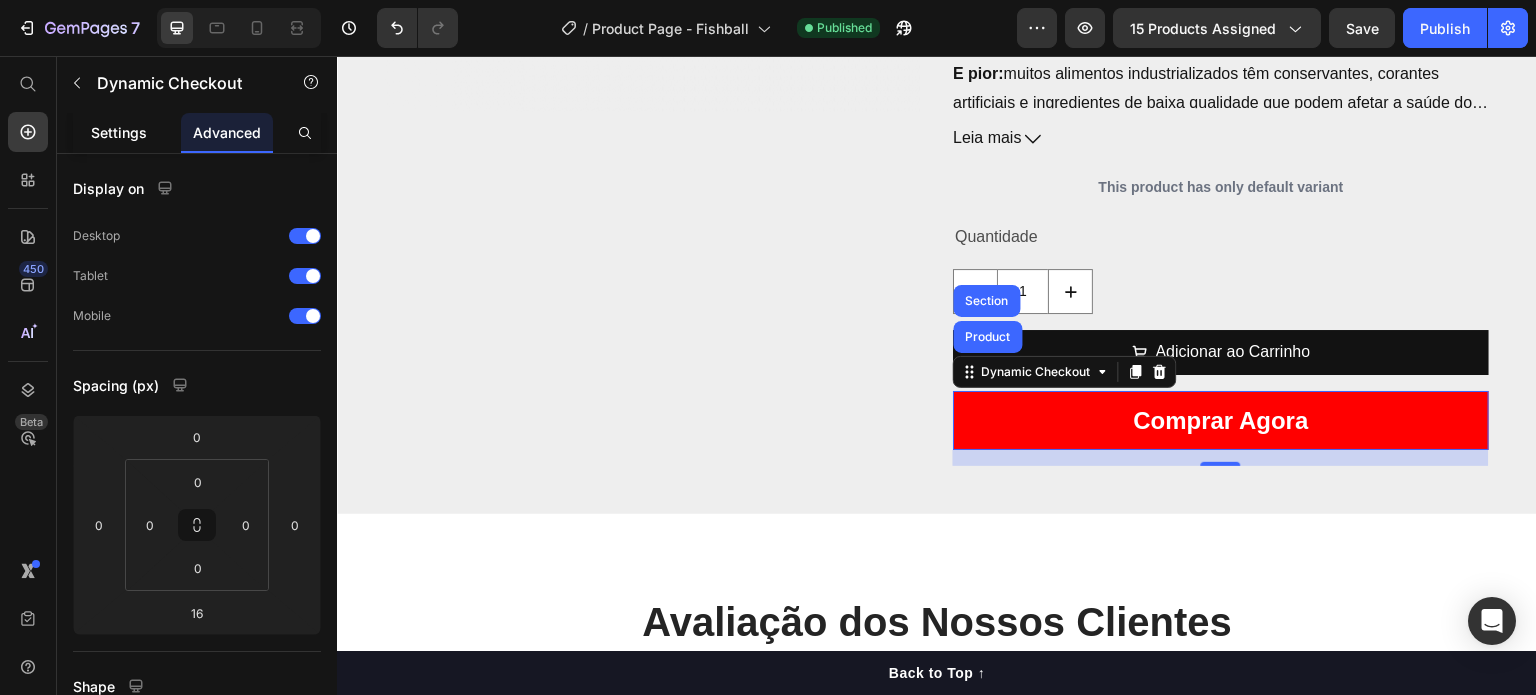 click on "Settings" 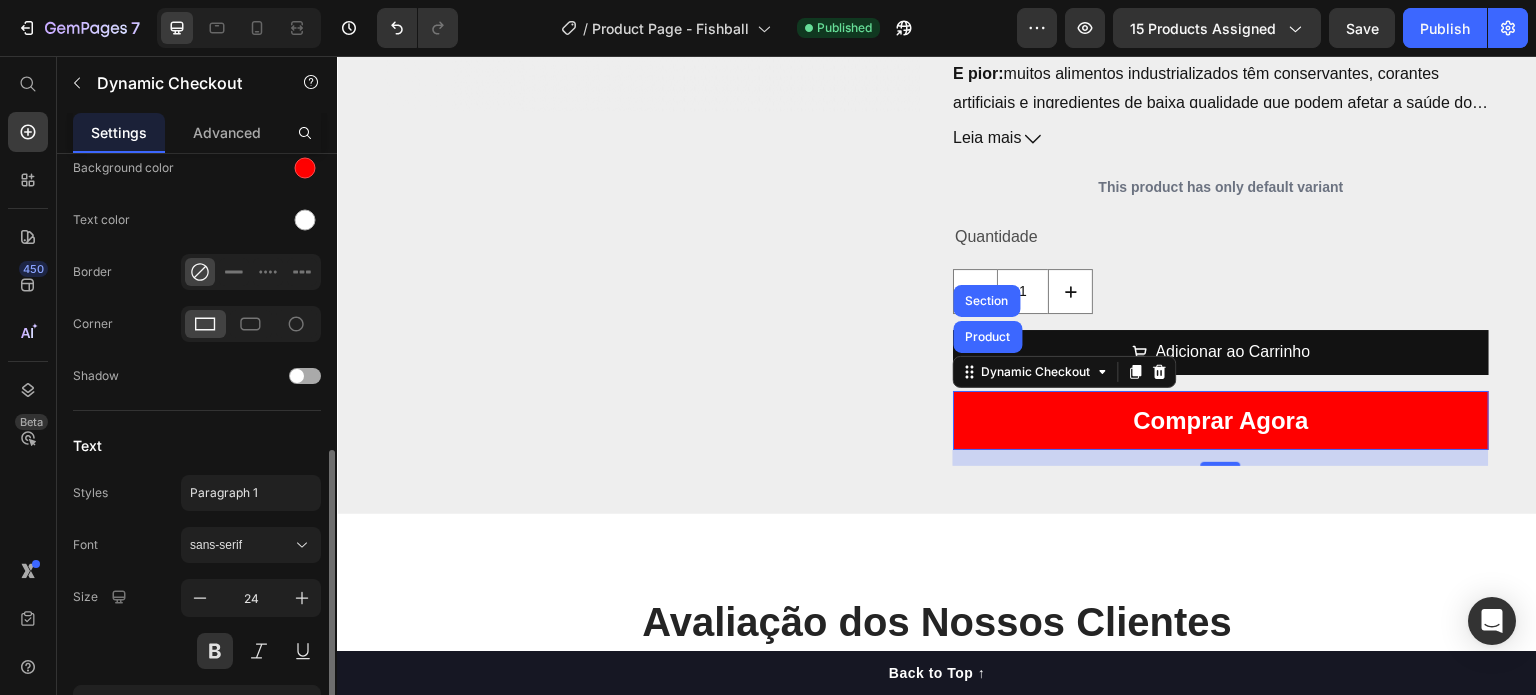scroll, scrollTop: 814, scrollLeft: 0, axis: vertical 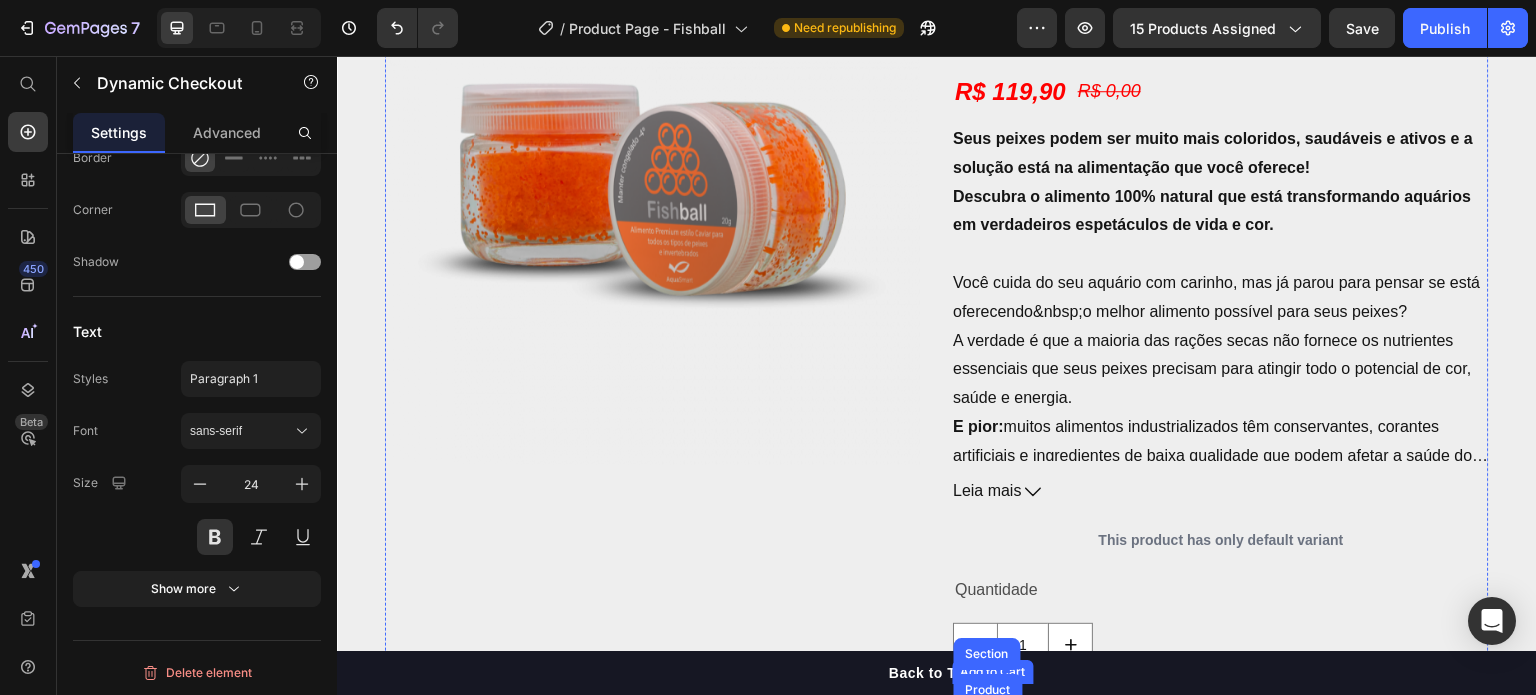 click on "Descubra o alimento 100% natural que está transformando aquários em verdadeiros espetáculos de vida e cor." at bounding box center (1212, 211) 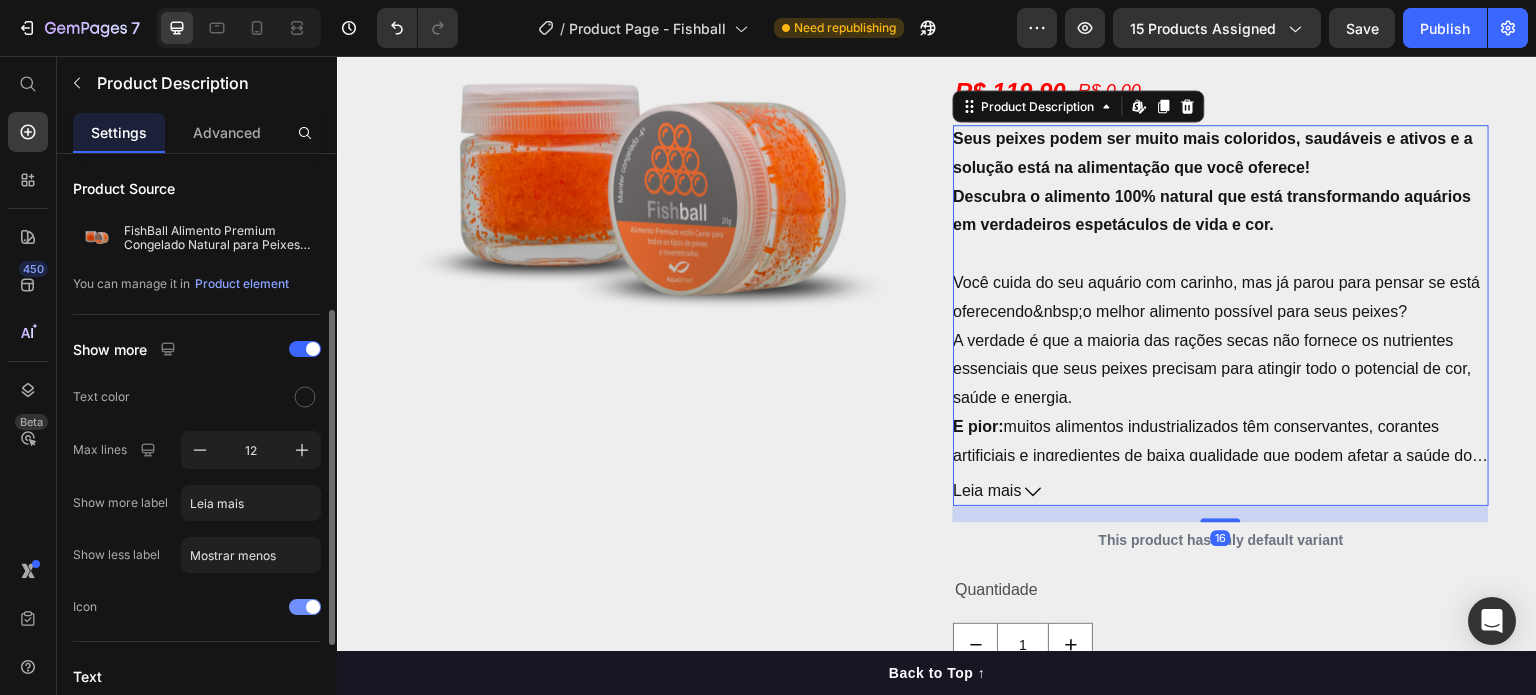 scroll, scrollTop: 100, scrollLeft: 0, axis: vertical 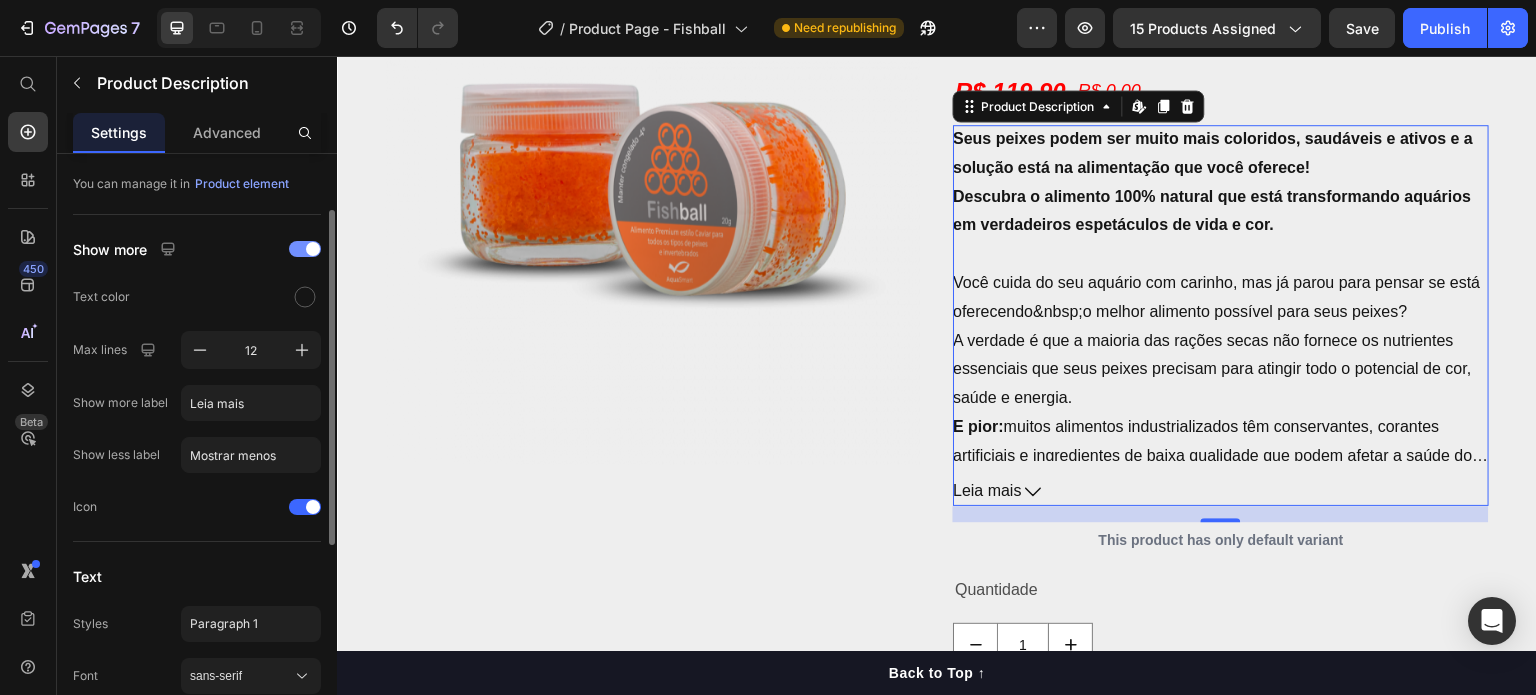 click at bounding box center [305, 249] 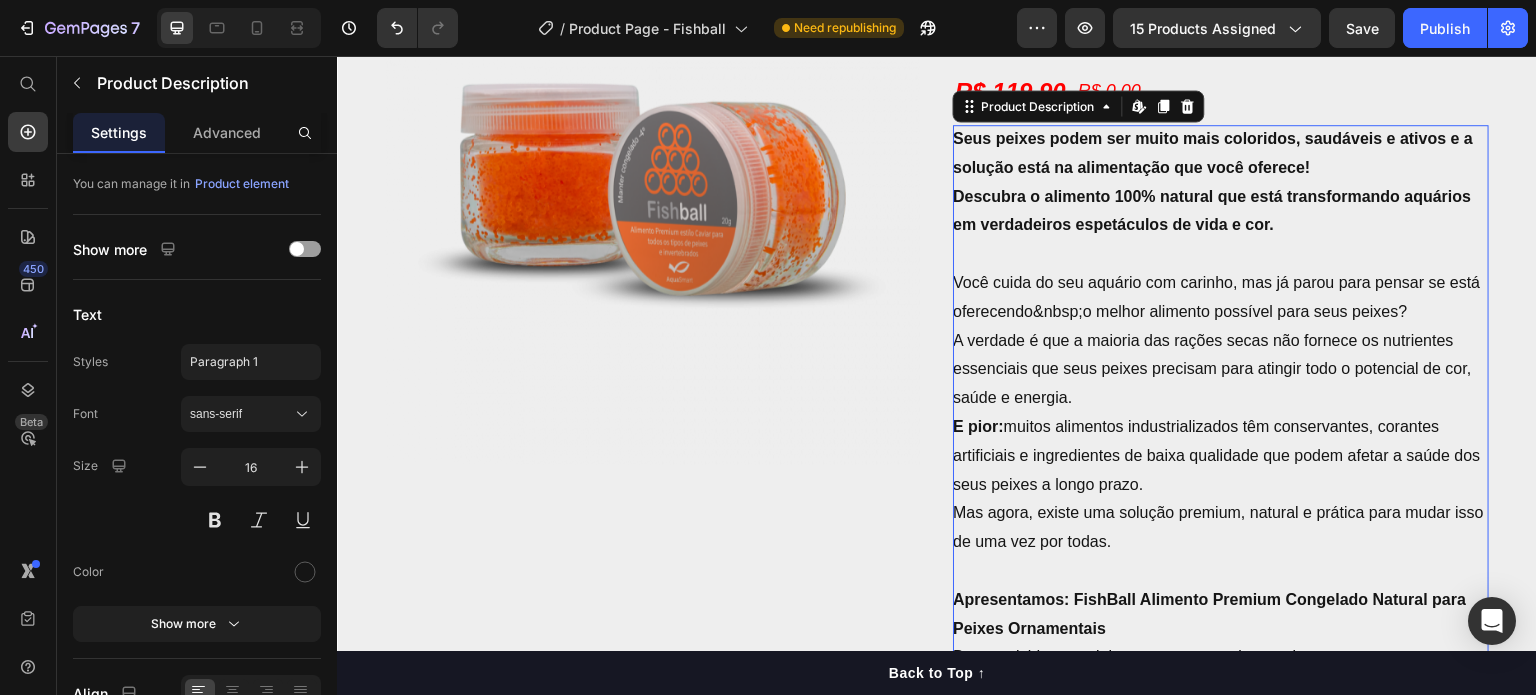scroll, scrollTop: 4000, scrollLeft: 0, axis: vertical 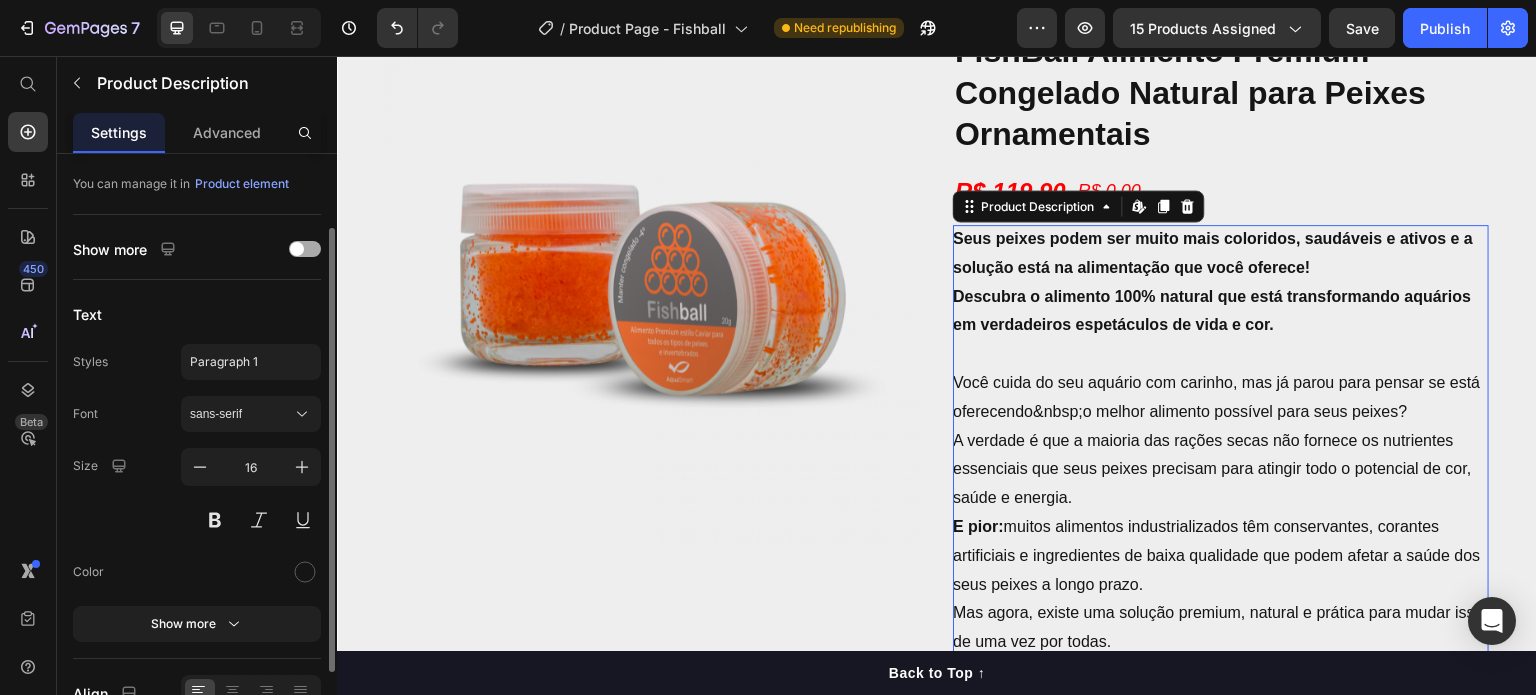 click at bounding box center (305, 249) 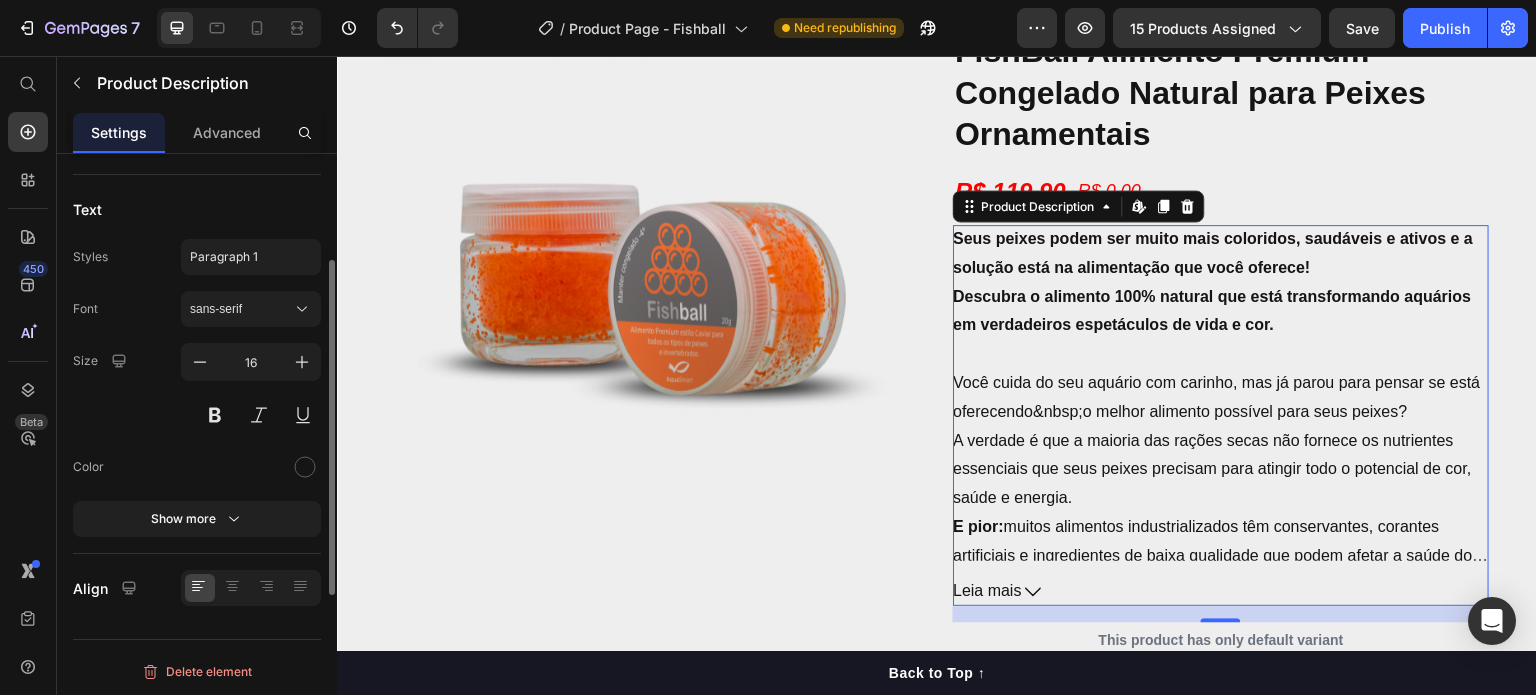 scroll, scrollTop: 0, scrollLeft: 0, axis: both 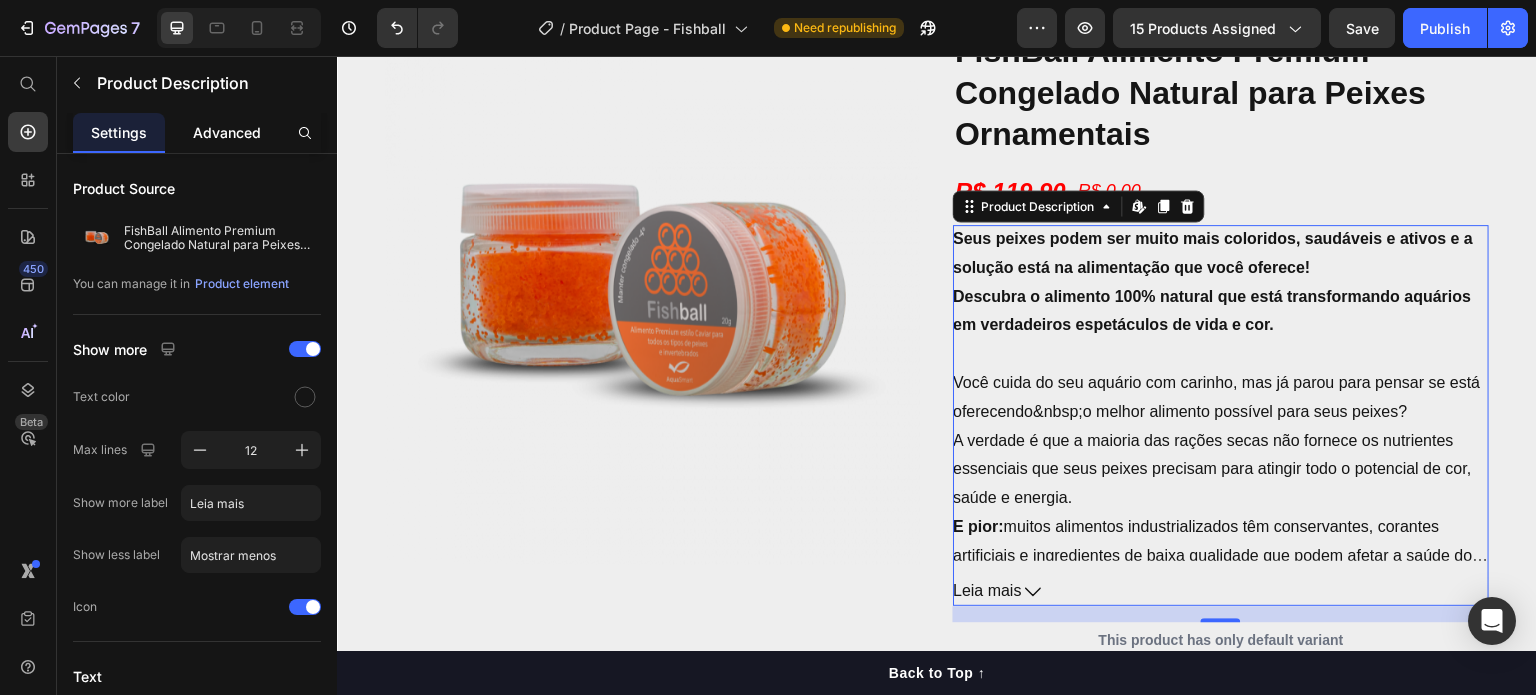 click on "Advanced" at bounding box center [227, 132] 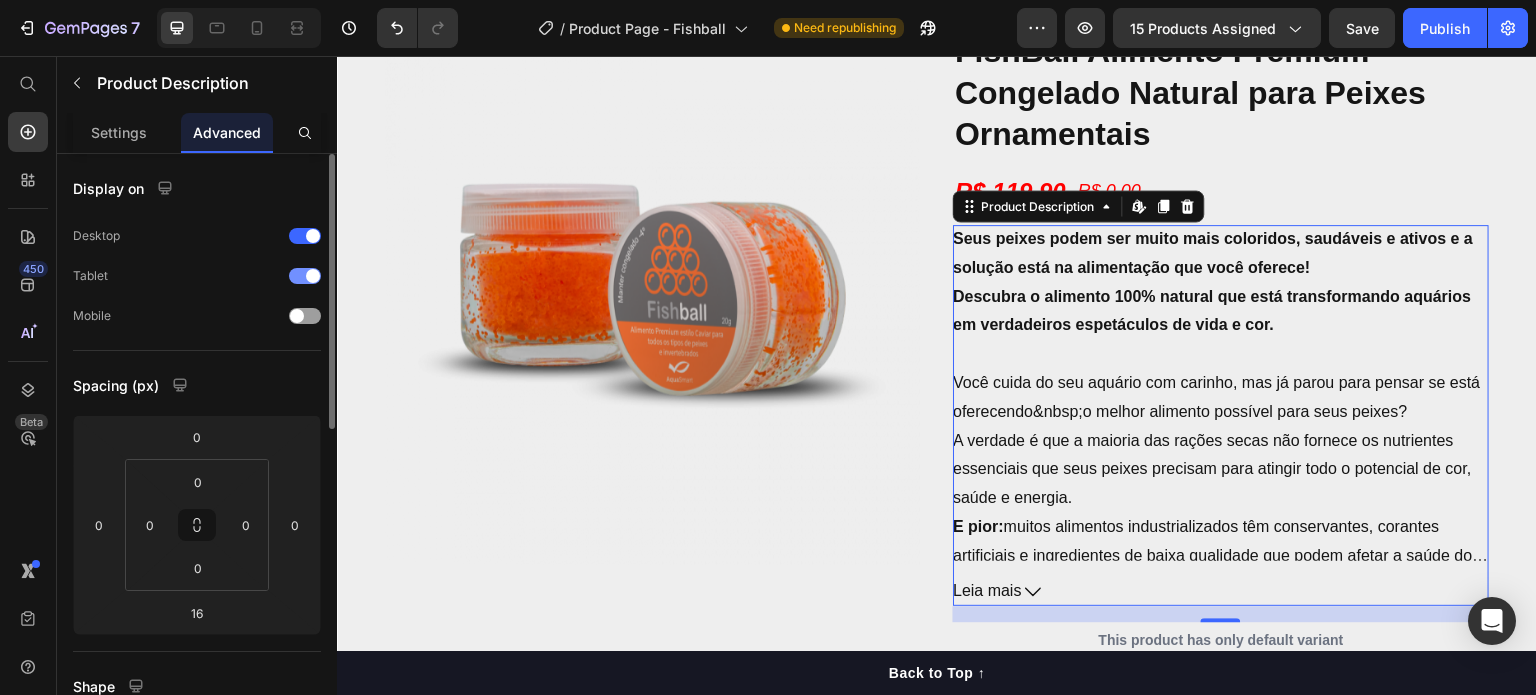 click at bounding box center [305, 276] 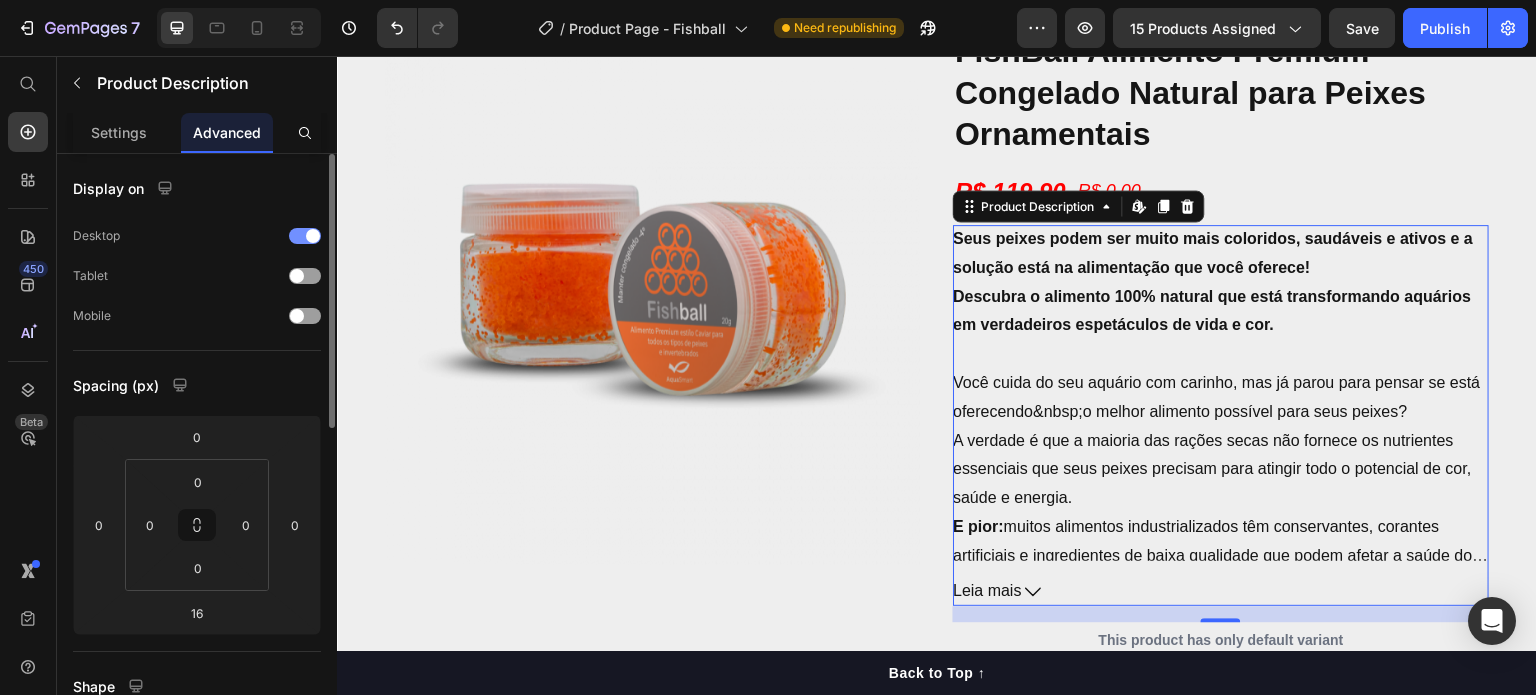 click at bounding box center [305, 236] 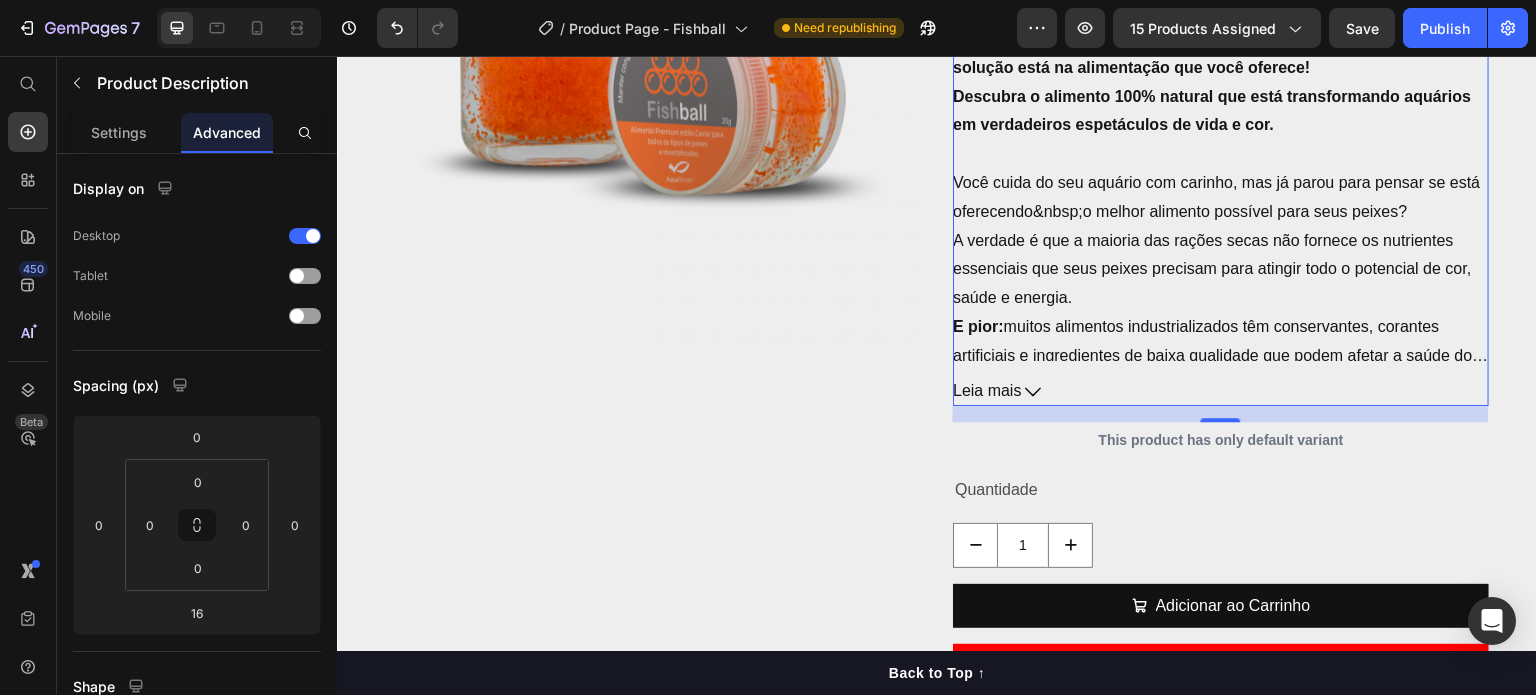 scroll, scrollTop: 4100, scrollLeft: 0, axis: vertical 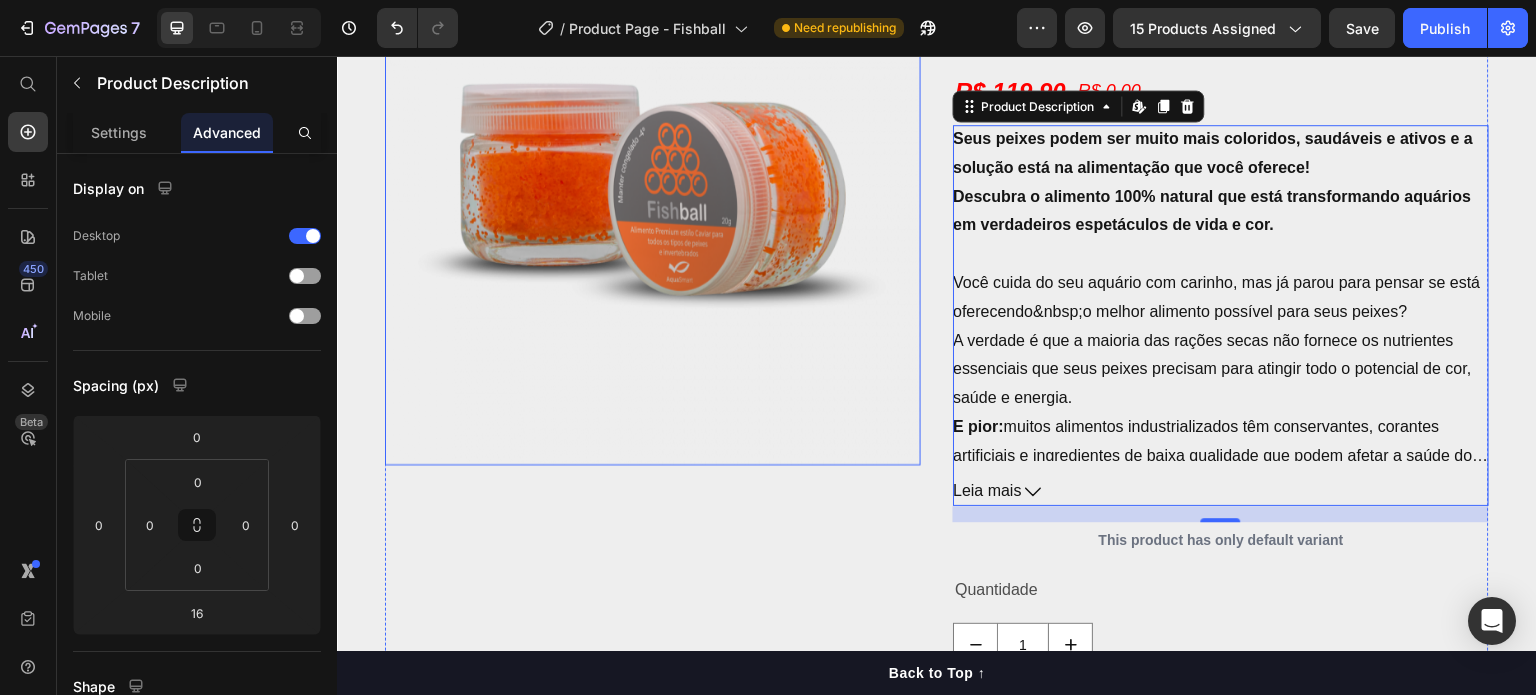 click at bounding box center (653, 197) 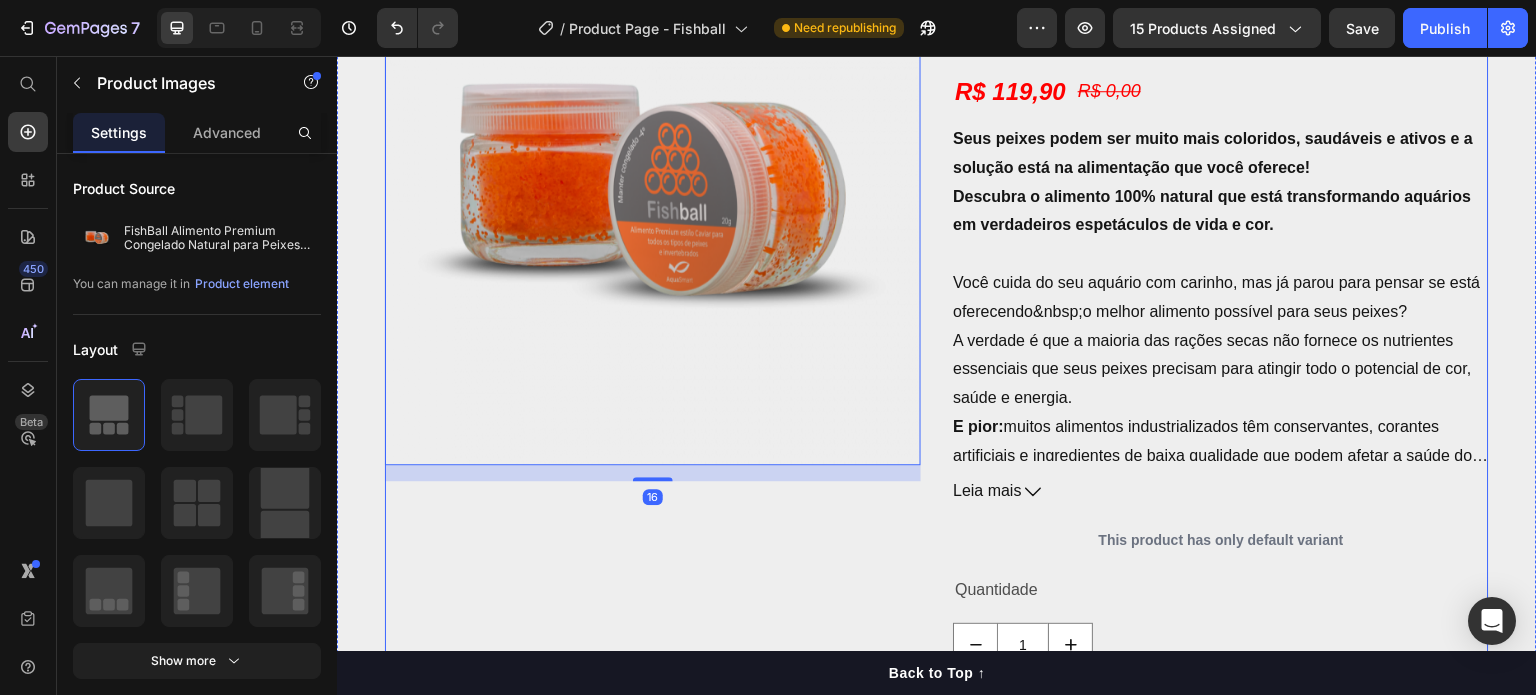 click on "Product Images   16 FishBall Alimento Premium Congelado Natural para Peixes Ornamentais Product Title R$ 119,90 Product Price R$ 0,00 Product Price Row Seus peixes podem ser muito mais coloridos, saudáveis e ativos e a solução está na alimentação que você oferece!
Descubra o alimento 100% natural que está transformando aquários em verdadeiros espetáculos de vida e cor.
Você cuida do seu aquário com carinho, mas já parou para pensar se está oferecendo&nbsp;o melhor alimento possível para seus peixes?
A verdade é que a maioria das rações secas não fornece os nutrientes essenciais que seus peixes precisam para atingir todo o potencial de cor, saúde e energia.
E pior:  muitos alimentos industrializados têm conservantes, corantes artificiais e ingredientes de baixa qualidade que podem afetar a saúde dos seus peixes a longo prazo.
Mas agora, existe uma solução premium, natural e prática para mudar isso de uma vez por todas.
Você já passou por isso?" at bounding box center [937, 374] 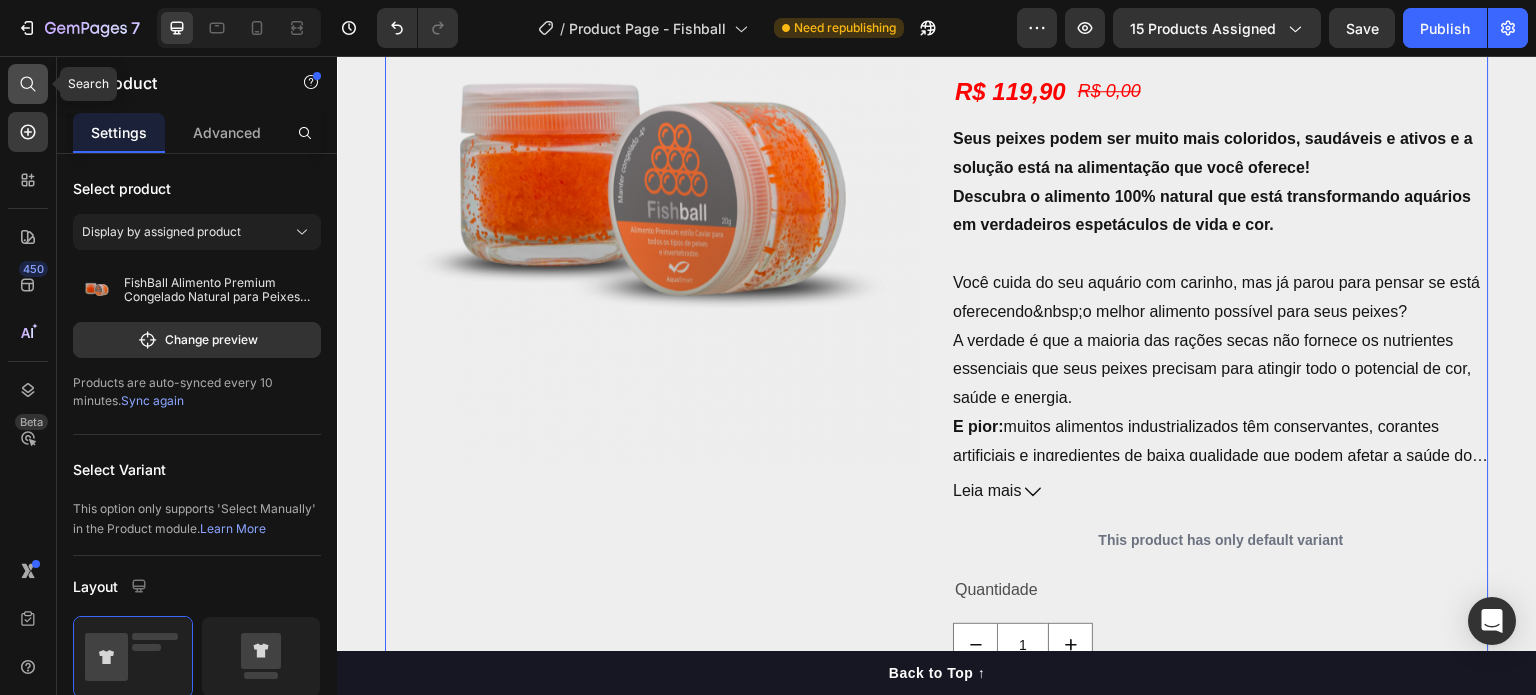 click 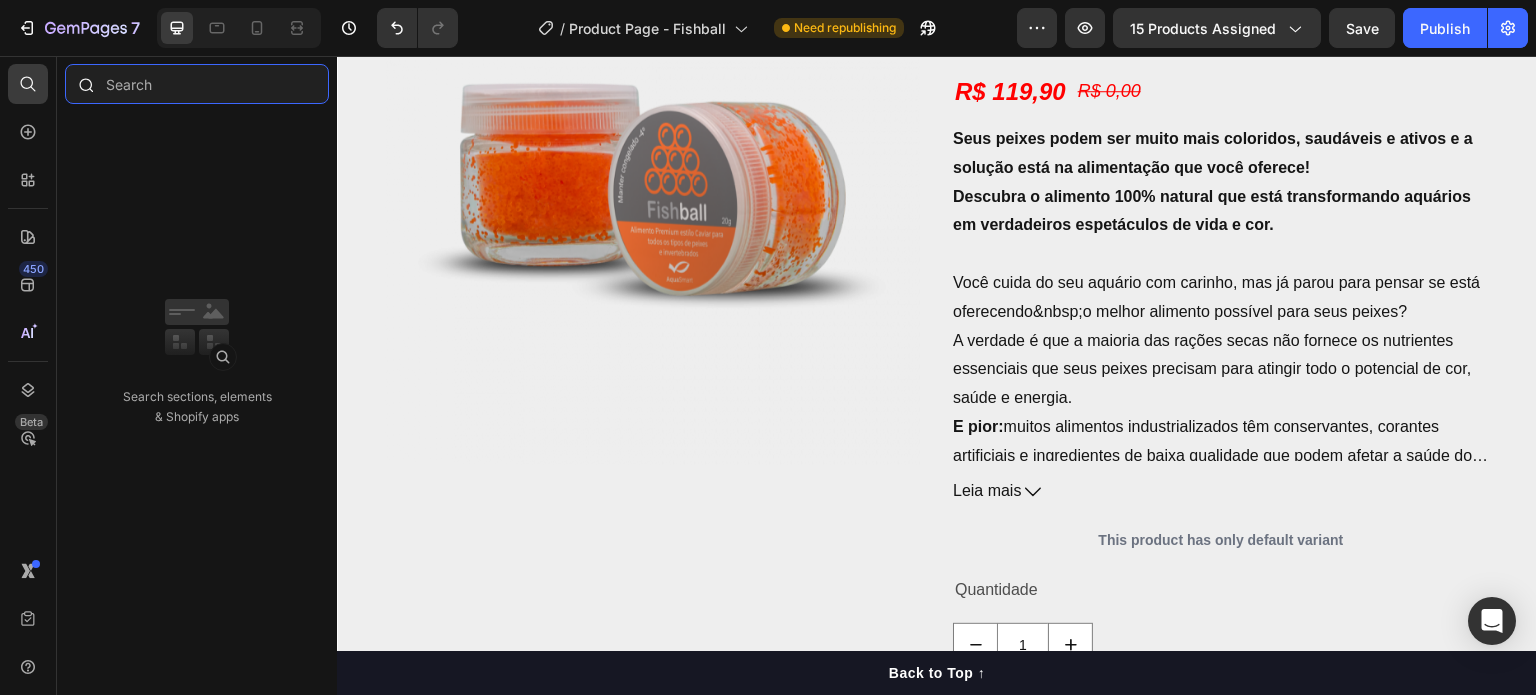 click at bounding box center (197, 84) 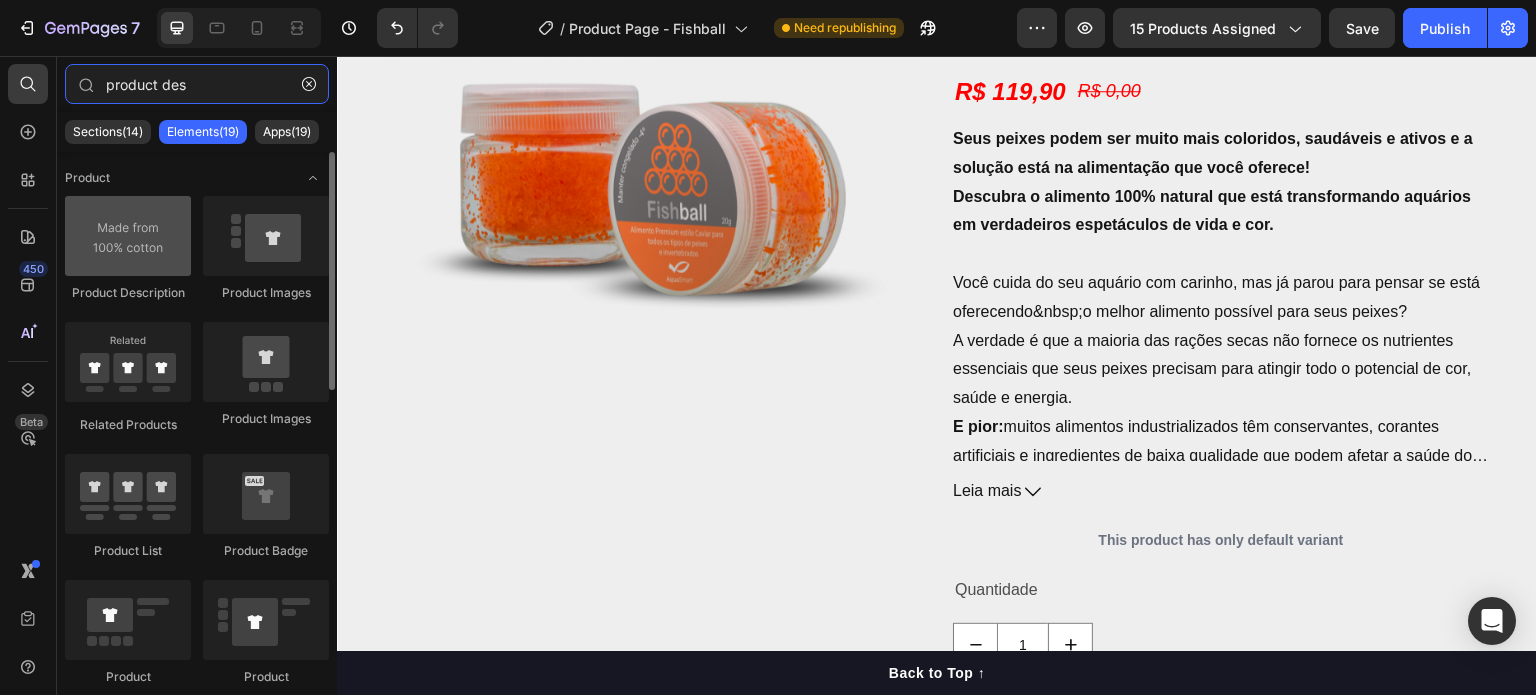 type on "product des" 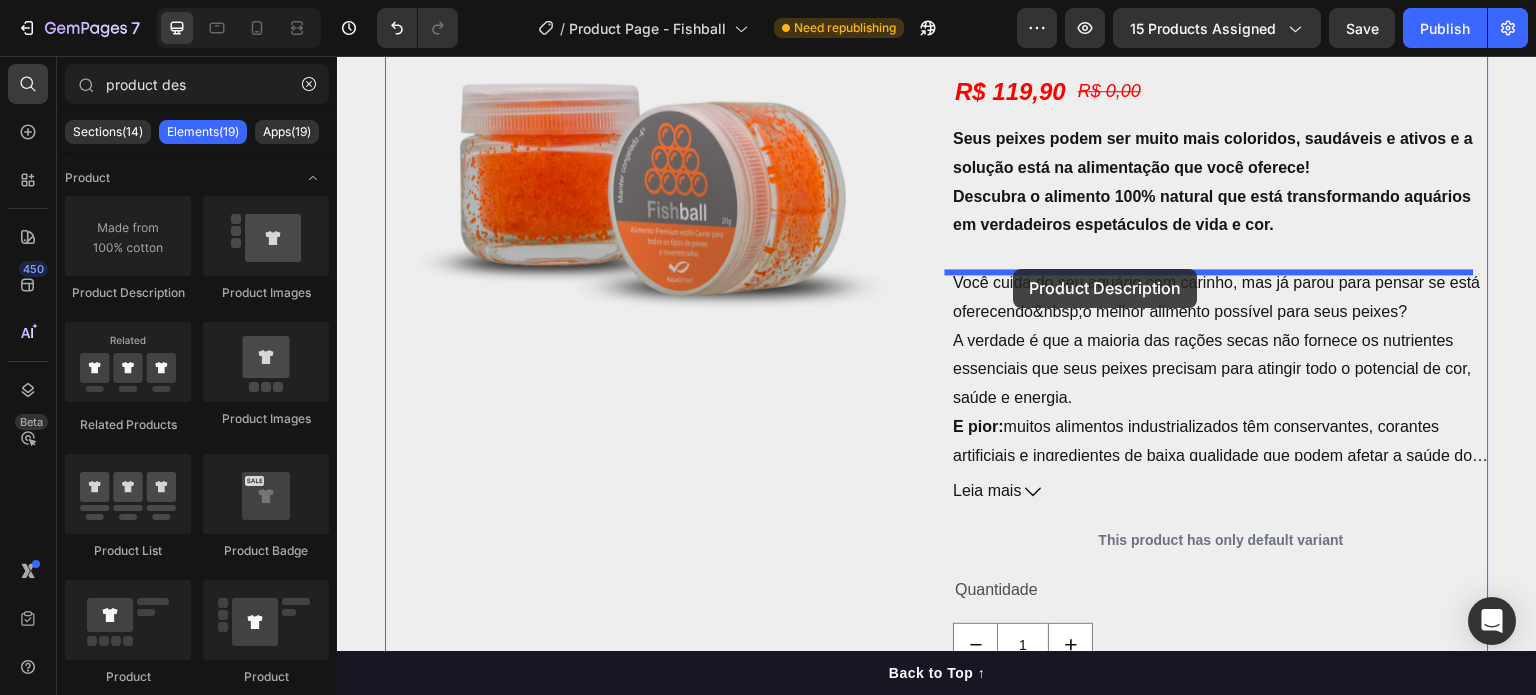 drag, startPoint x: 444, startPoint y: 301, endPoint x: 1014, endPoint y: 269, distance: 570.8975 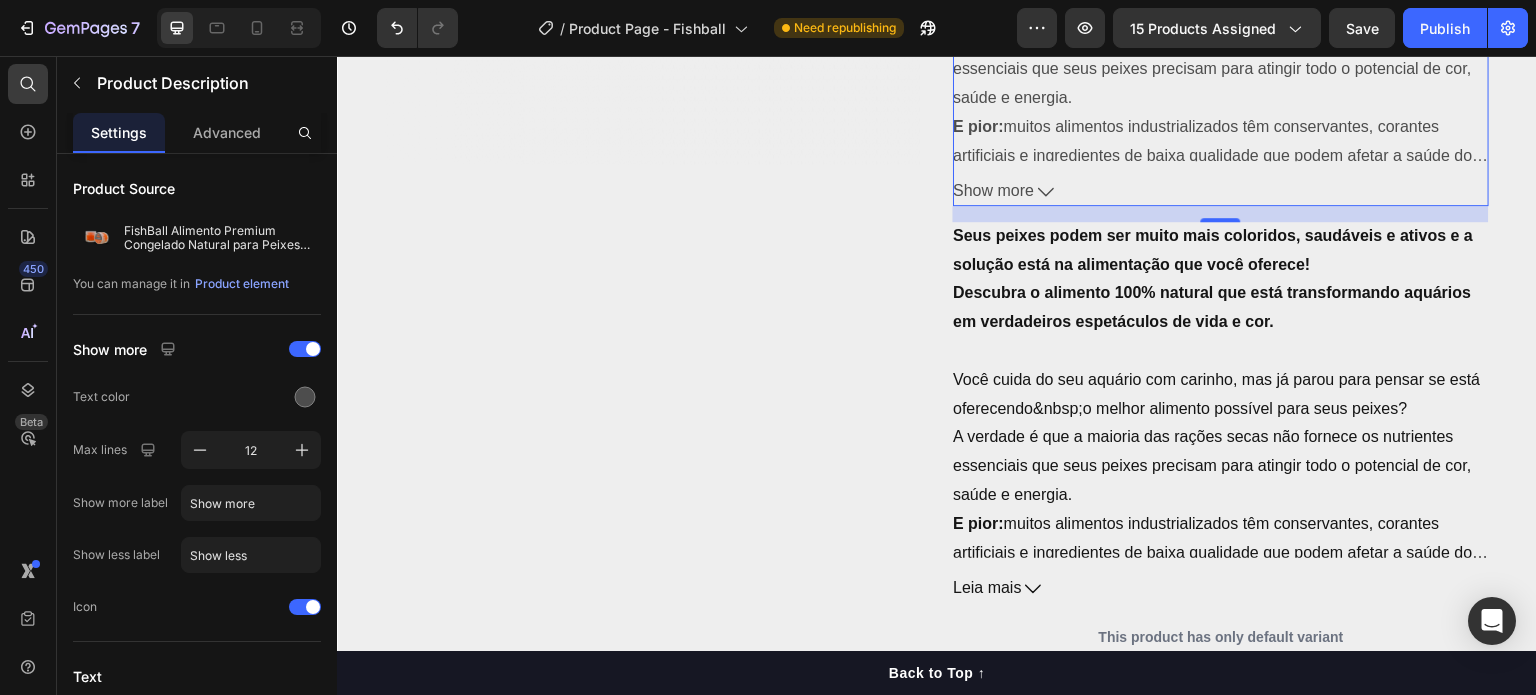 scroll, scrollTop: 4000, scrollLeft: 0, axis: vertical 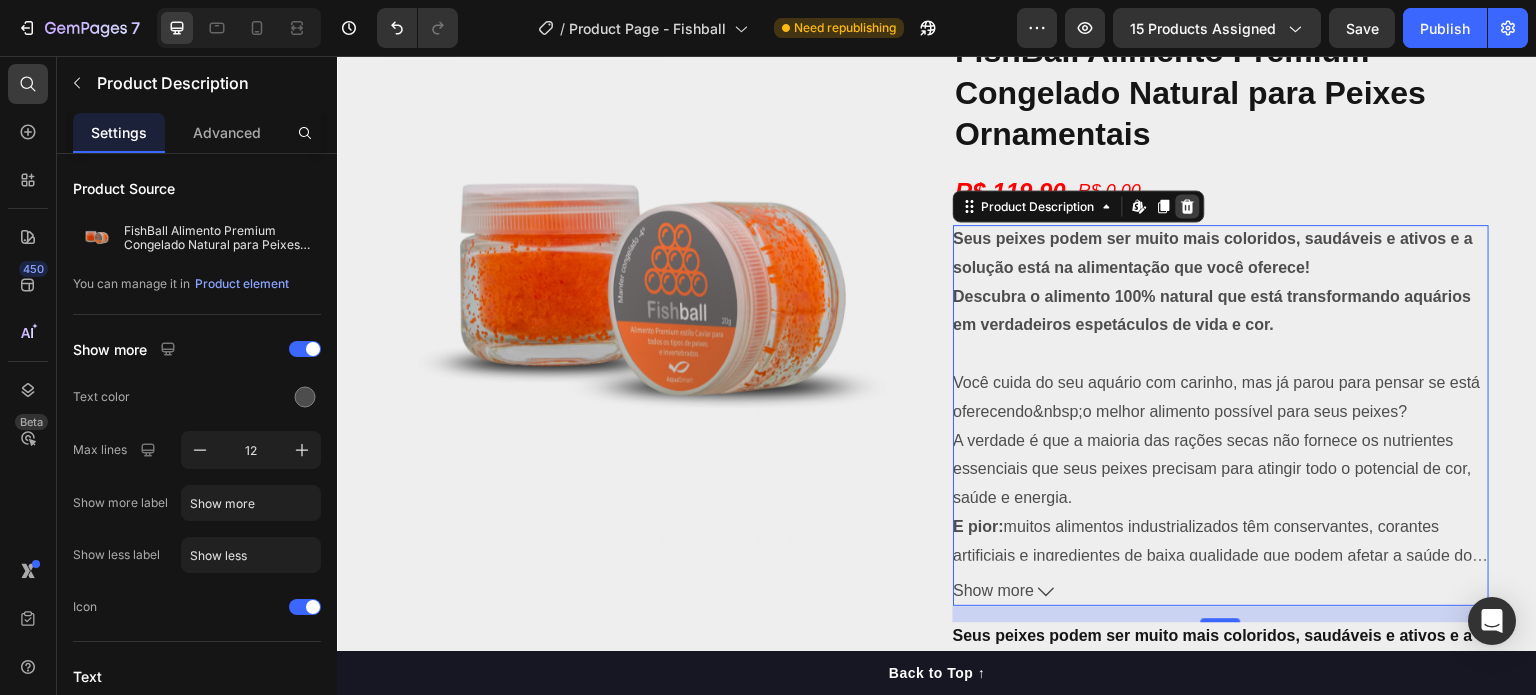 click 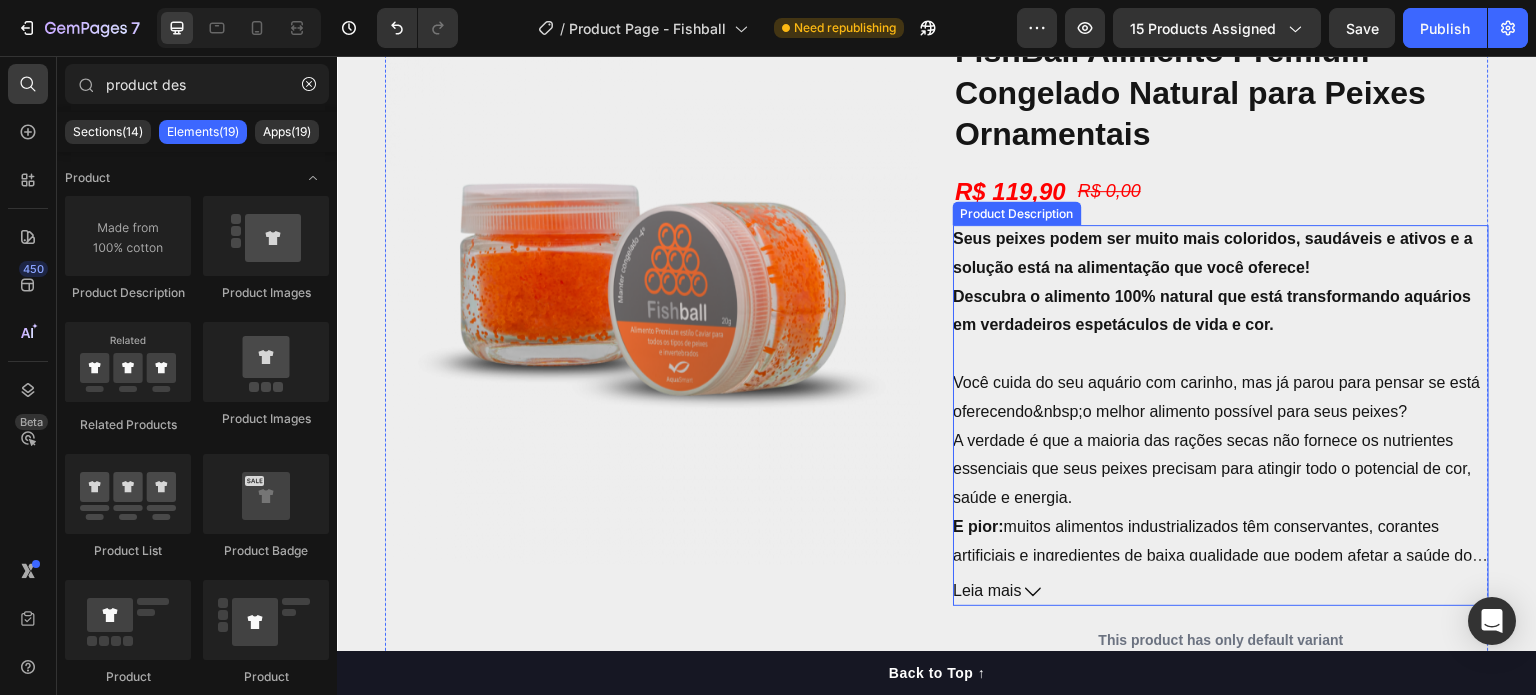 click on "Product Description" at bounding box center [1017, 213] 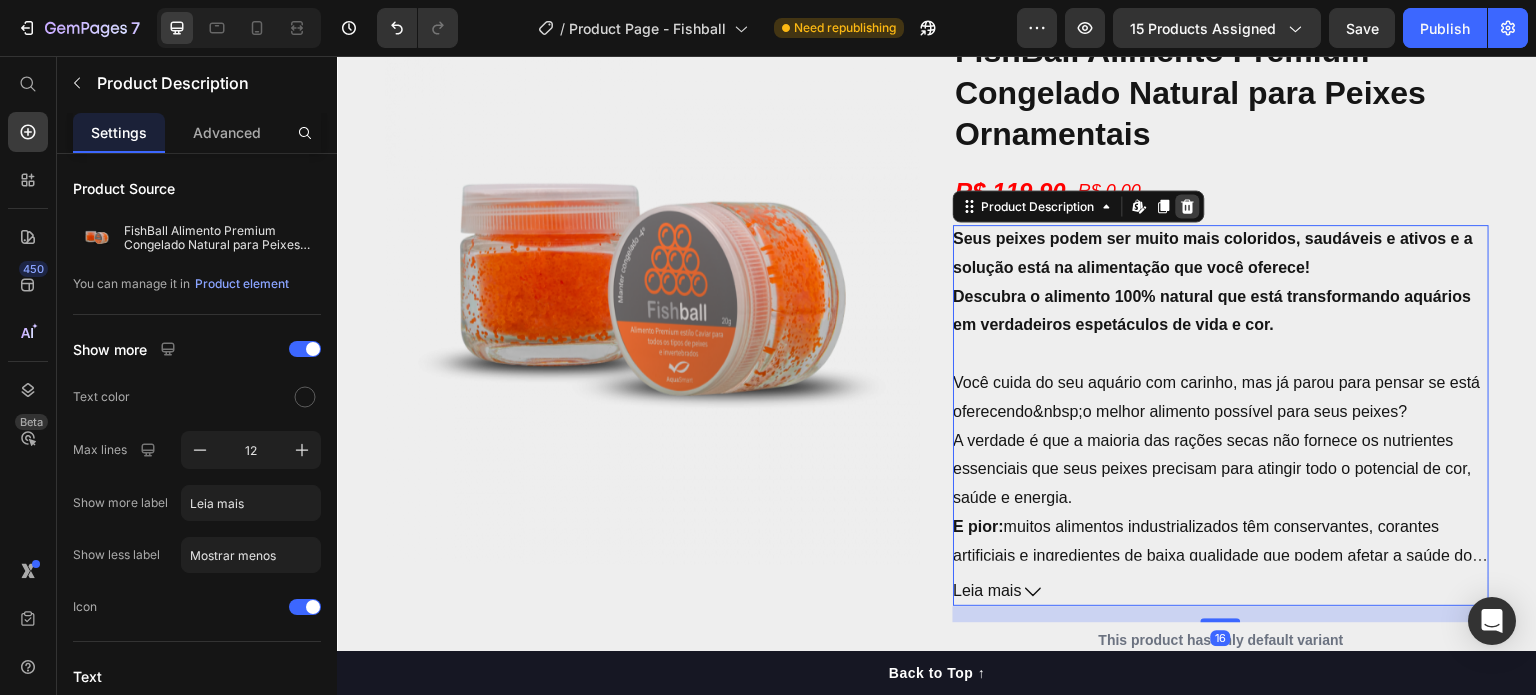 click 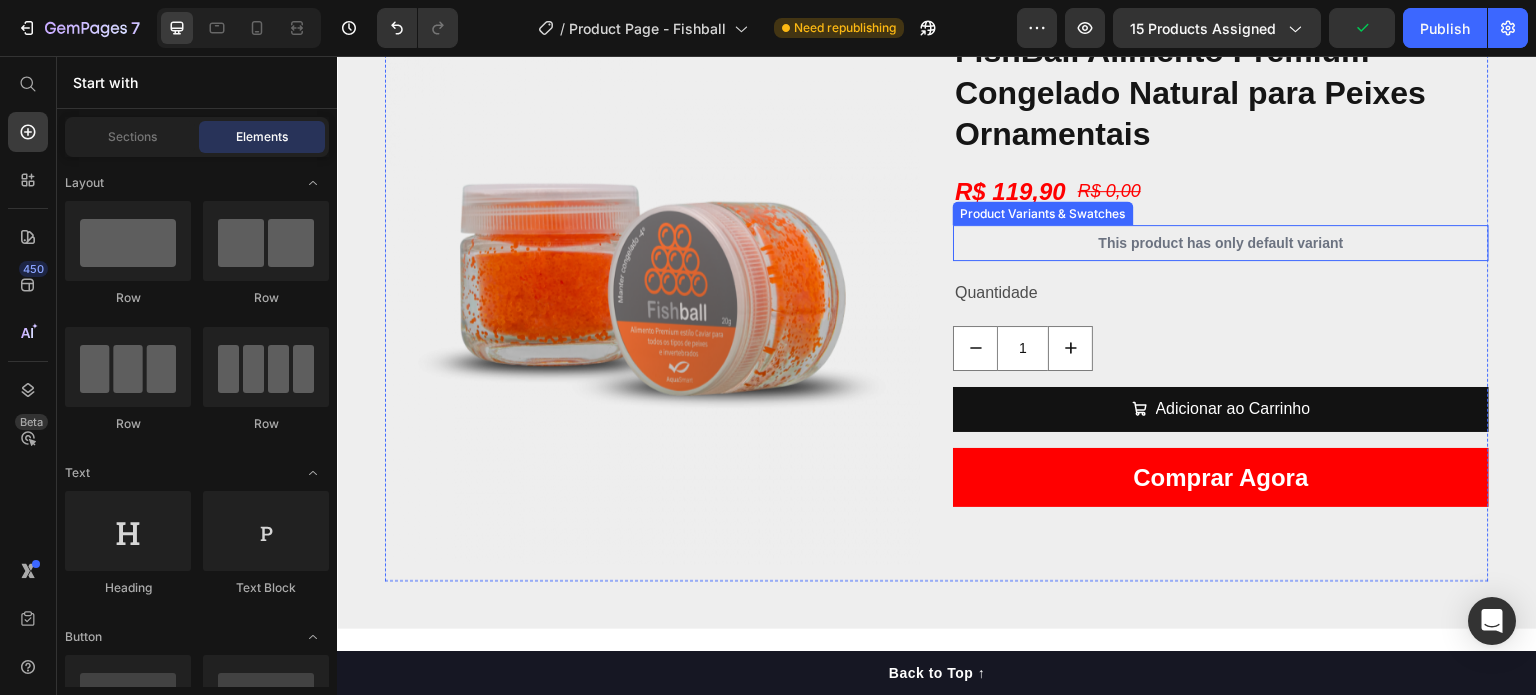 click on "This product has only default variant" at bounding box center [1221, 243] 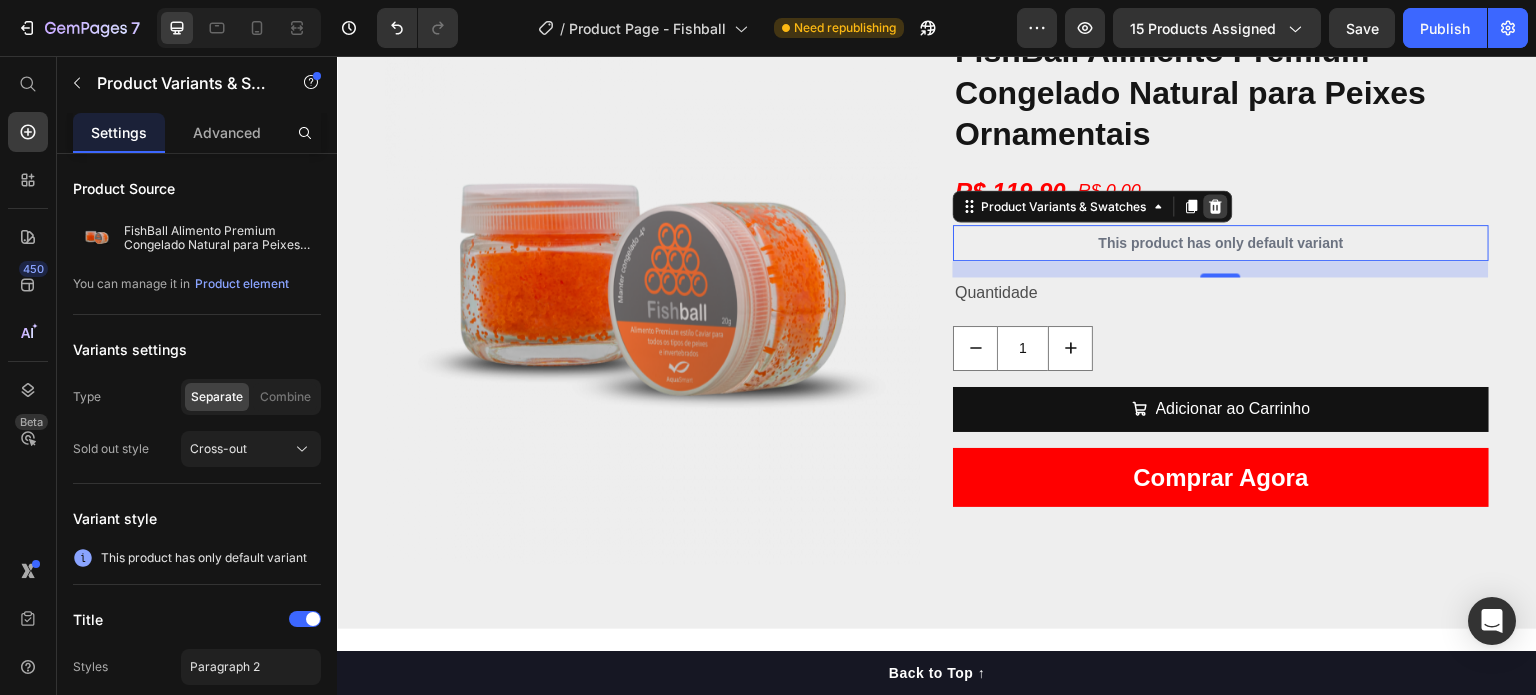 click 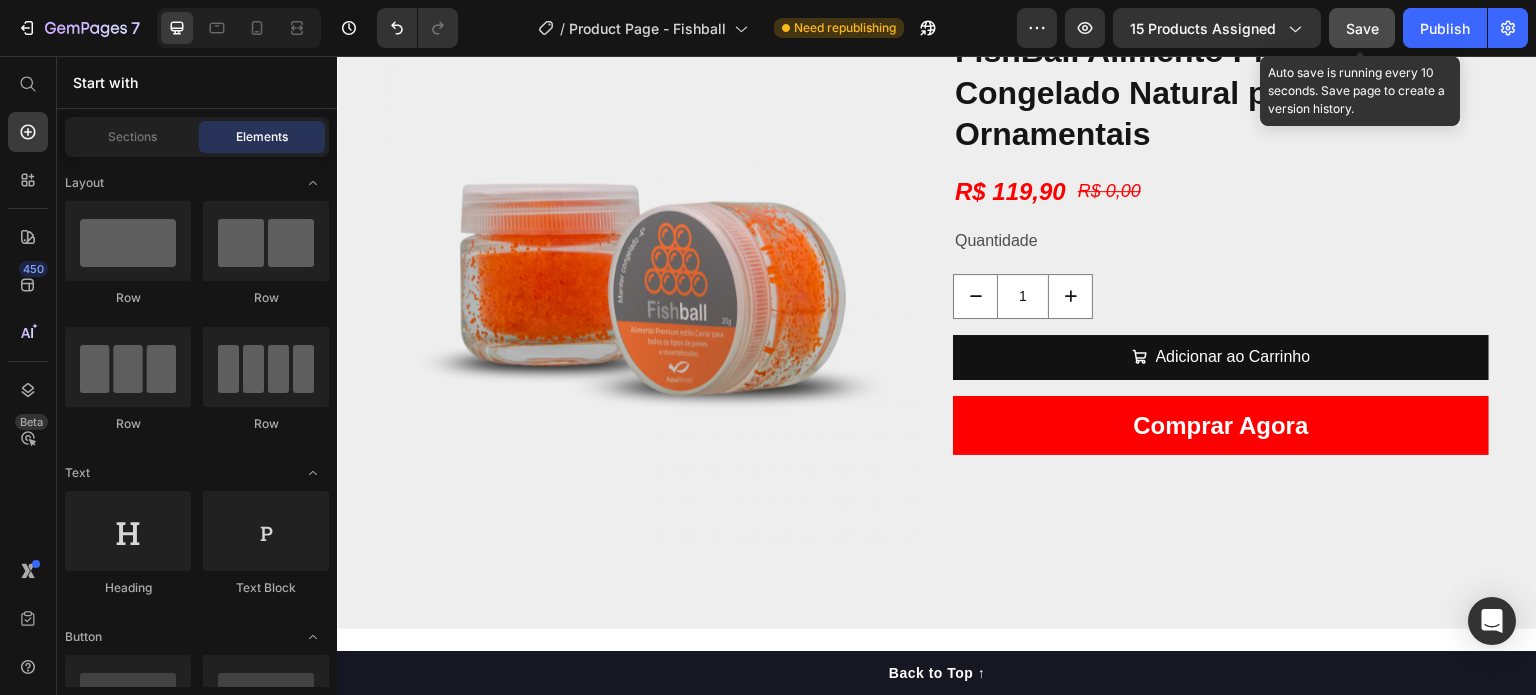 click on "Save" at bounding box center (1362, 28) 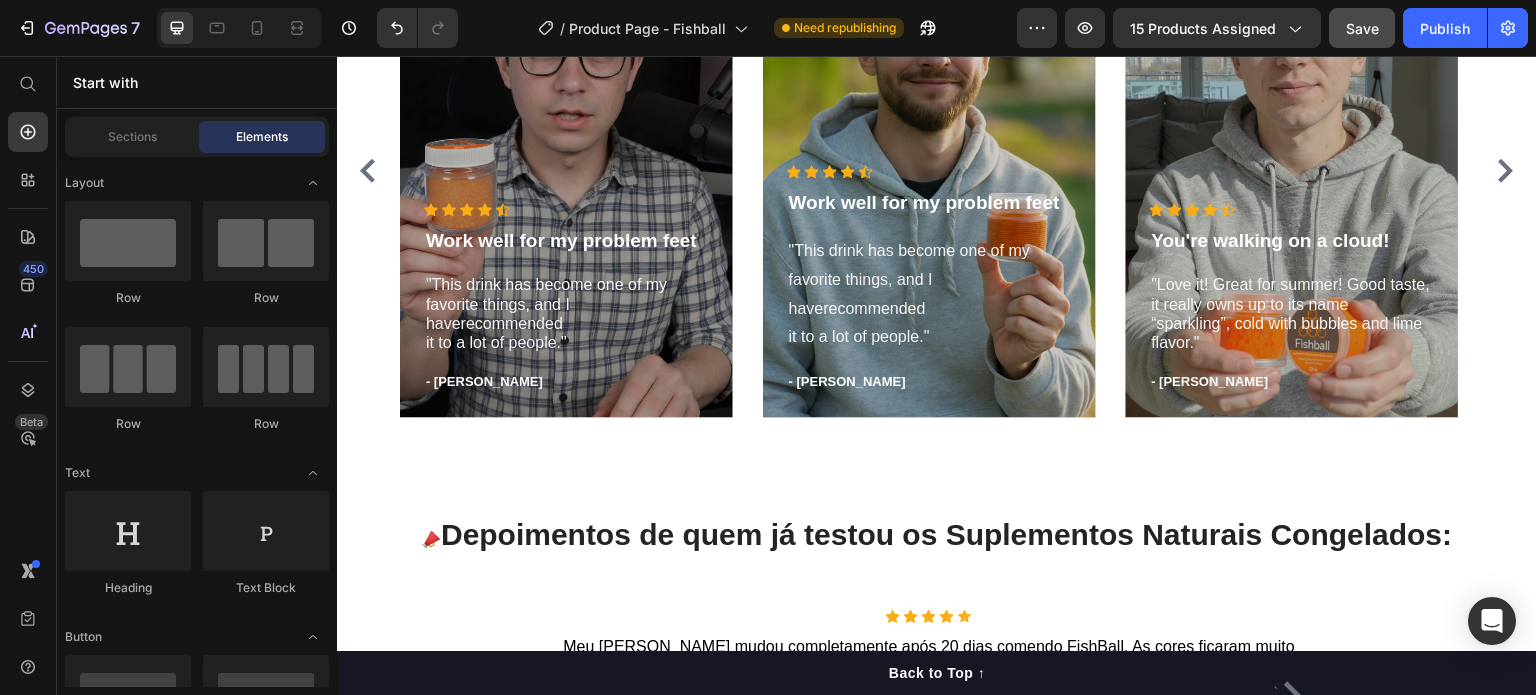 scroll, scrollTop: 5200, scrollLeft: 0, axis: vertical 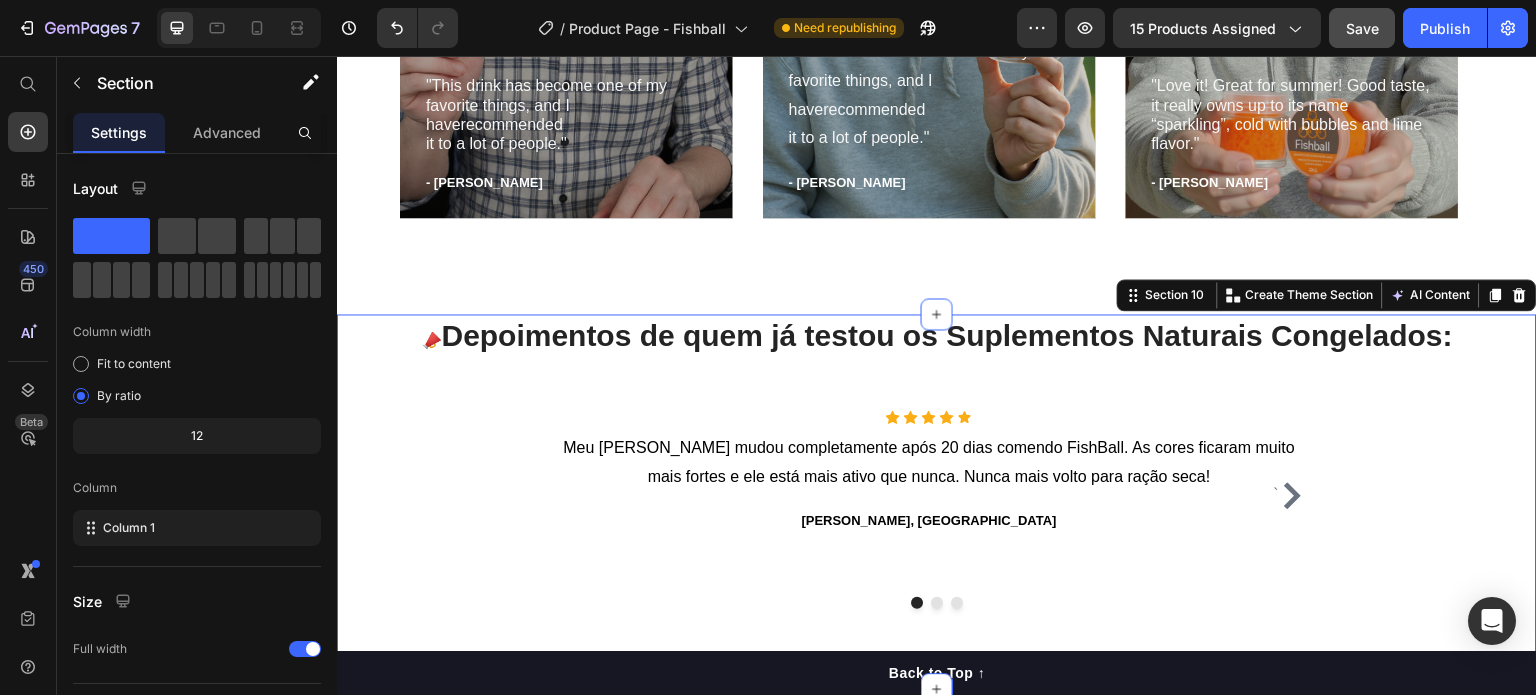 click on "📣  Depoimentos de quem já testou os Suplementos Naturais Congelados: Heading Row `                Icon                Icon                Icon                Icon
Icon Icon List Hoz Meu Betta mudou completamente após 20 dias comendo FishBall. As cores ficaram muito mais fortes e ele está mais ativo que nunca. Nunca mais volto para ração seca! Text block João P., São Paulo Text block                Icon                Icon                Icon                Icon
Icon Icon List Hoz Achei que era exagero, mas realmente funciona. Meus Neons Tetra estão com um azul brilhante que eu nunca tinha visto antes. Além disso, percebi que suja muito menos o aquário. Text block Ana C., Belo Horizonte Text block                Icon                Icon                Icon                Icon
Icon Icon List Hoz Text block Rafael T., Rio de Janeiro Text block ` Carousel Row" at bounding box center [937, 461] 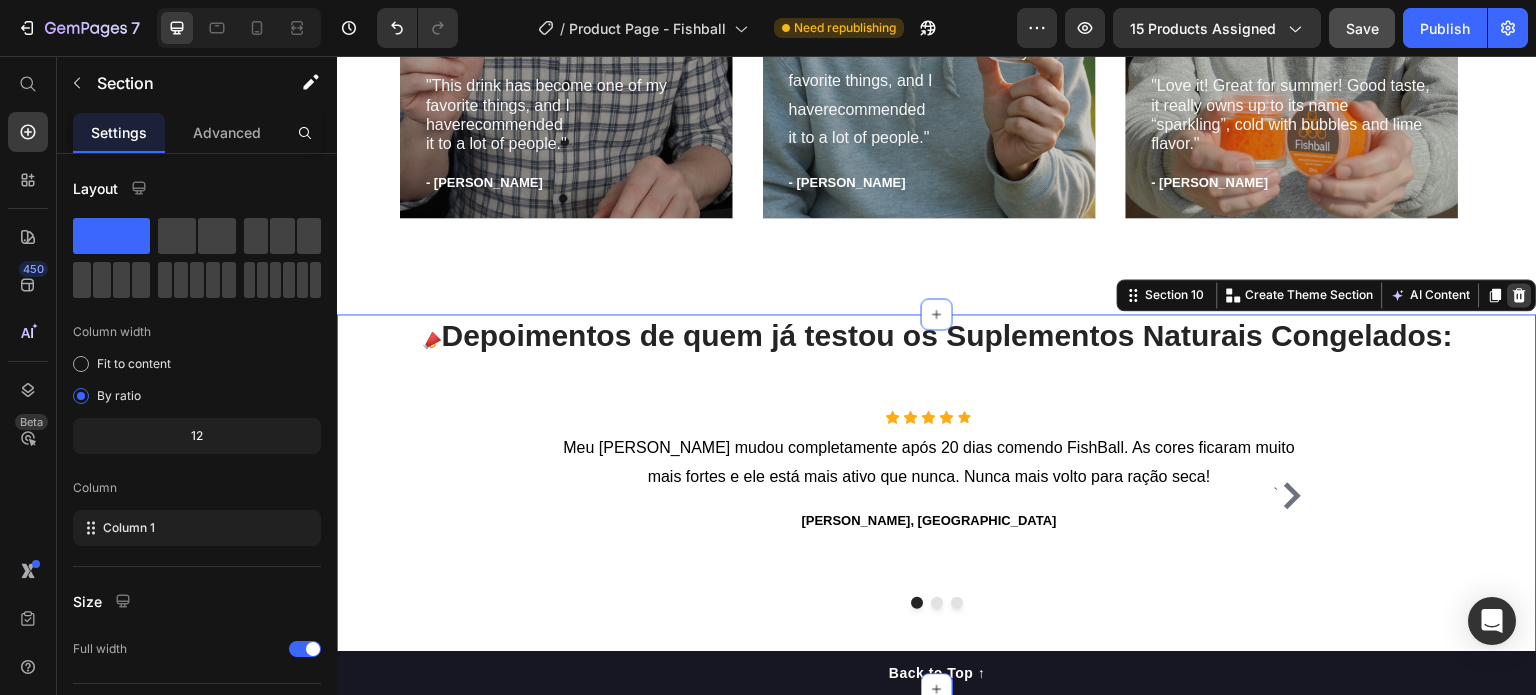 click 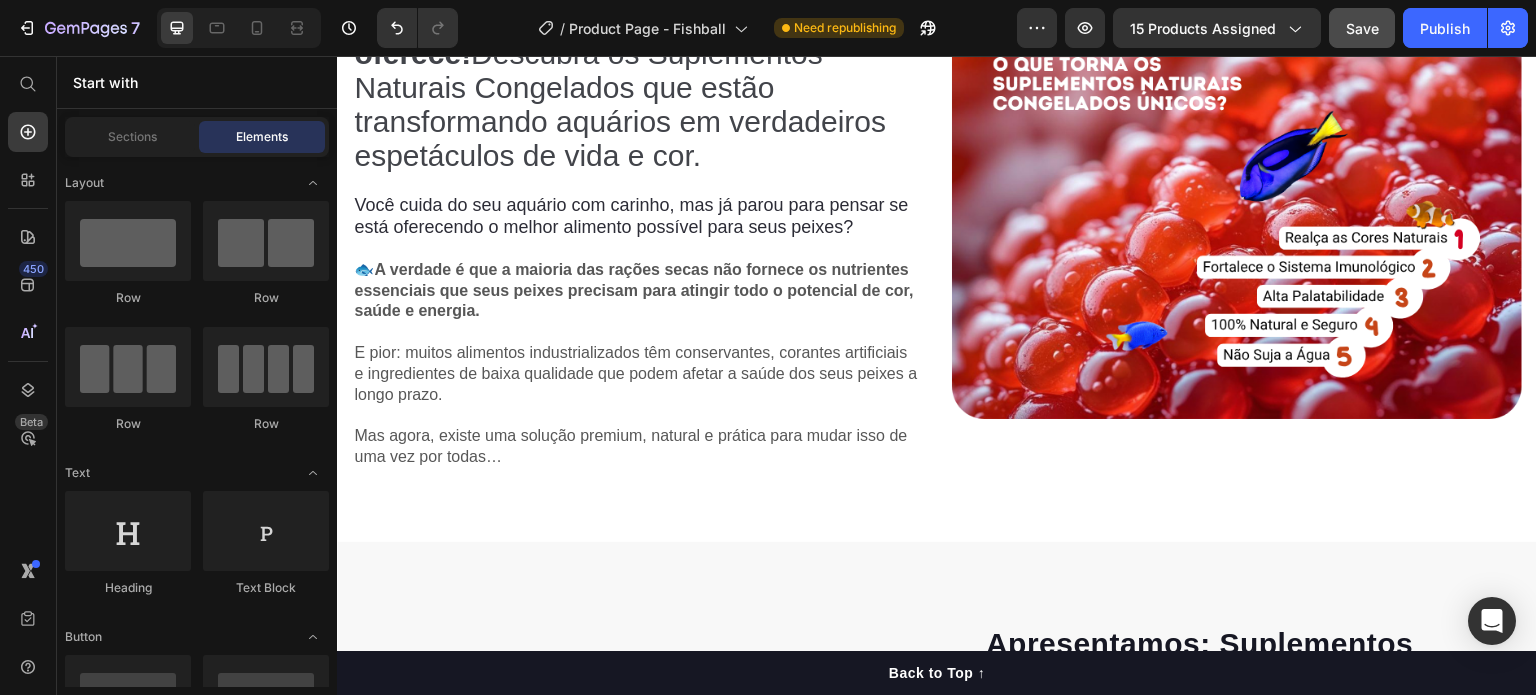scroll, scrollTop: 0, scrollLeft: 0, axis: both 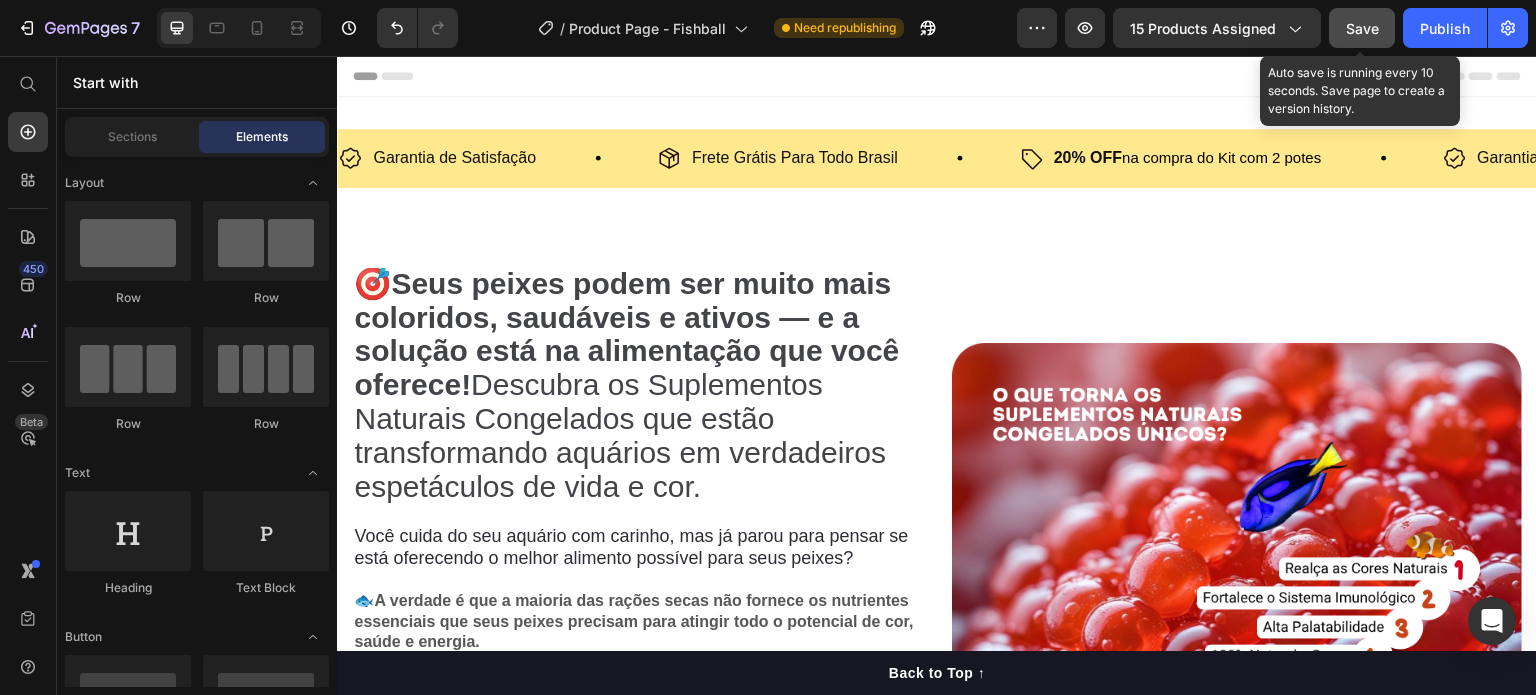 click on "Save" 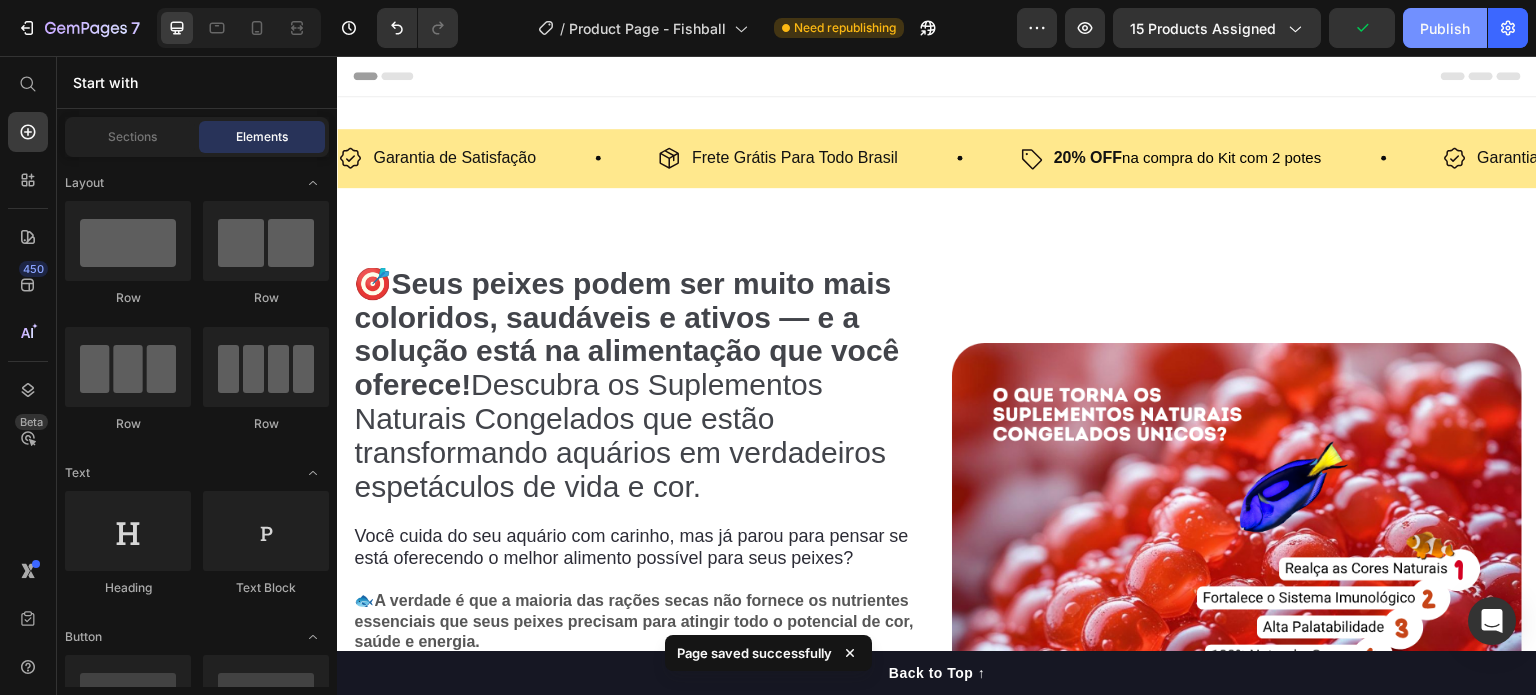 click on "Publish" at bounding box center (1445, 28) 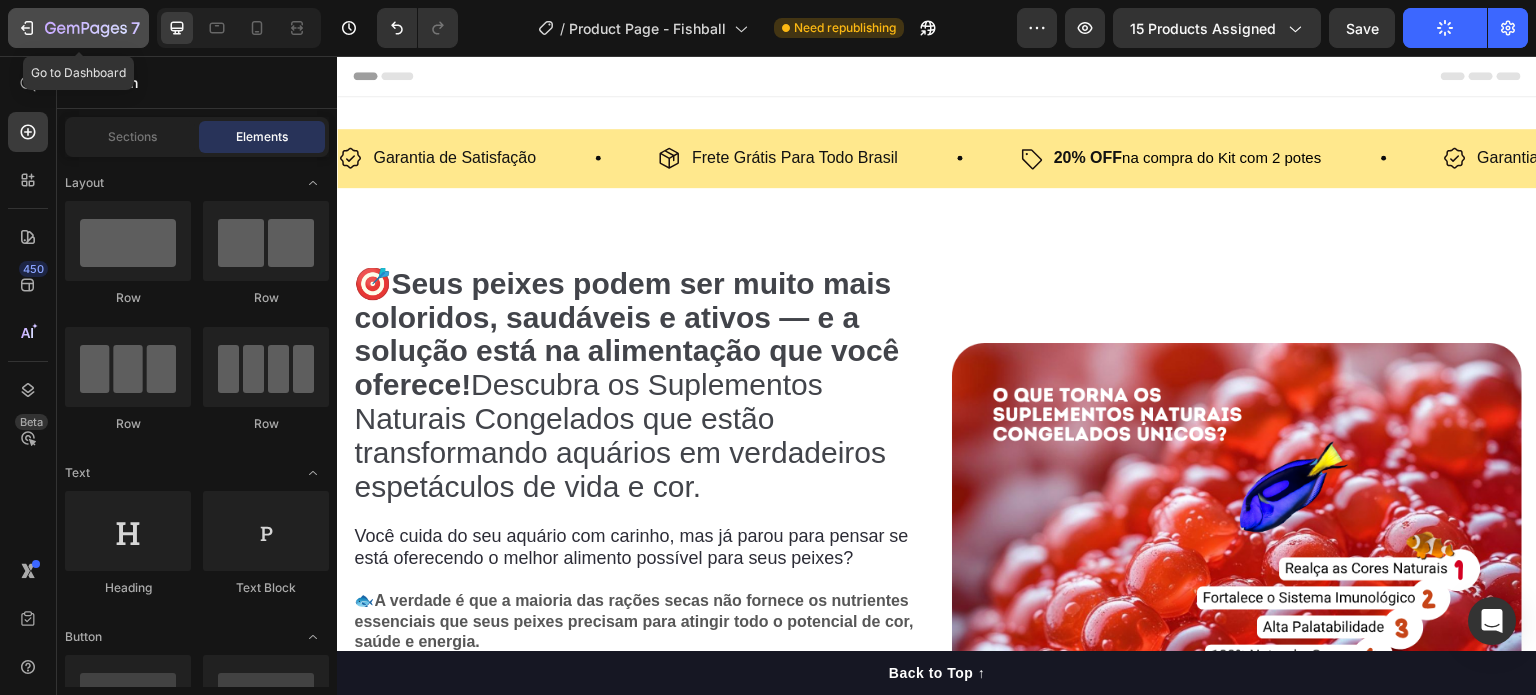 type 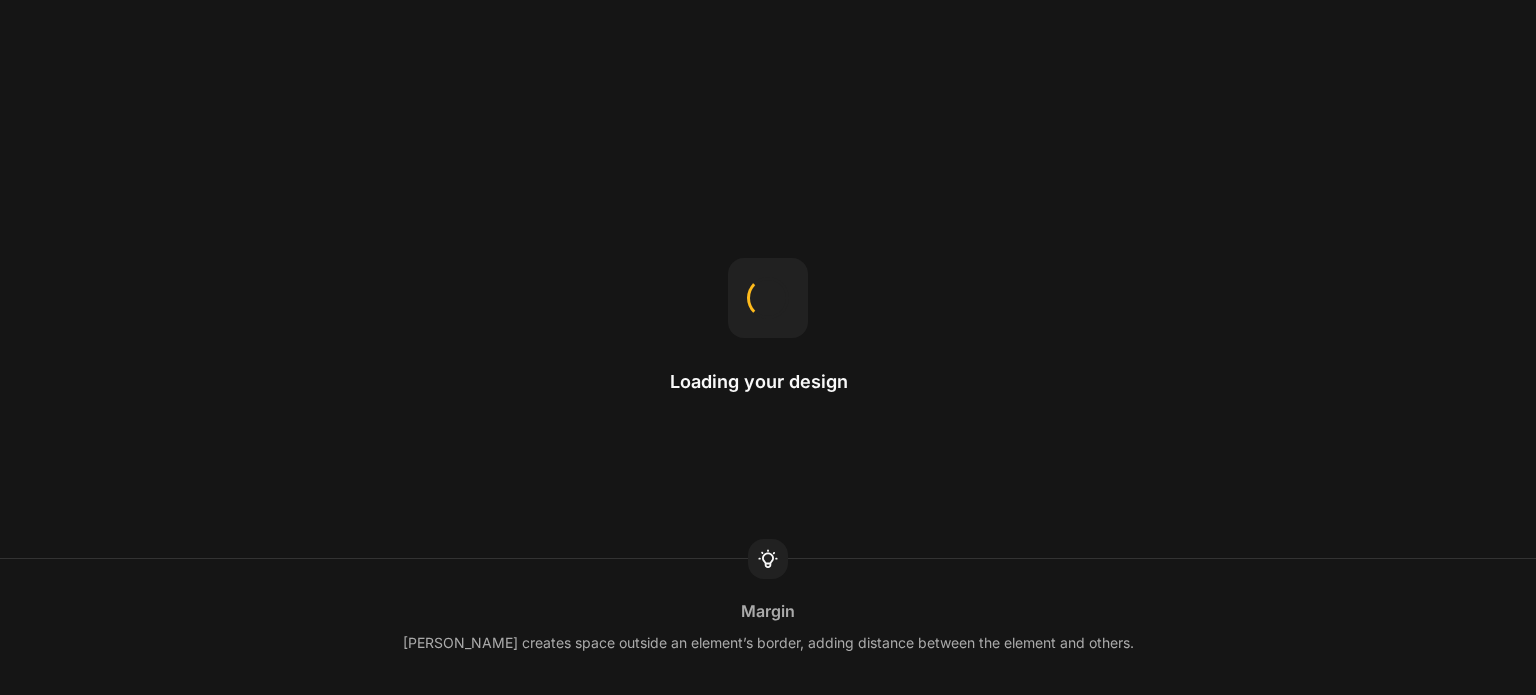 scroll, scrollTop: 0, scrollLeft: 0, axis: both 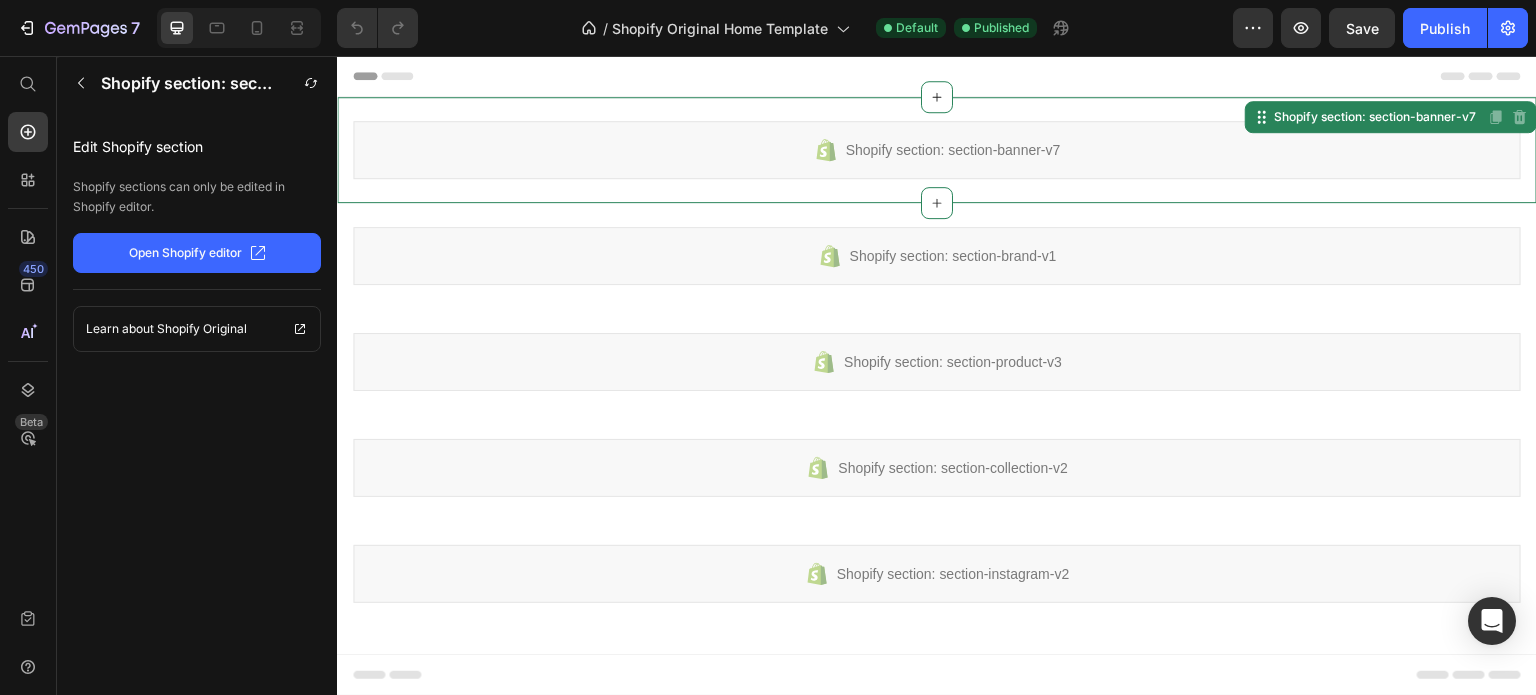 click on "Shopify section: section-banner-v7" at bounding box center [953, 150] 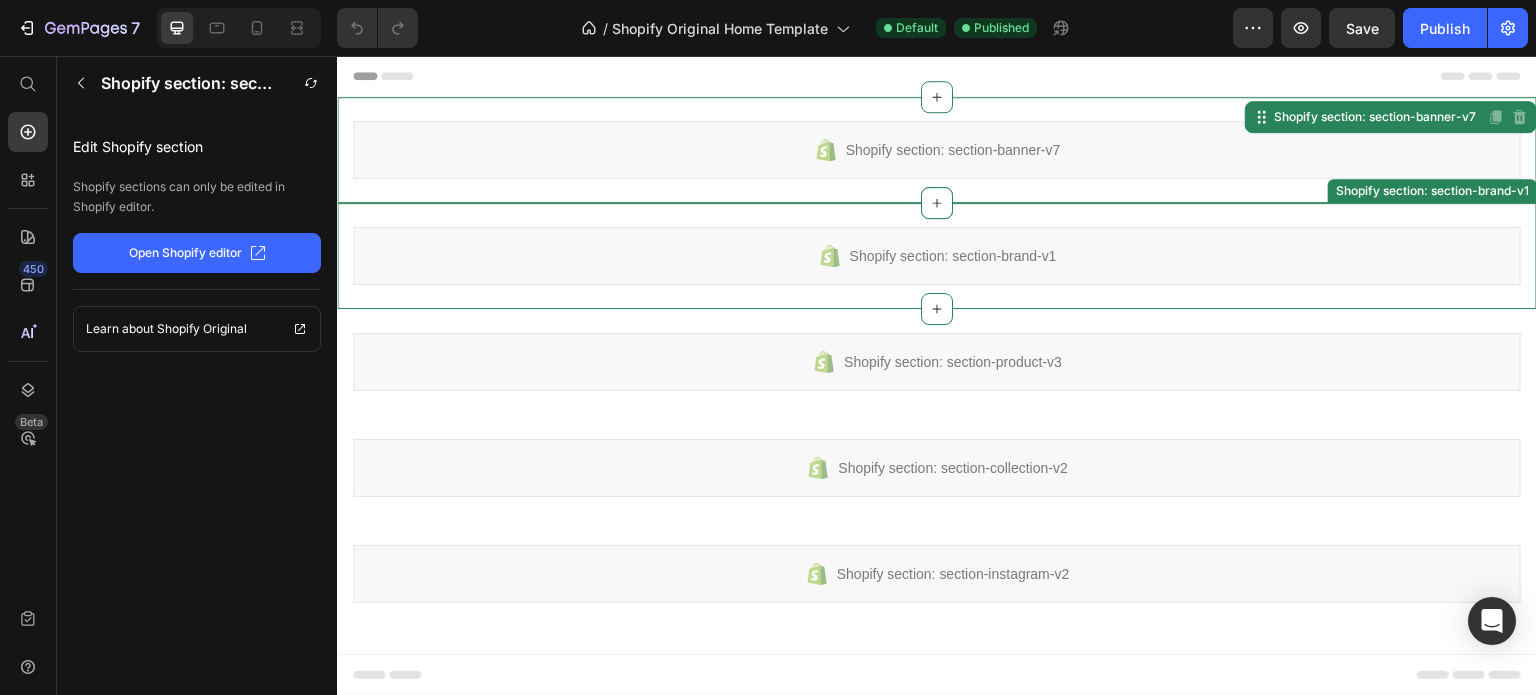 click on "Shopify section: section-brand-v1" at bounding box center [953, 256] 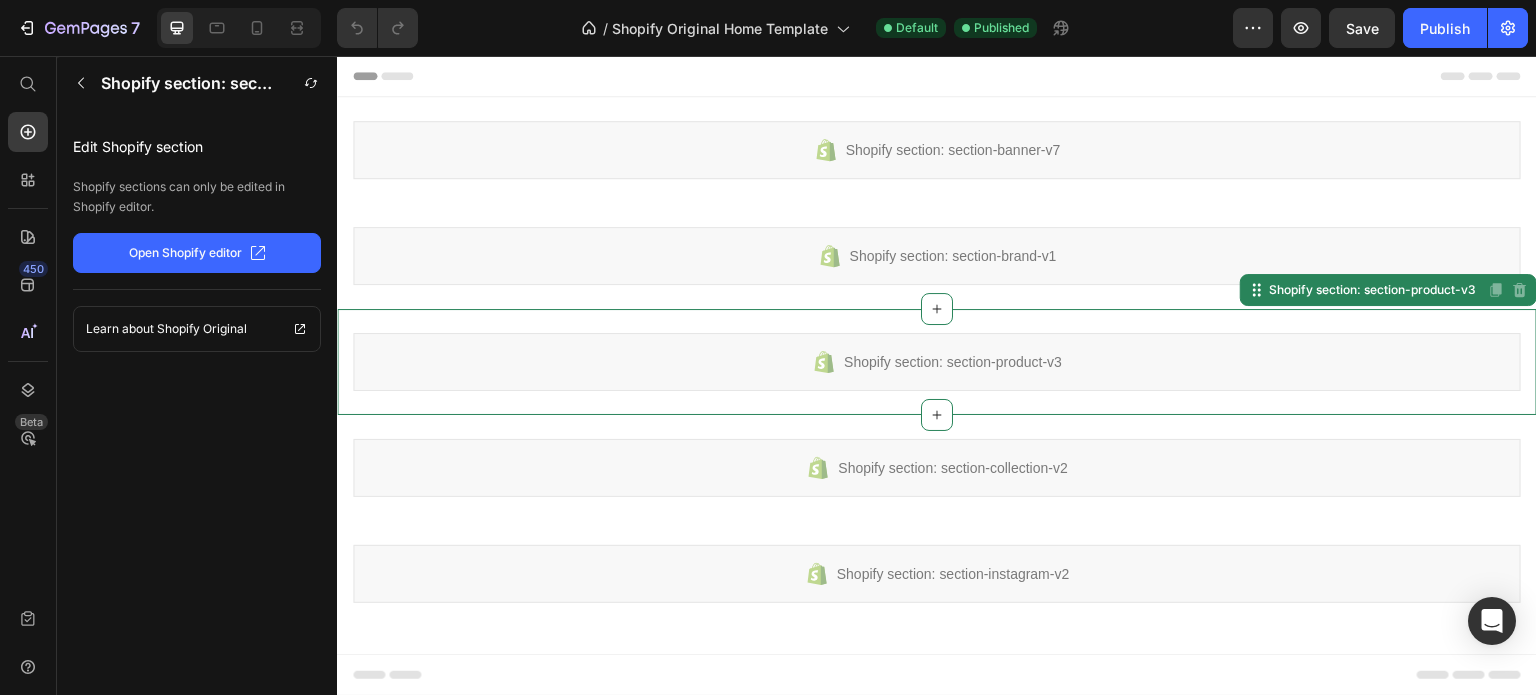 click on "Shopify section: section-product-v3" at bounding box center (953, 362) 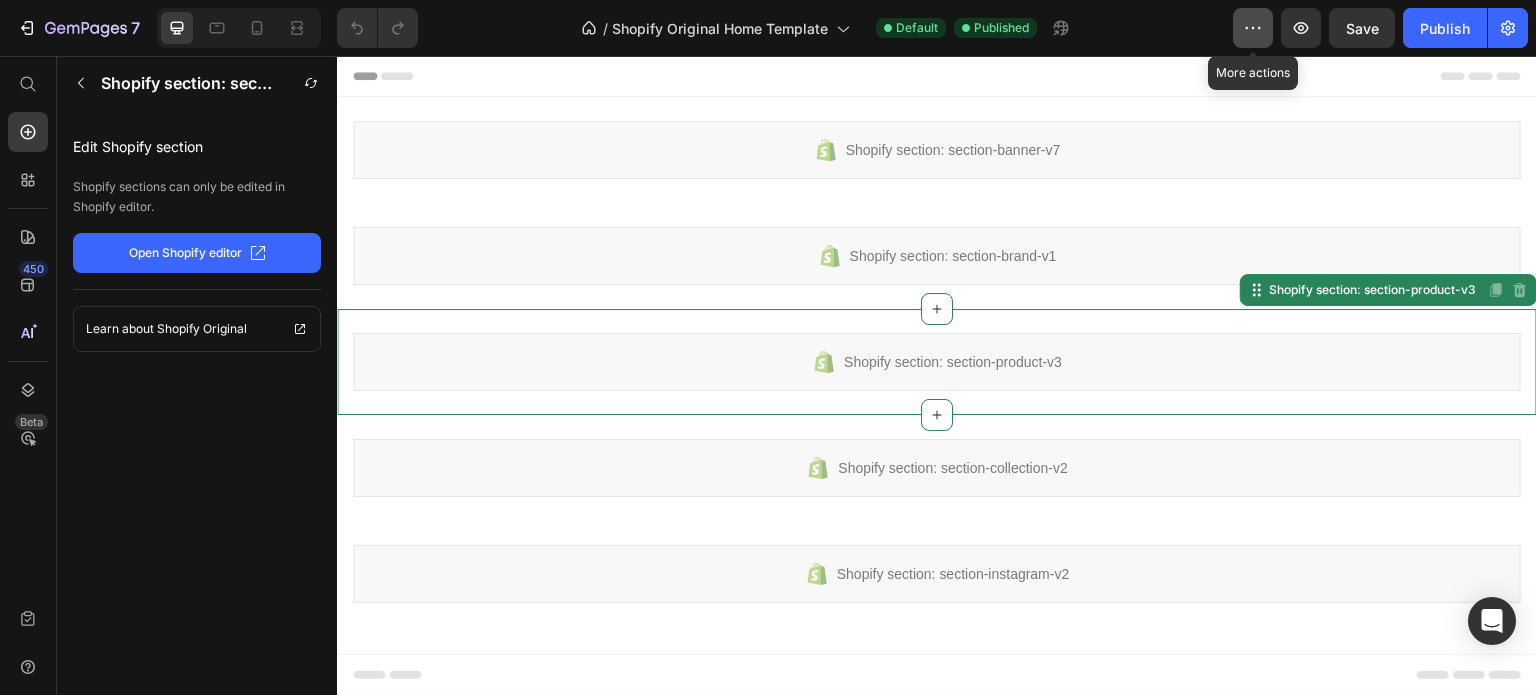click 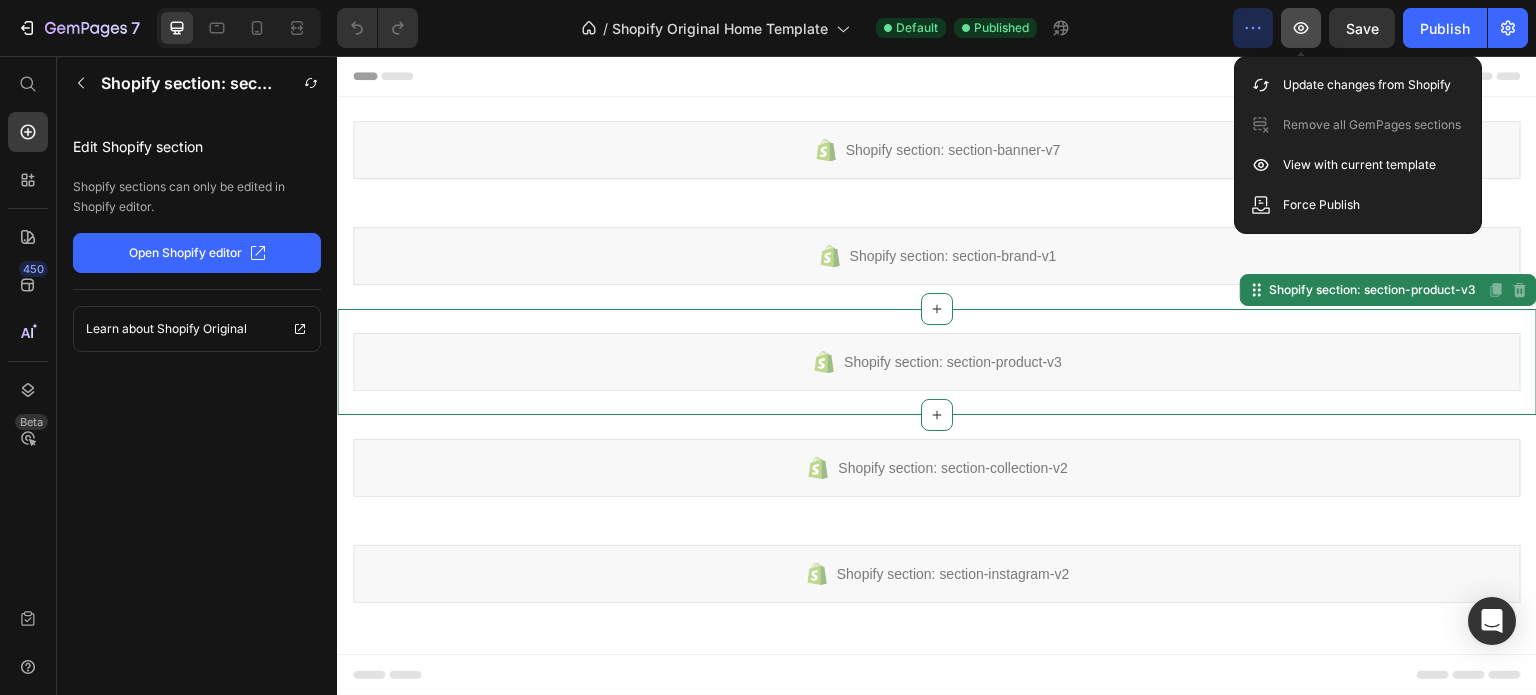click 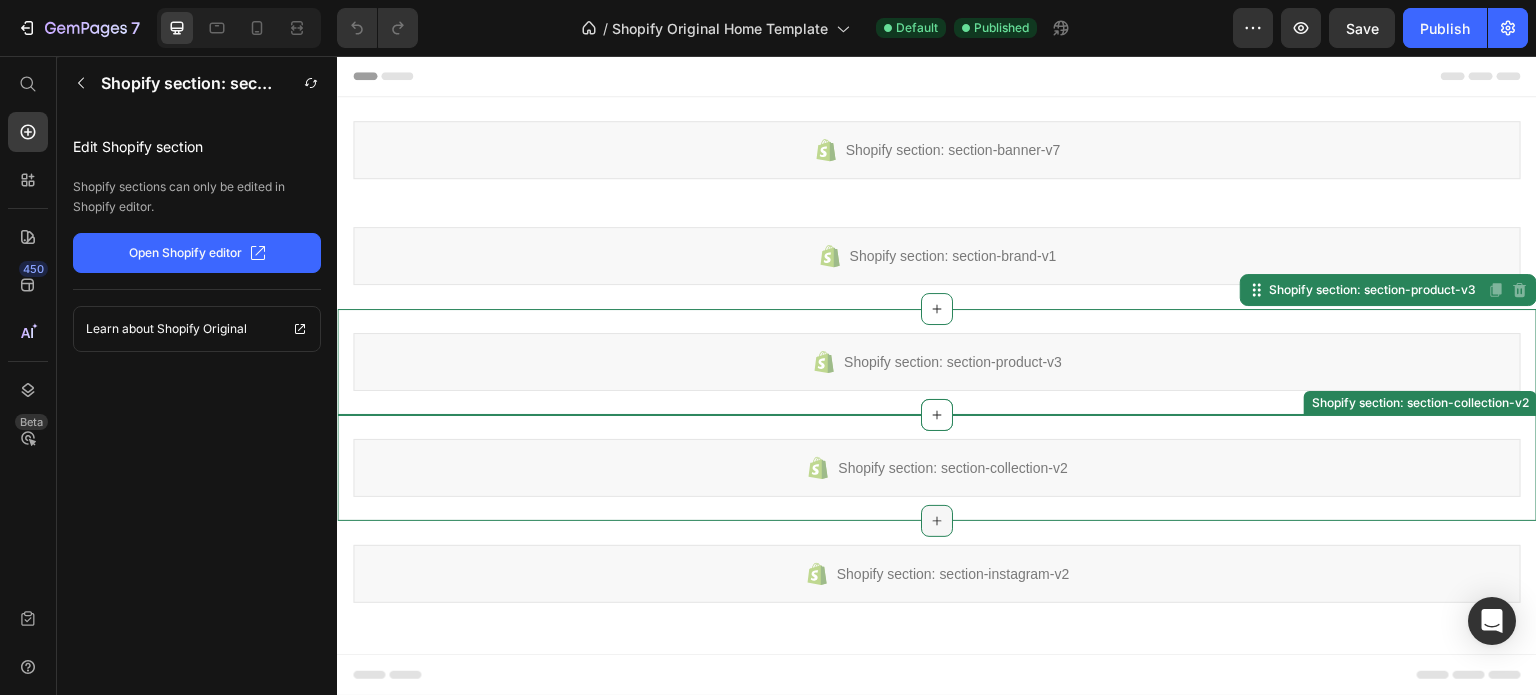 click 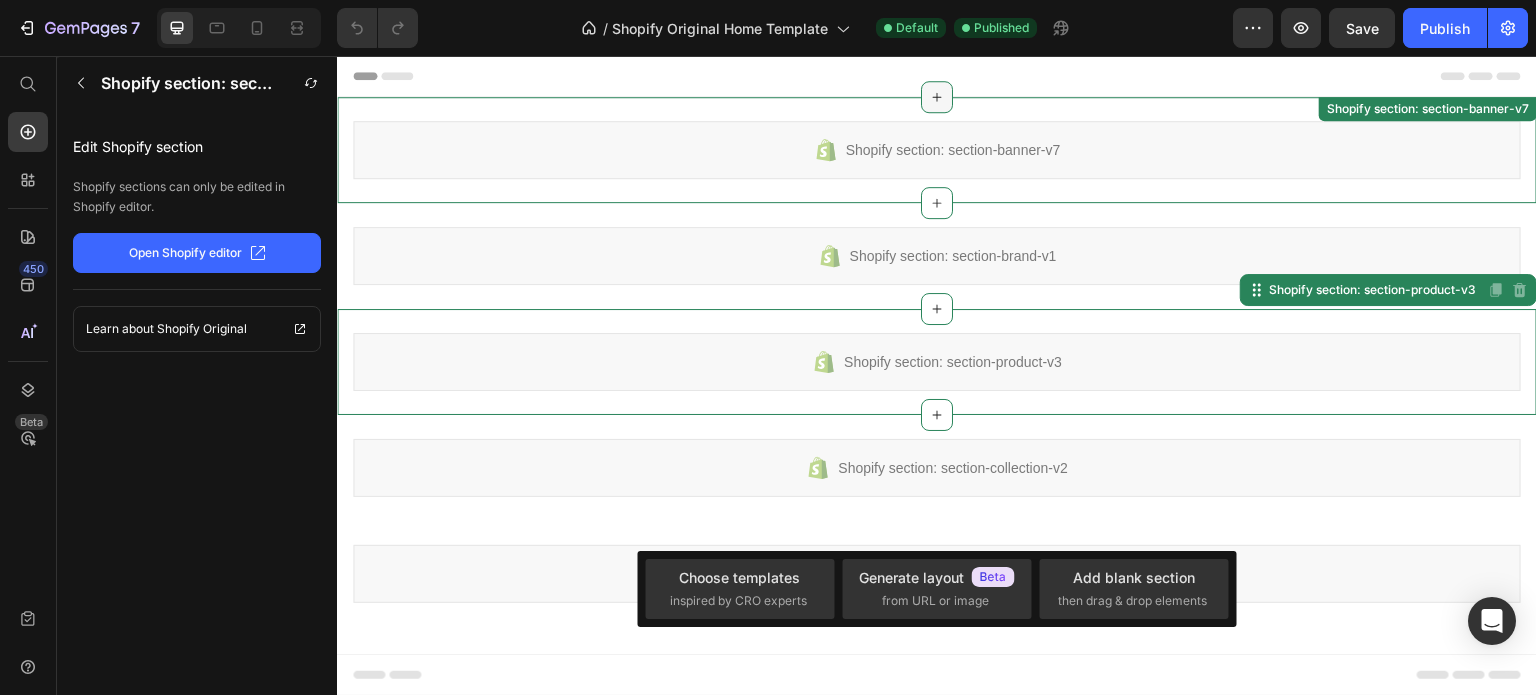 click 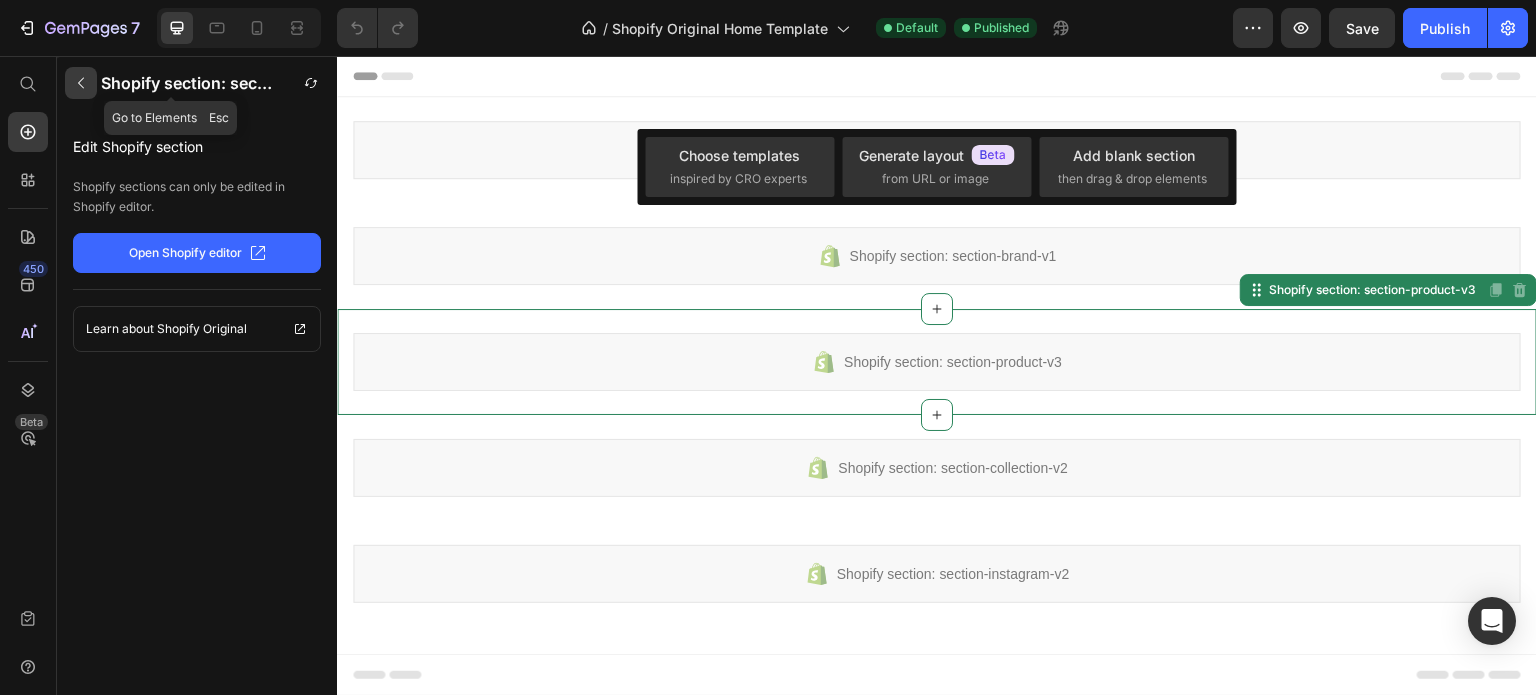 click 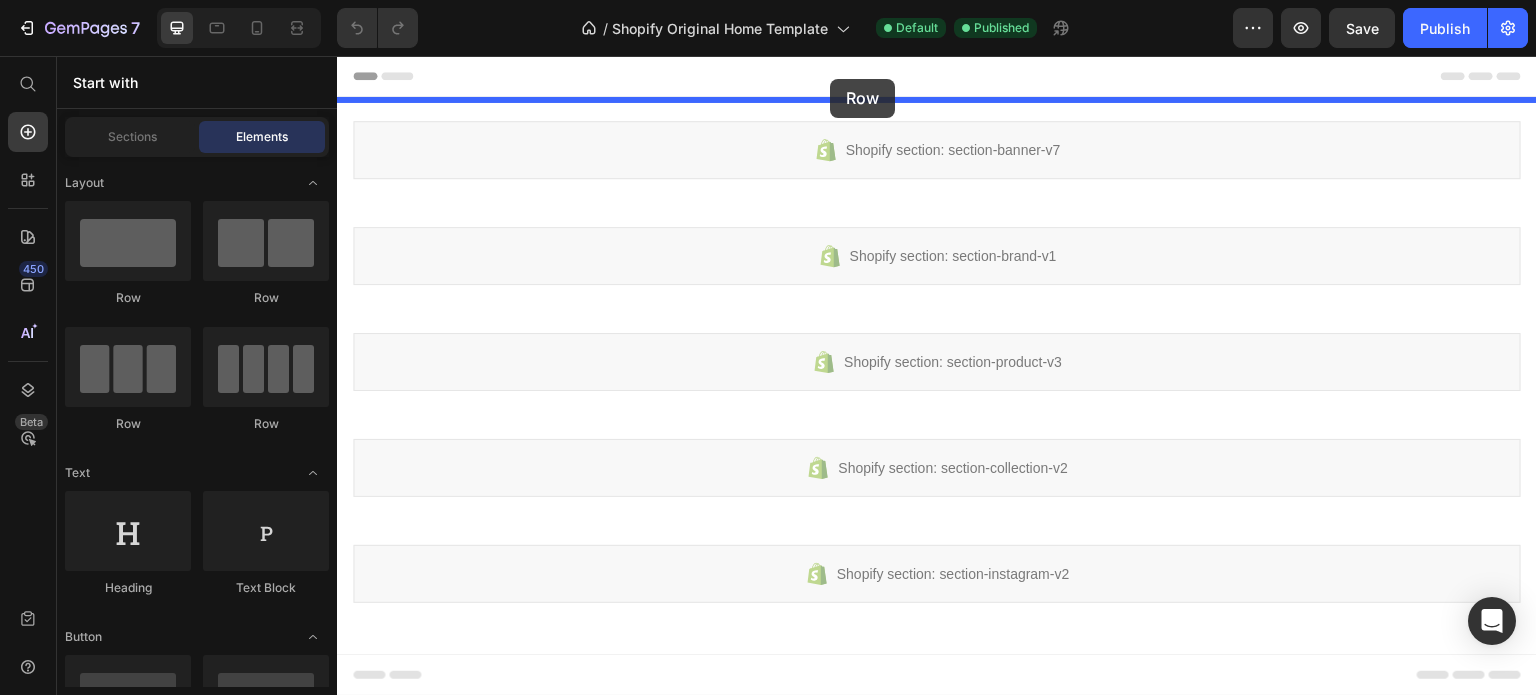 drag, startPoint x: 453, startPoint y: 323, endPoint x: 830, endPoint y: 79, distance: 449.07126 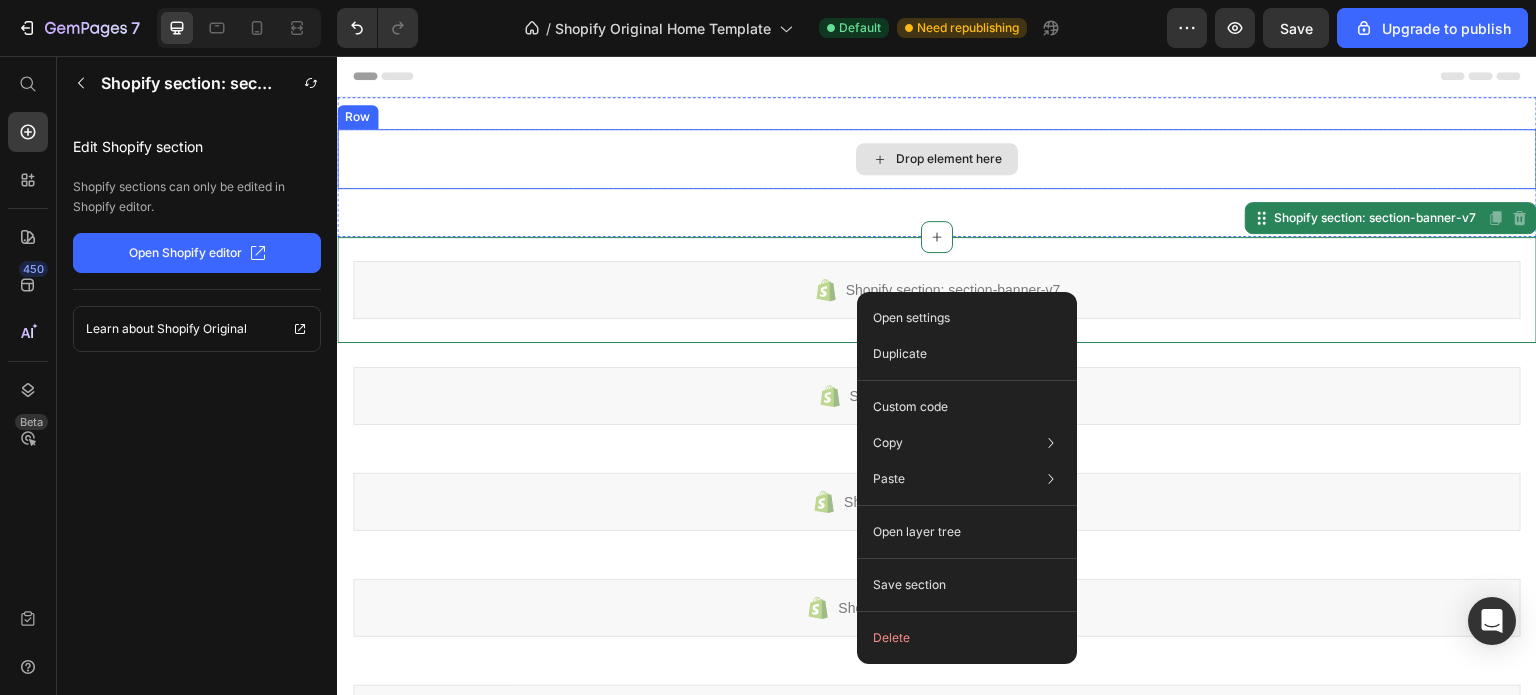click on "Drop element here" at bounding box center (937, 159) 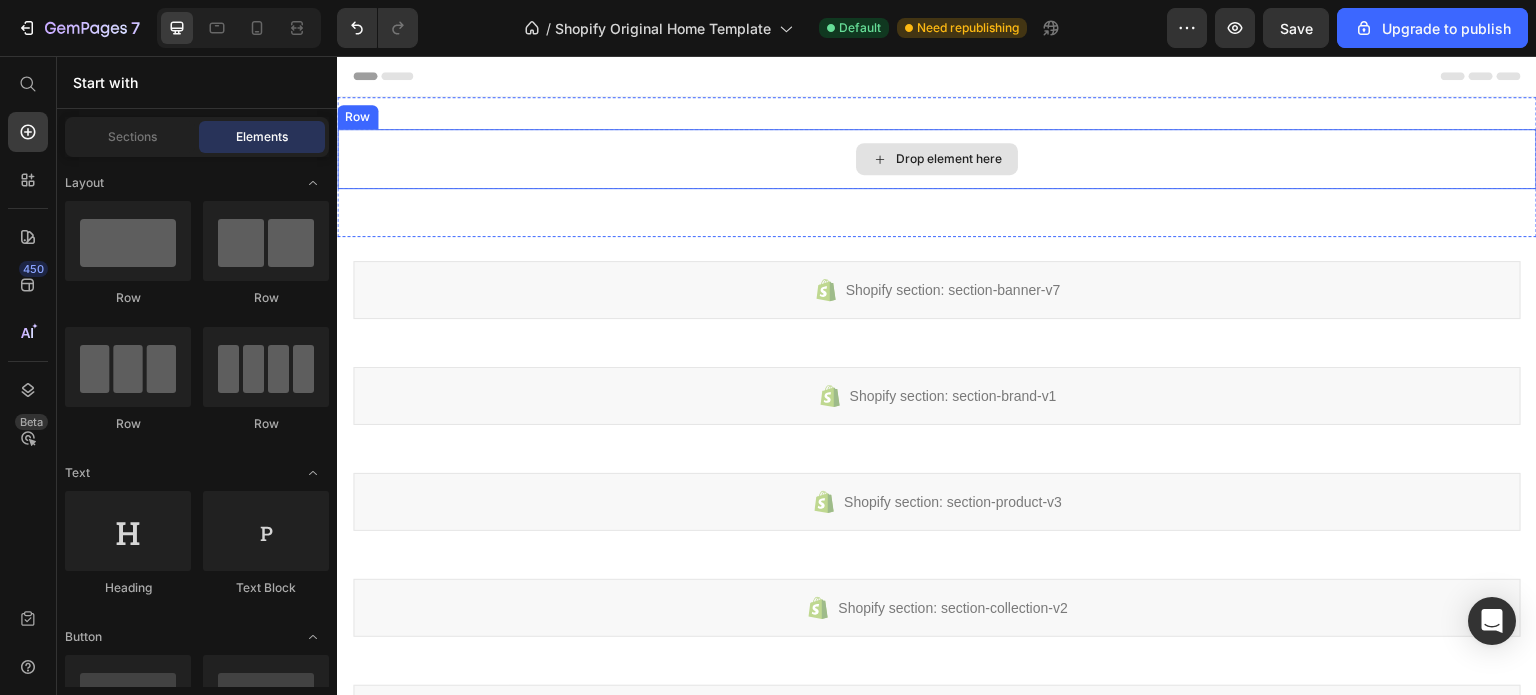 click on "Drop element here" at bounding box center (937, 159) 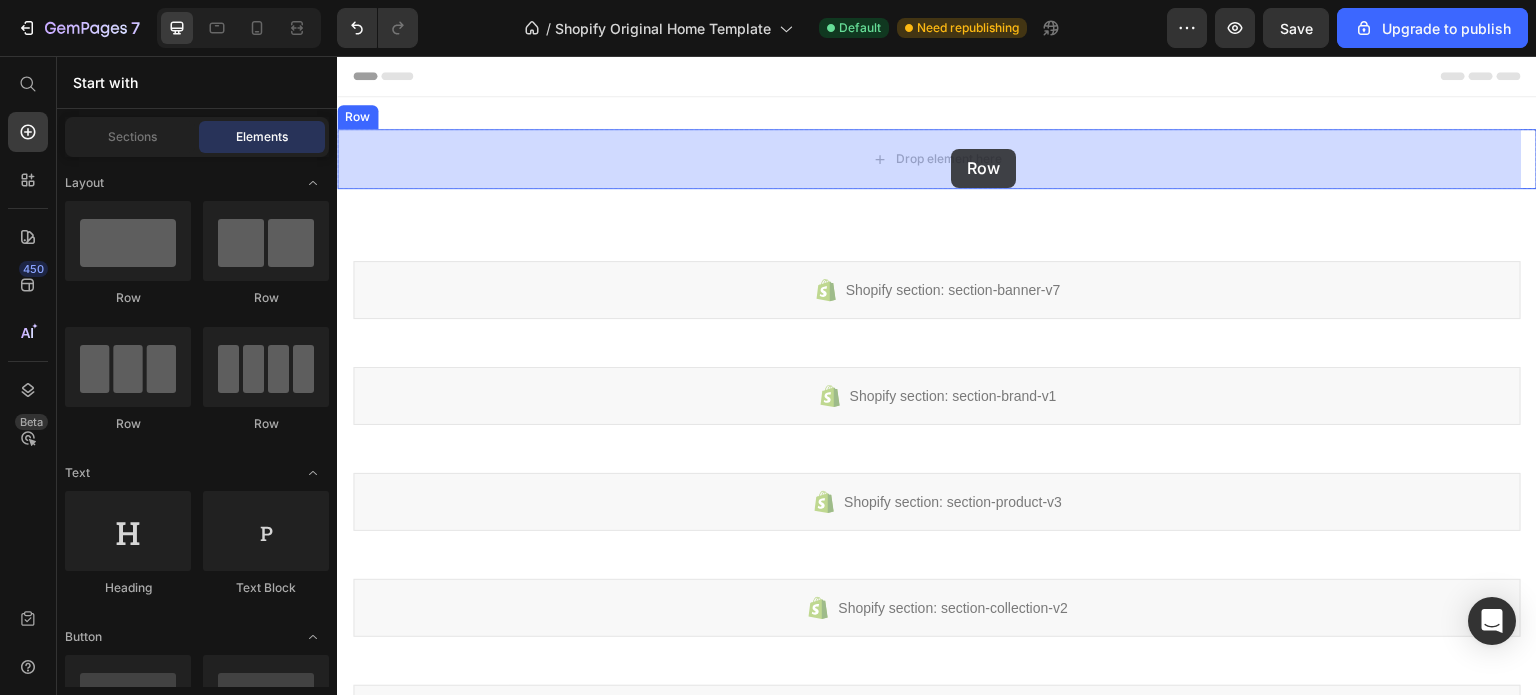 drag, startPoint x: 618, startPoint y: 304, endPoint x: 952, endPoint y: 149, distance: 368.21326 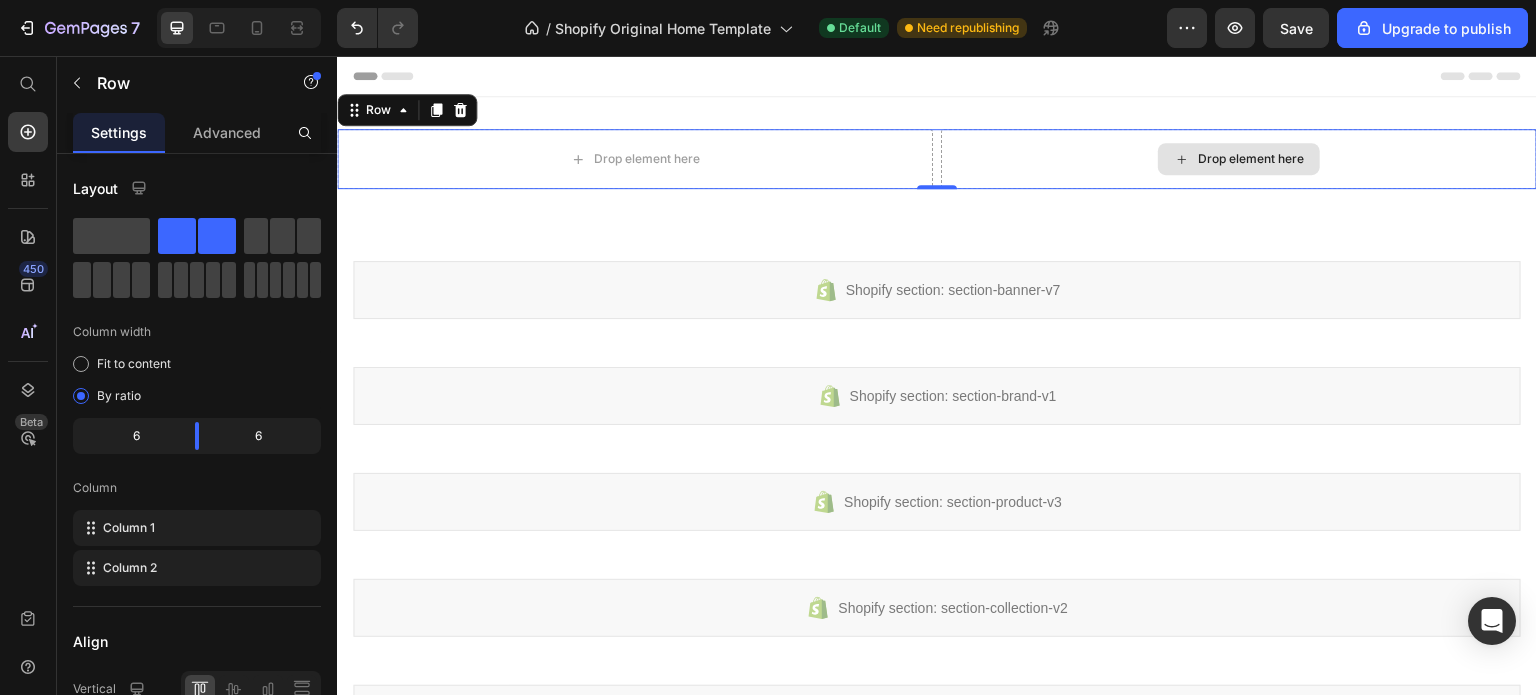 click on "Drop element here" at bounding box center [1251, 159] 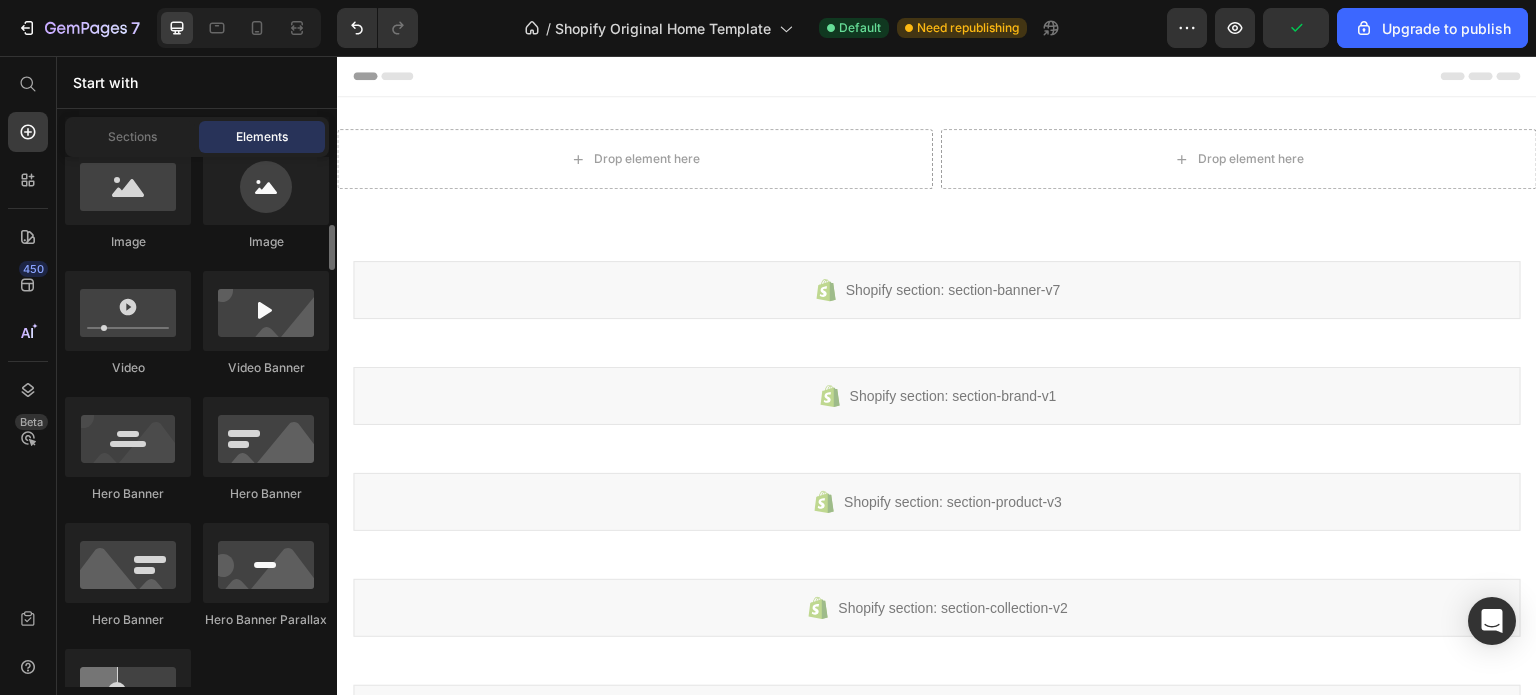 scroll, scrollTop: 700, scrollLeft: 0, axis: vertical 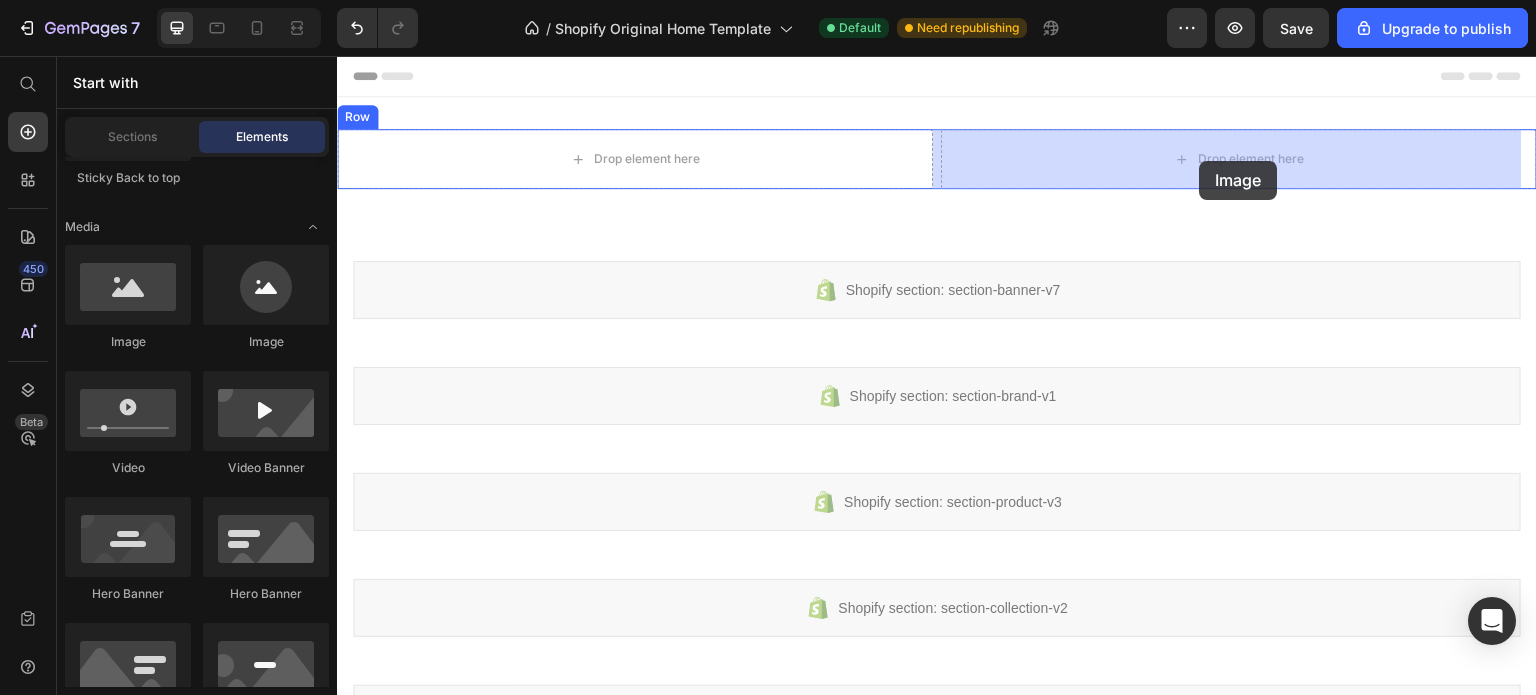 drag, startPoint x: 454, startPoint y: 343, endPoint x: 1200, endPoint y: 161, distance: 767.8802 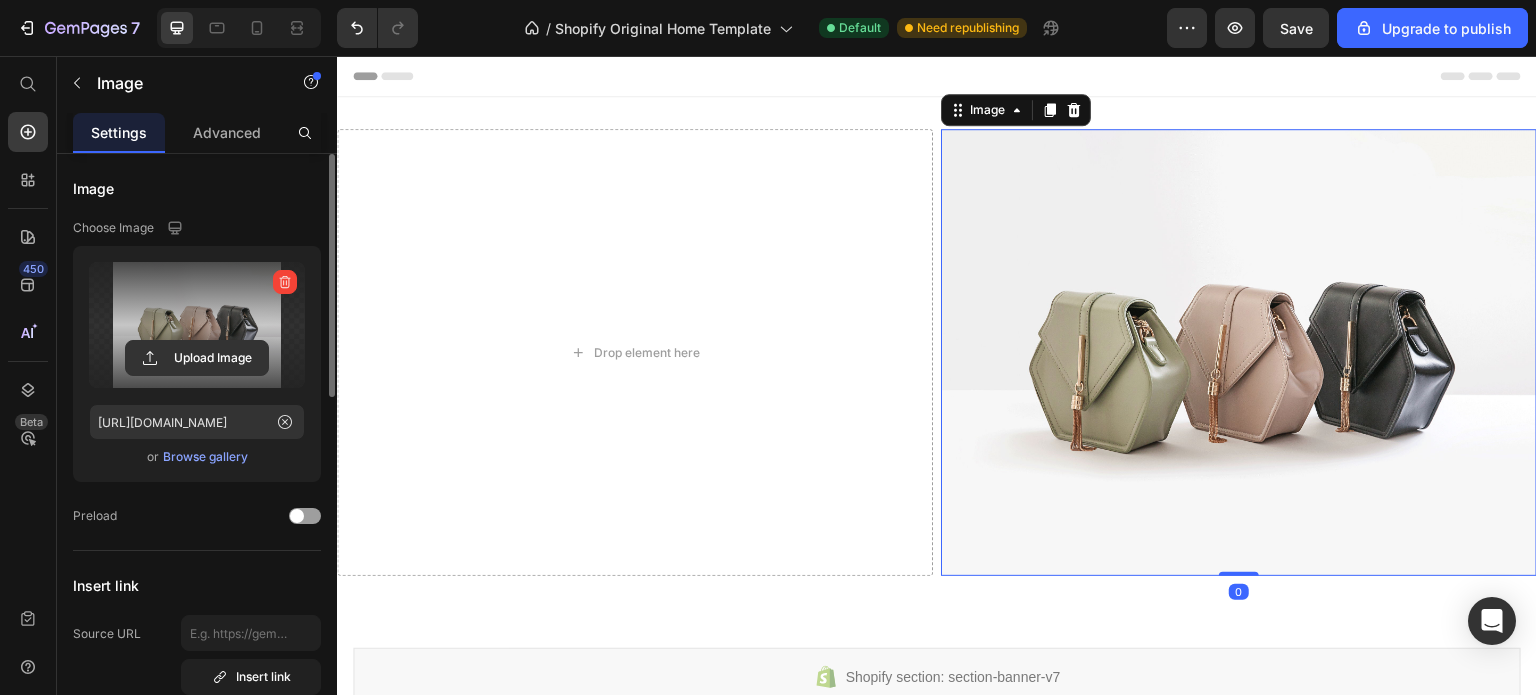 click at bounding box center (197, 325) 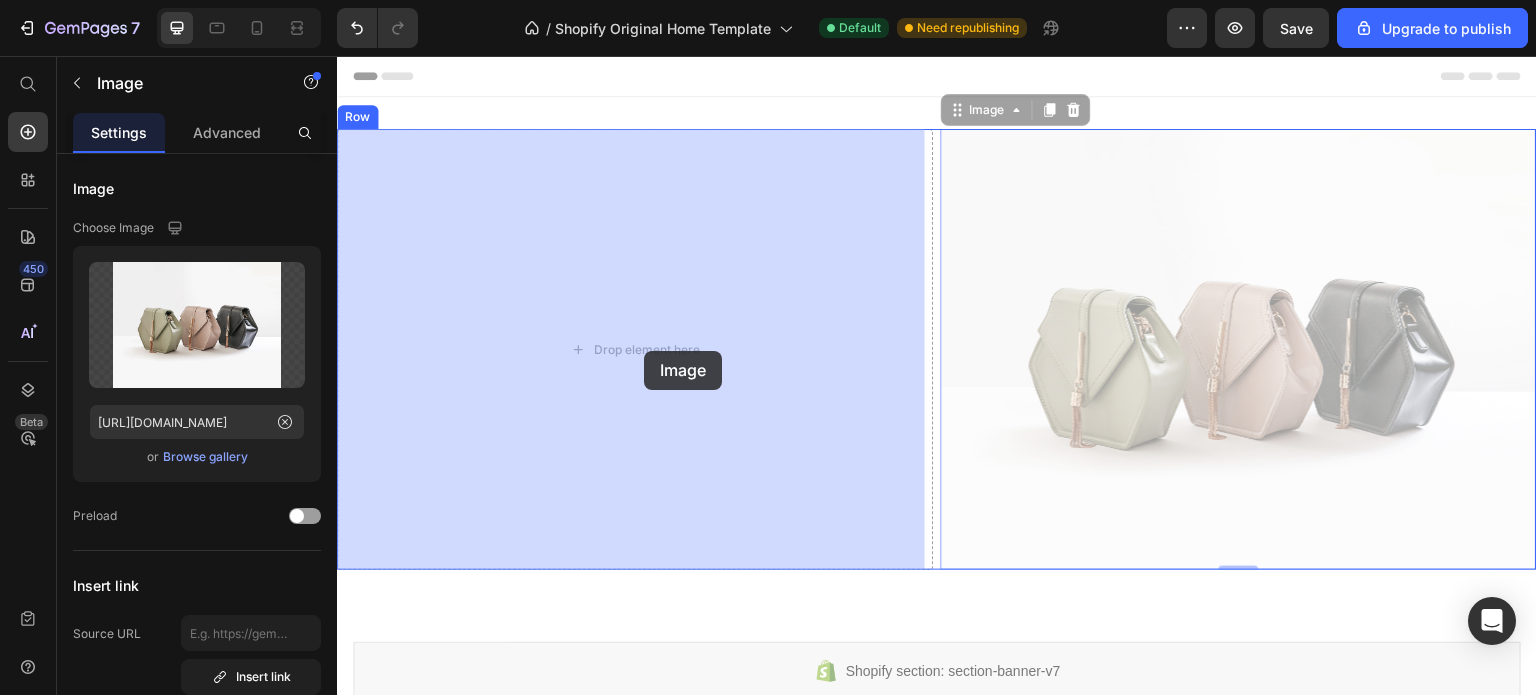 drag, startPoint x: 1135, startPoint y: 344, endPoint x: 642, endPoint y: 351, distance: 493.04968 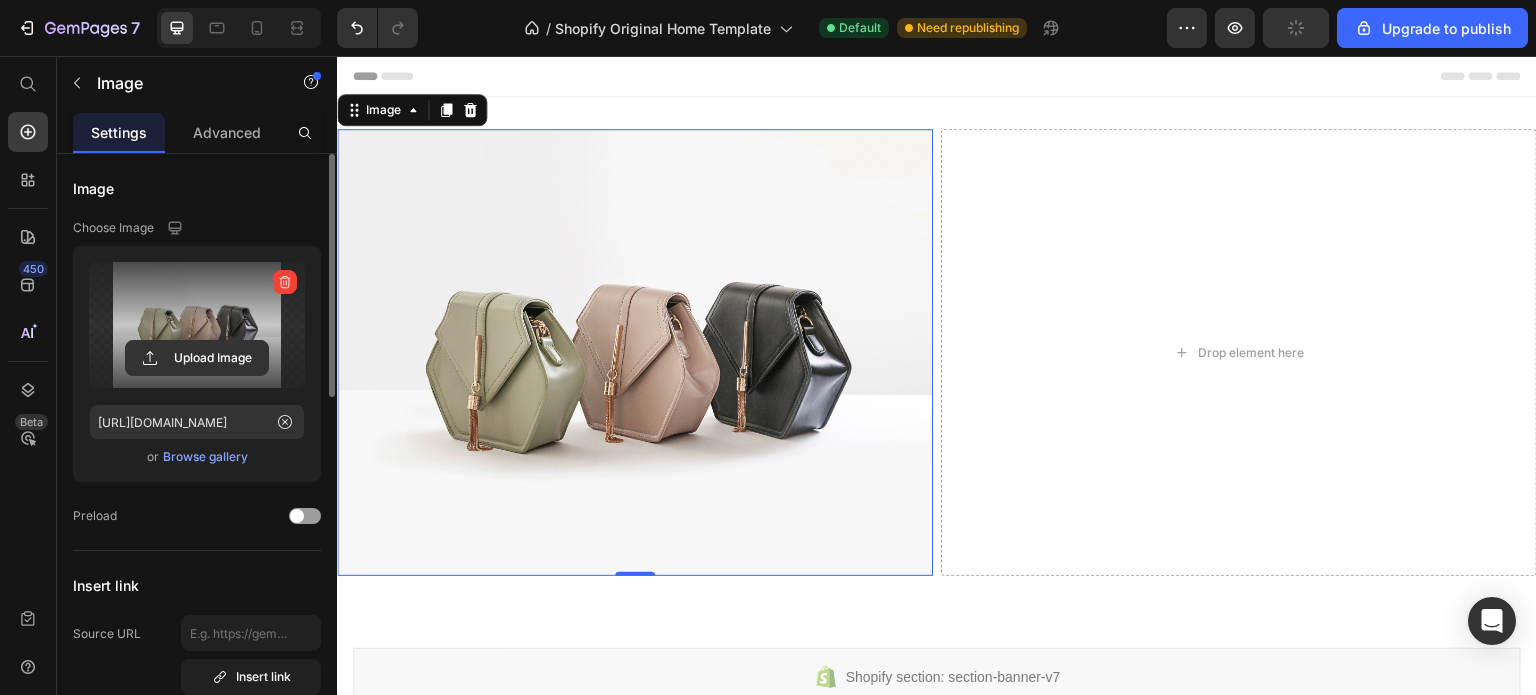 click at bounding box center (197, 325) 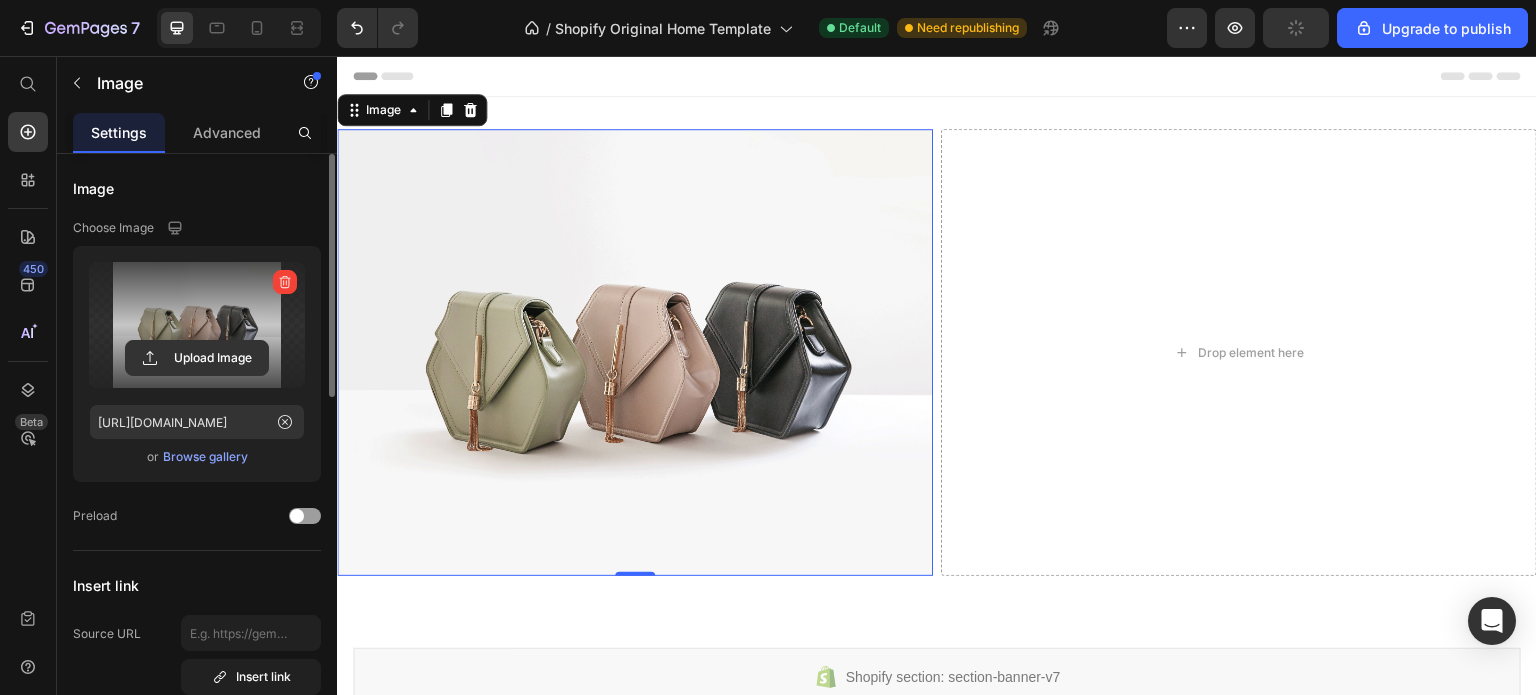 click 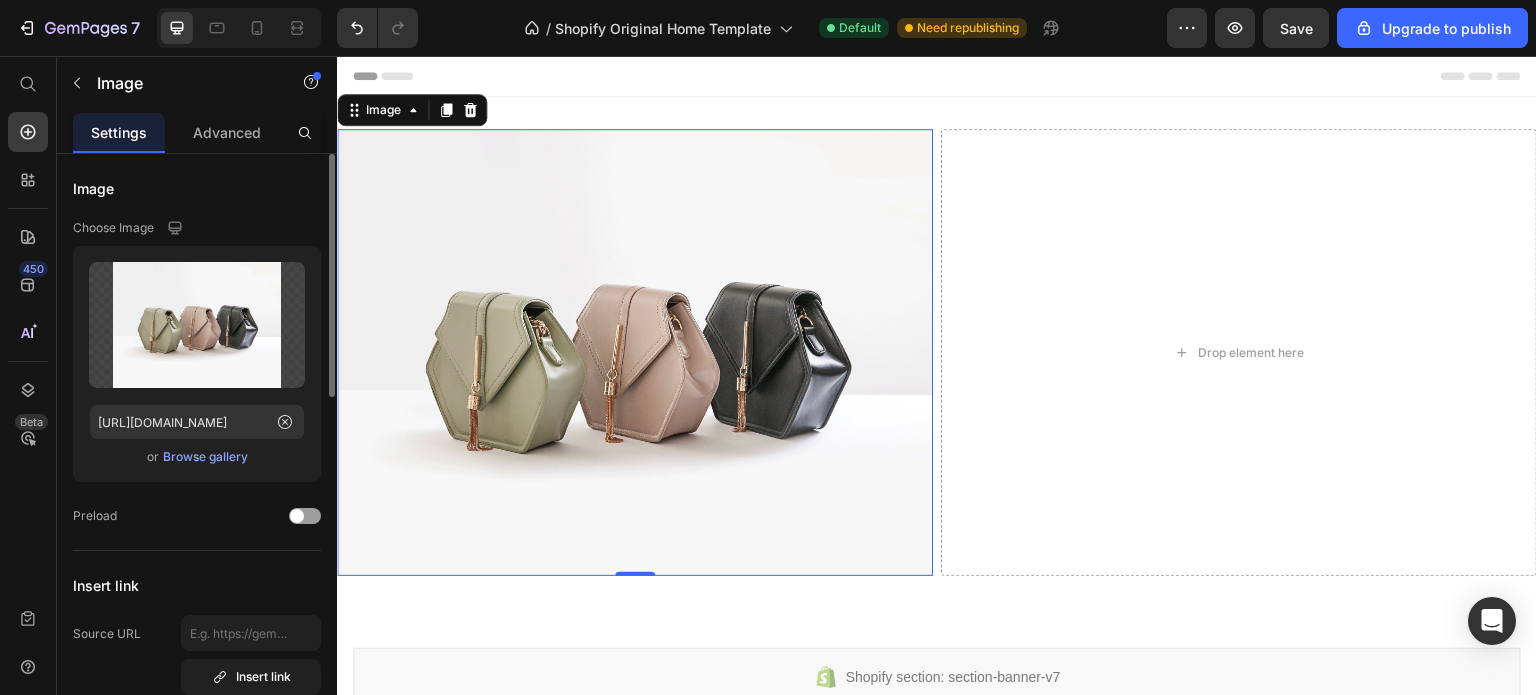 click on "Browse gallery" at bounding box center [205, 457] 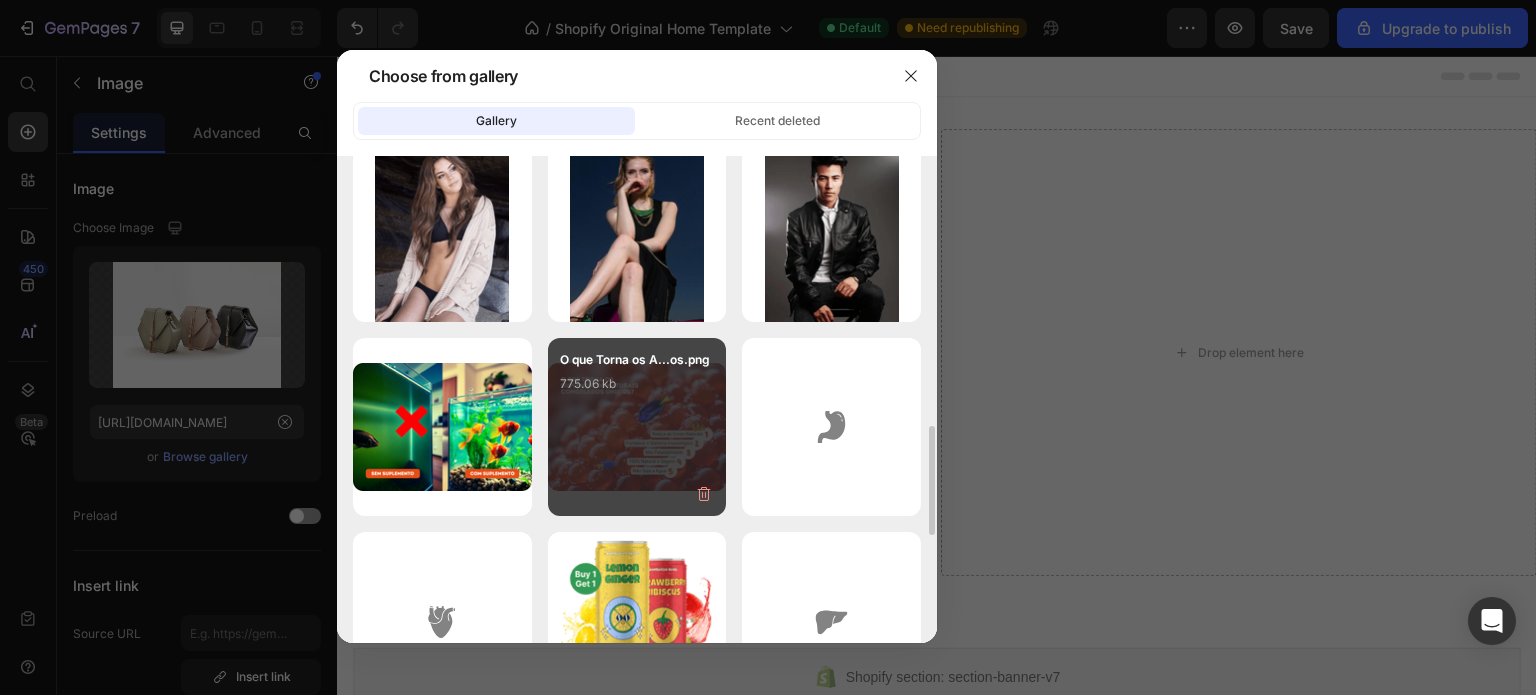 scroll, scrollTop: 1297, scrollLeft: 0, axis: vertical 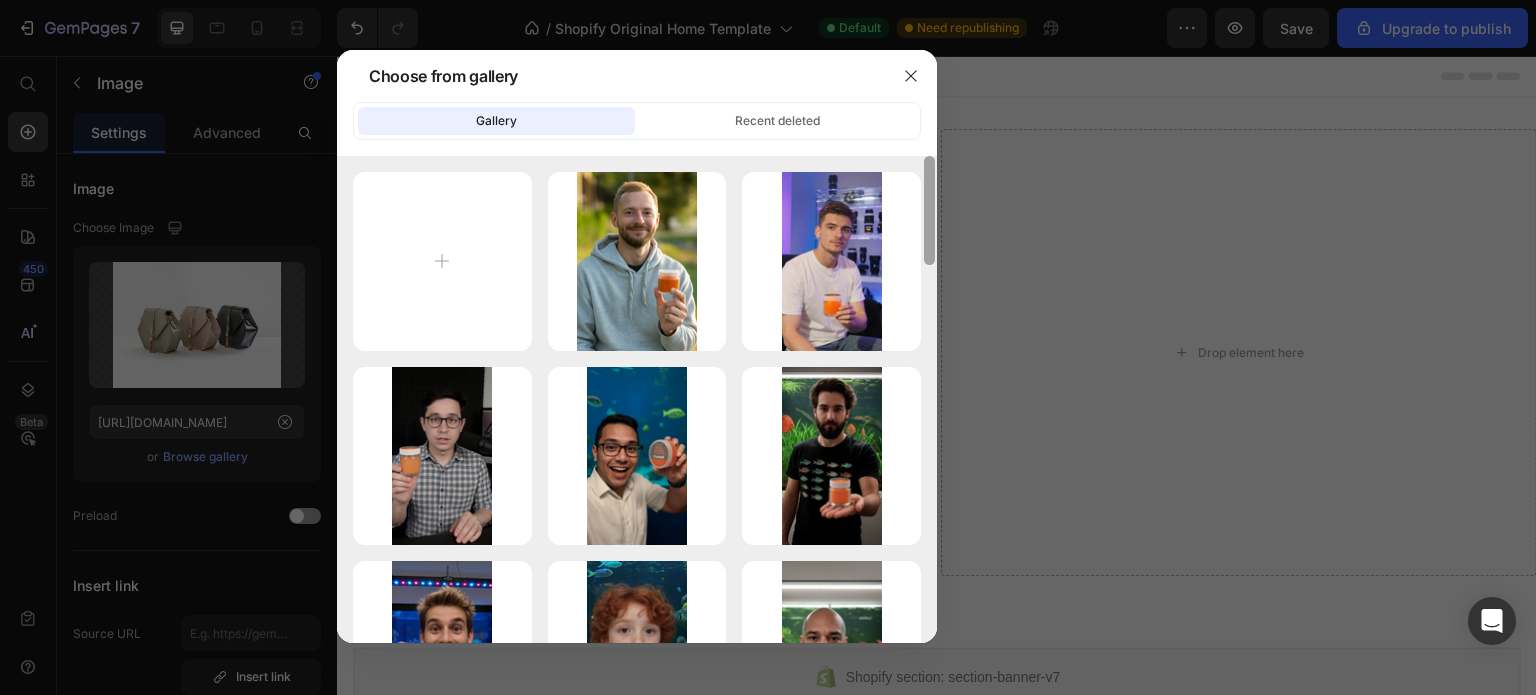 drag, startPoint x: 929, startPoint y: 505, endPoint x: 913, endPoint y: 155, distance: 350.3655 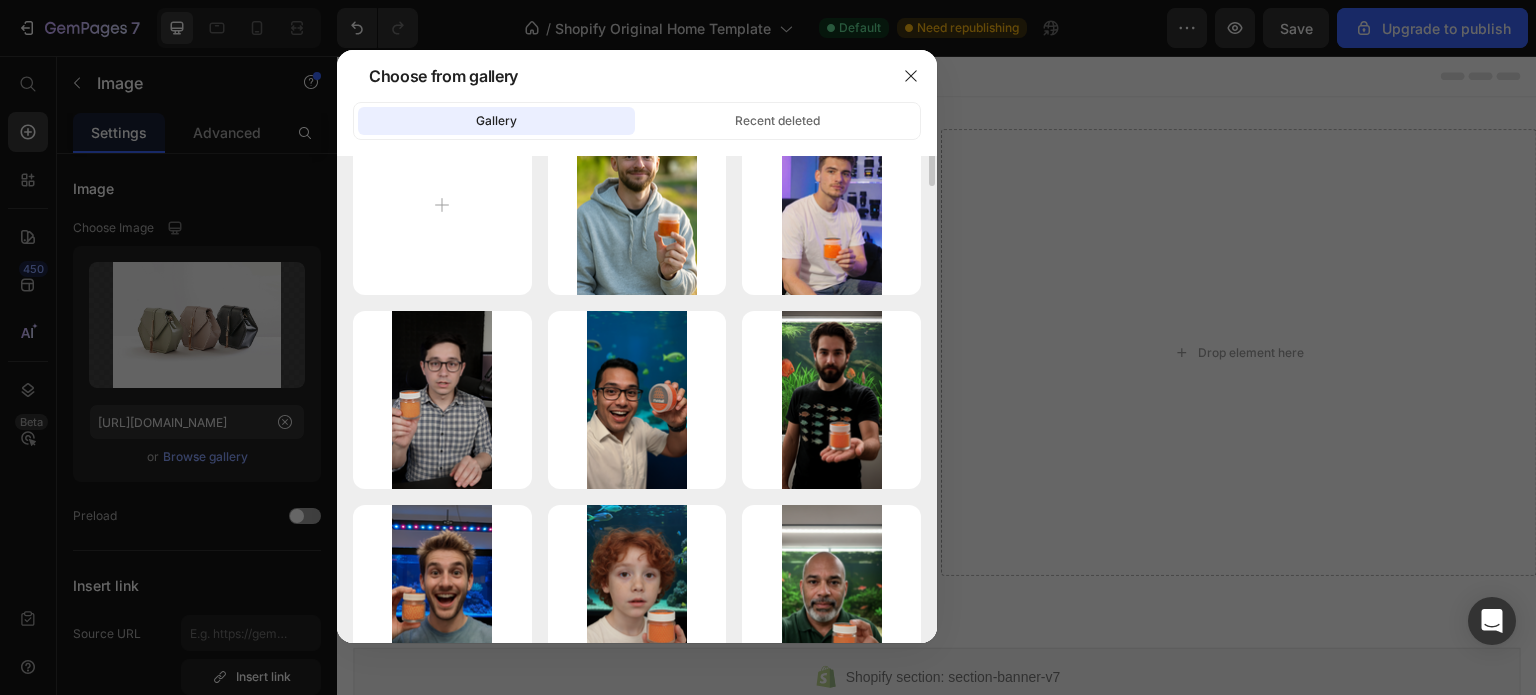 scroll, scrollTop: 0, scrollLeft: 0, axis: both 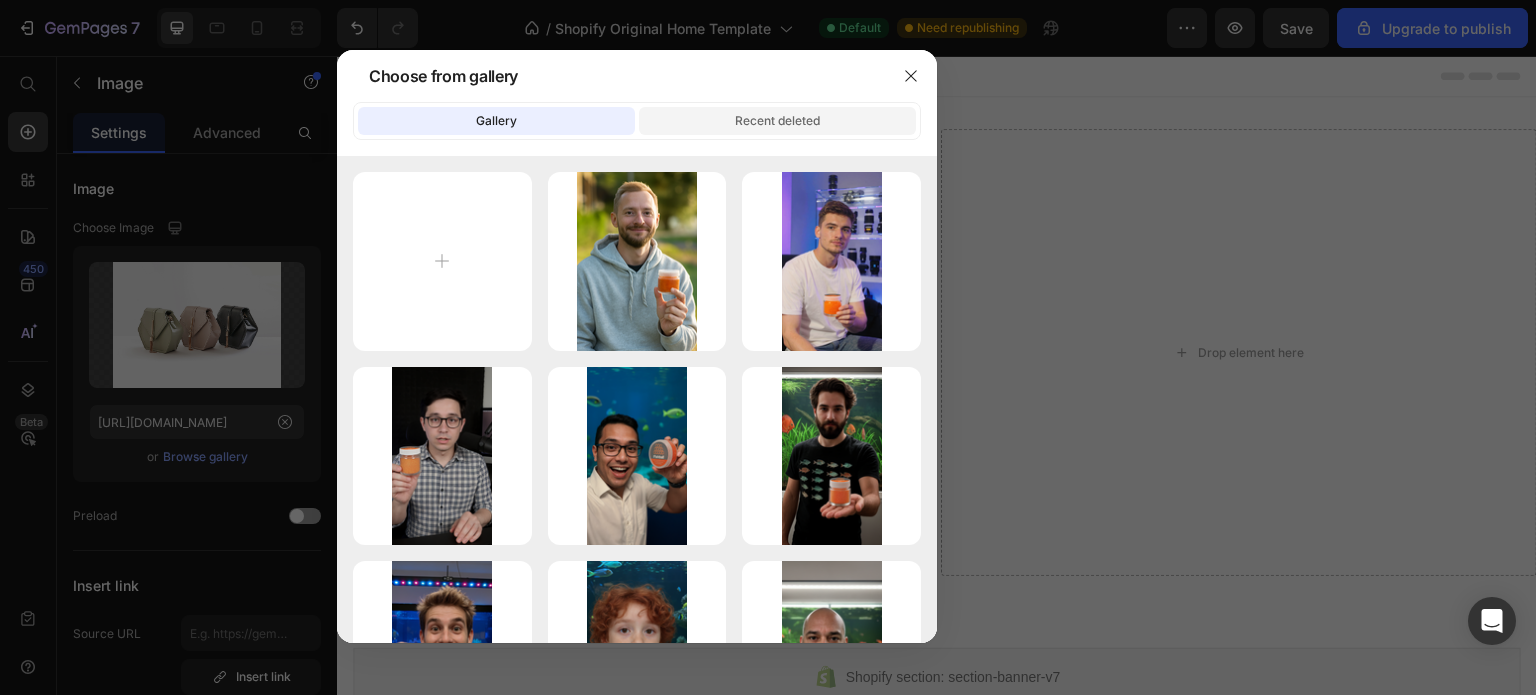 click on "Recent deleted" 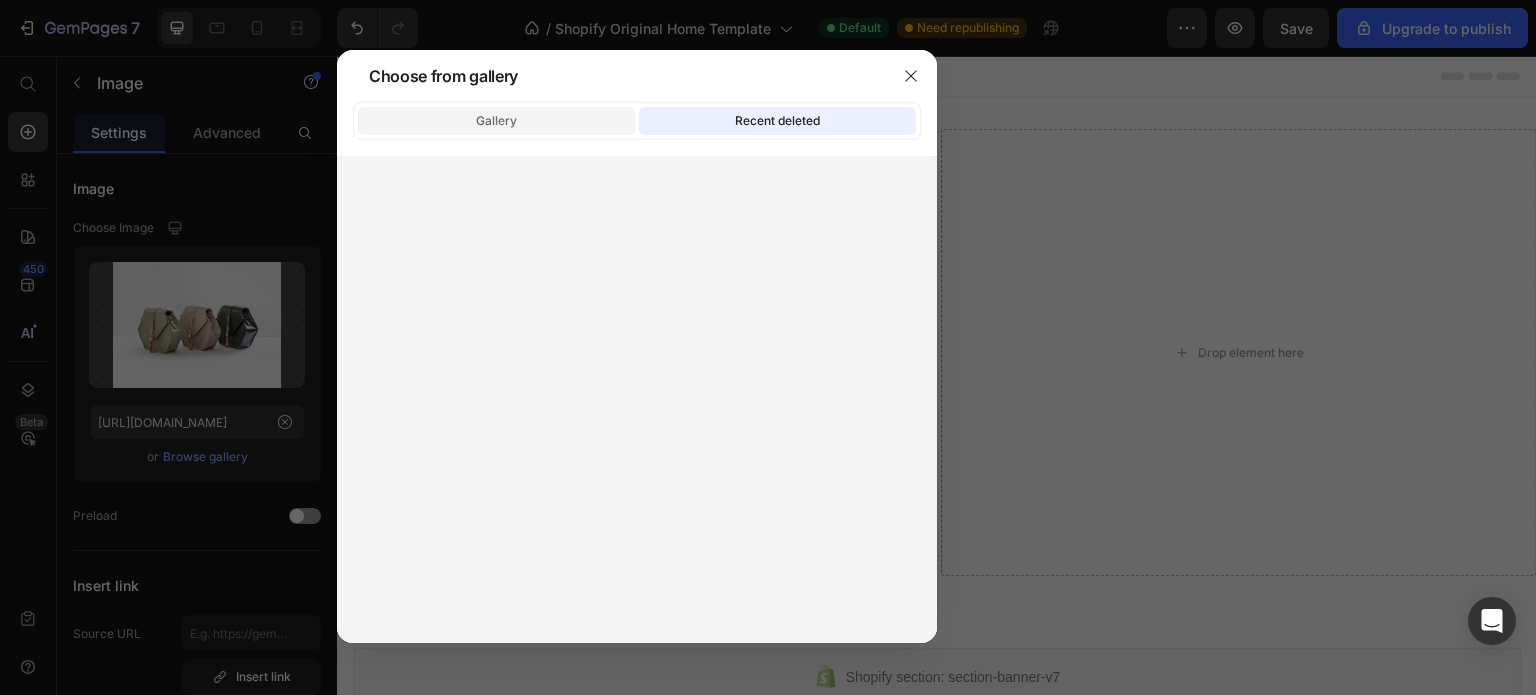 click on "Gallery" 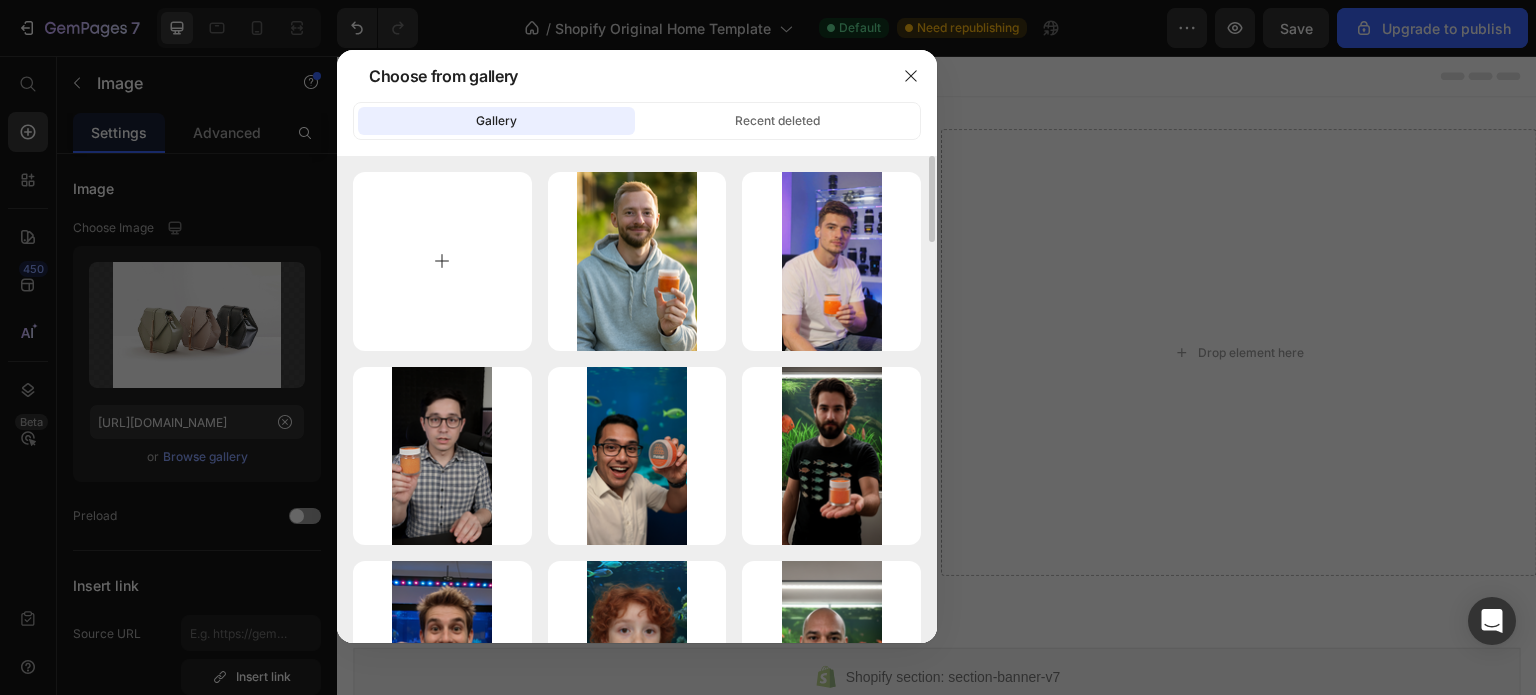 click at bounding box center (442, 261) 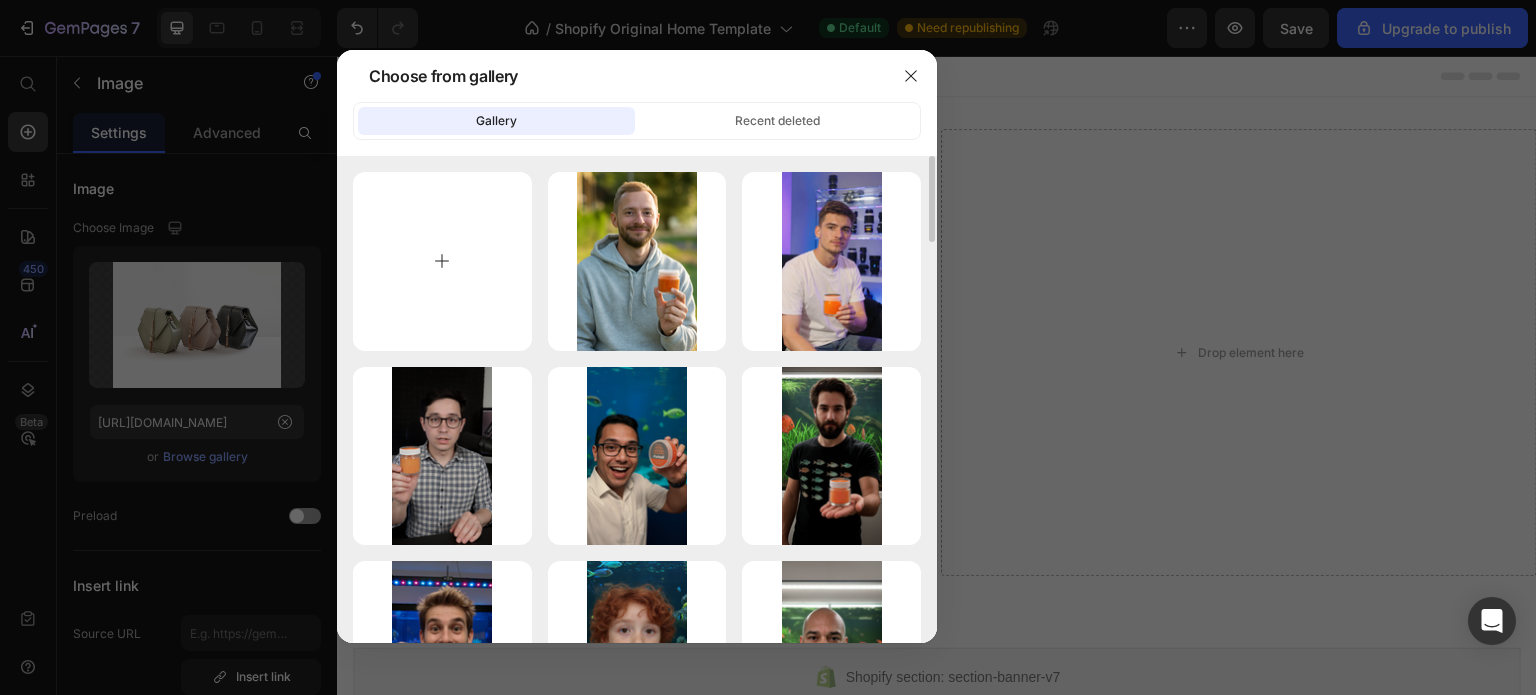 type on "C:\fakepath\WhatsApp Image [DATE] 18.11.31.jpeg" 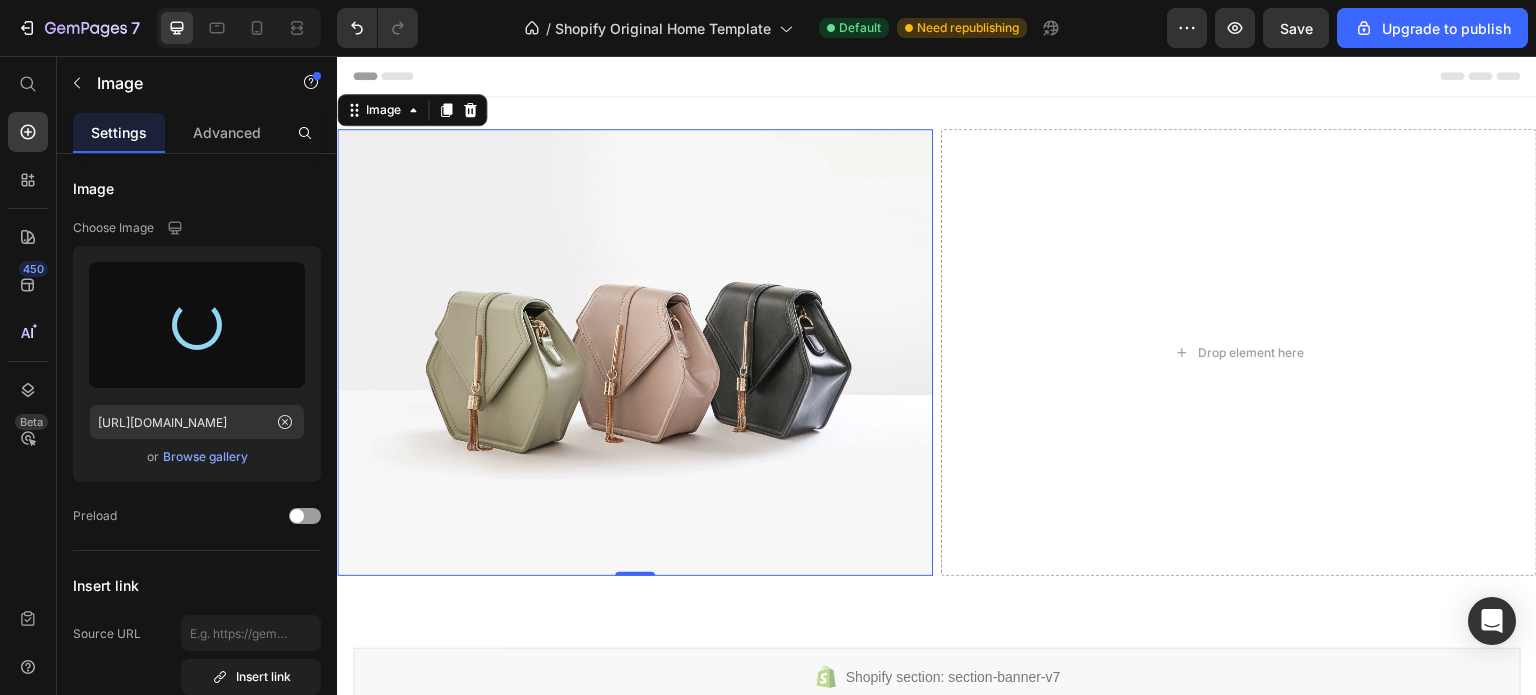 type on "[URL][DOMAIN_NAME]" 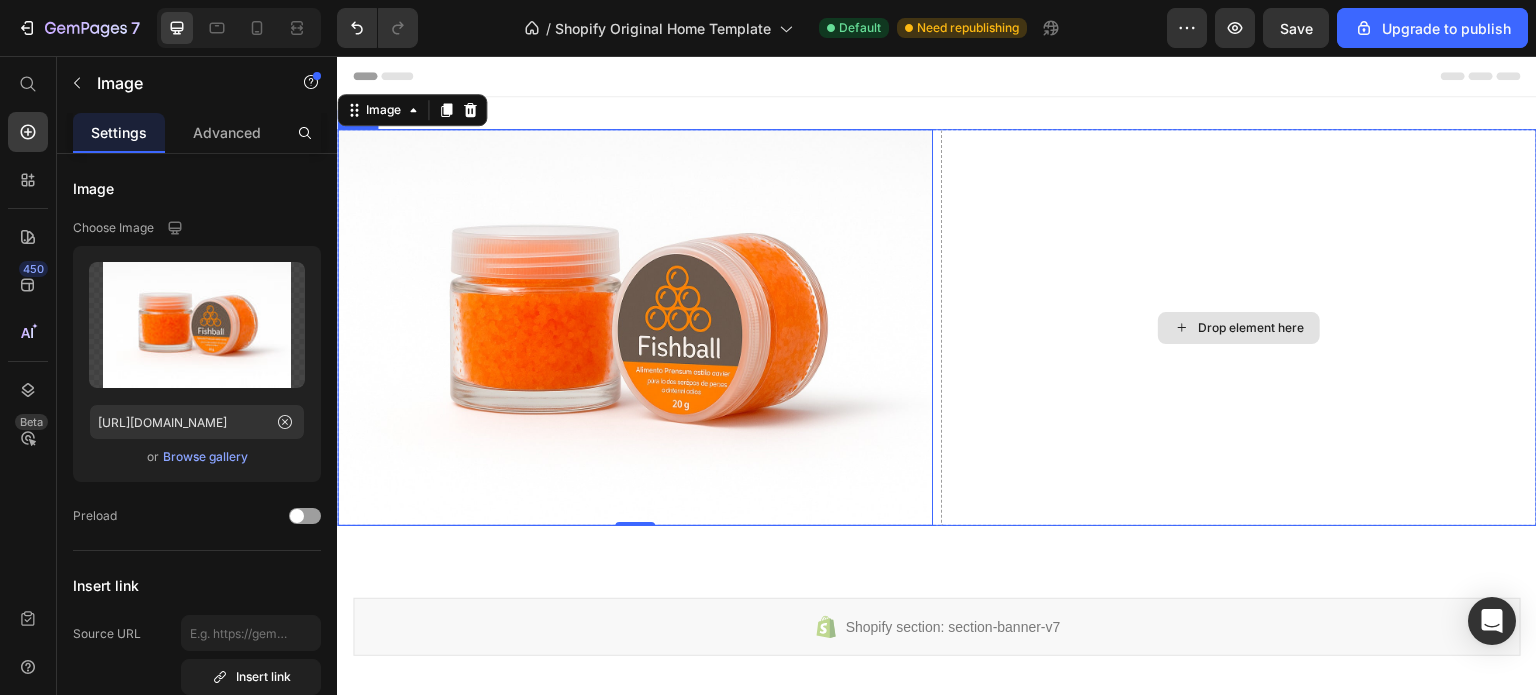 click on "Drop element here" at bounding box center (1251, 328) 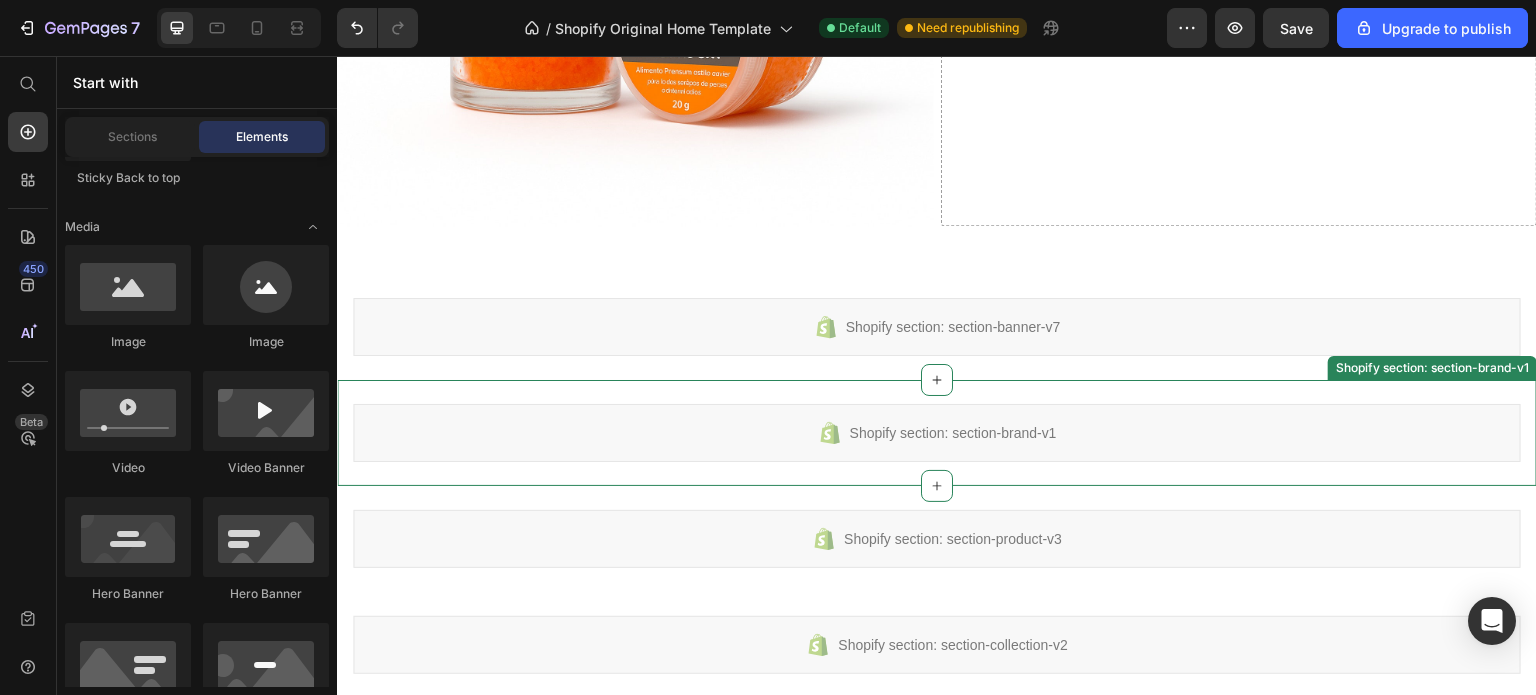 scroll, scrollTop: 0, scrollLeft: 0, axis: both 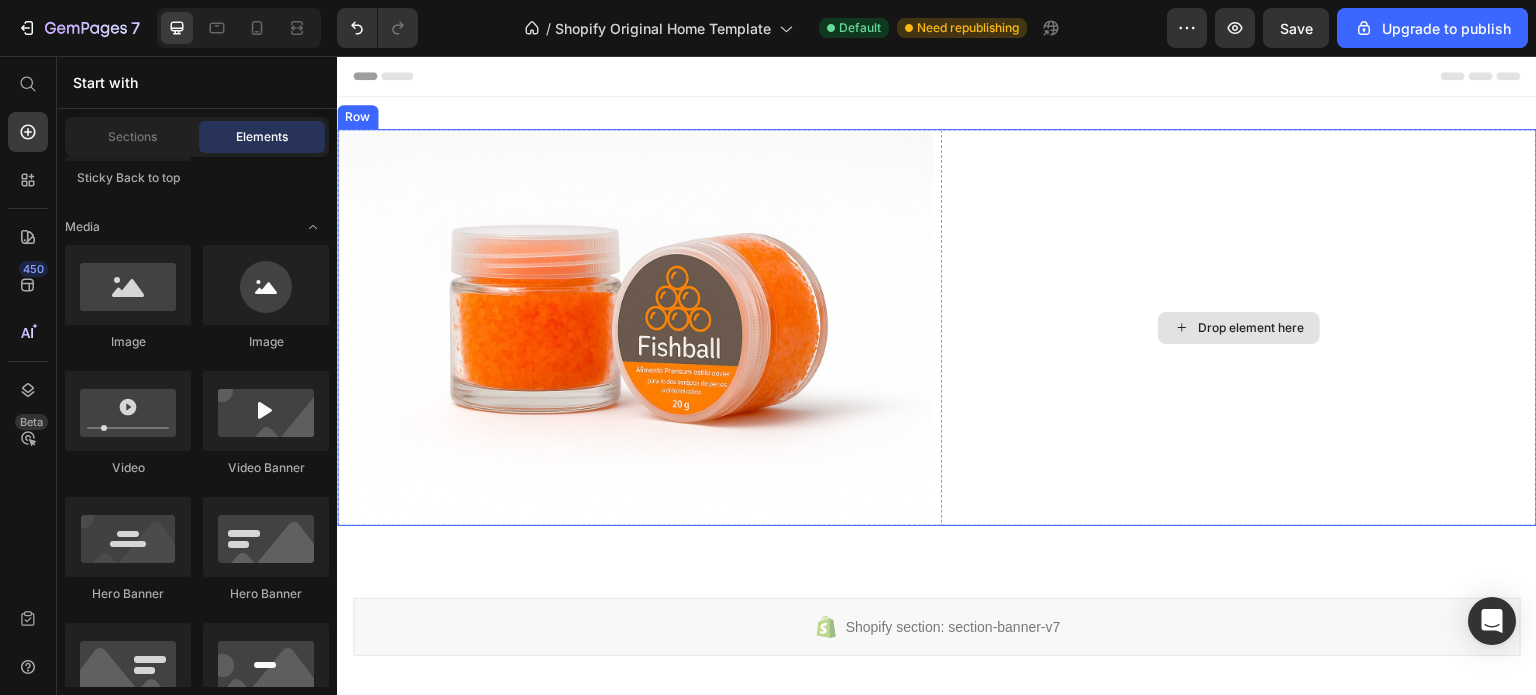 click on "Drop element here" at bounding box center [1251, 328] 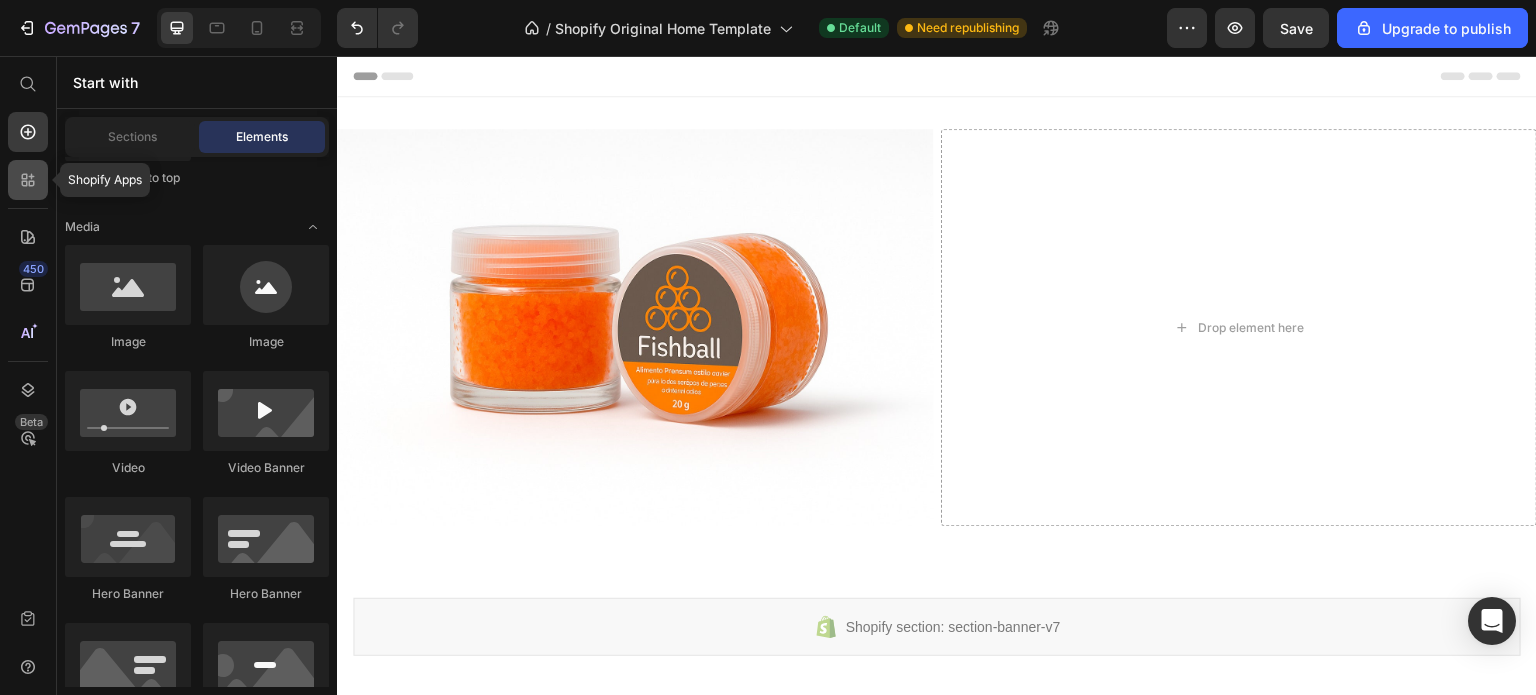click 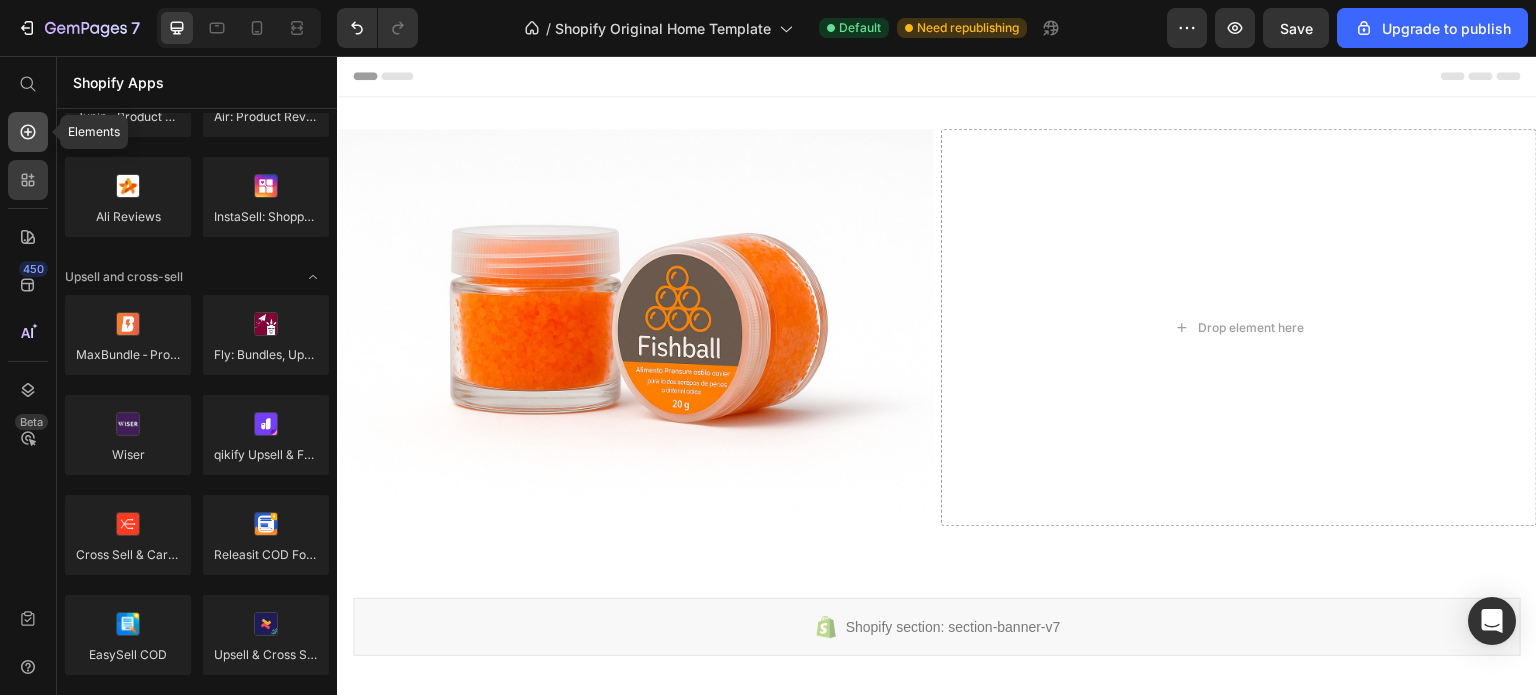 click 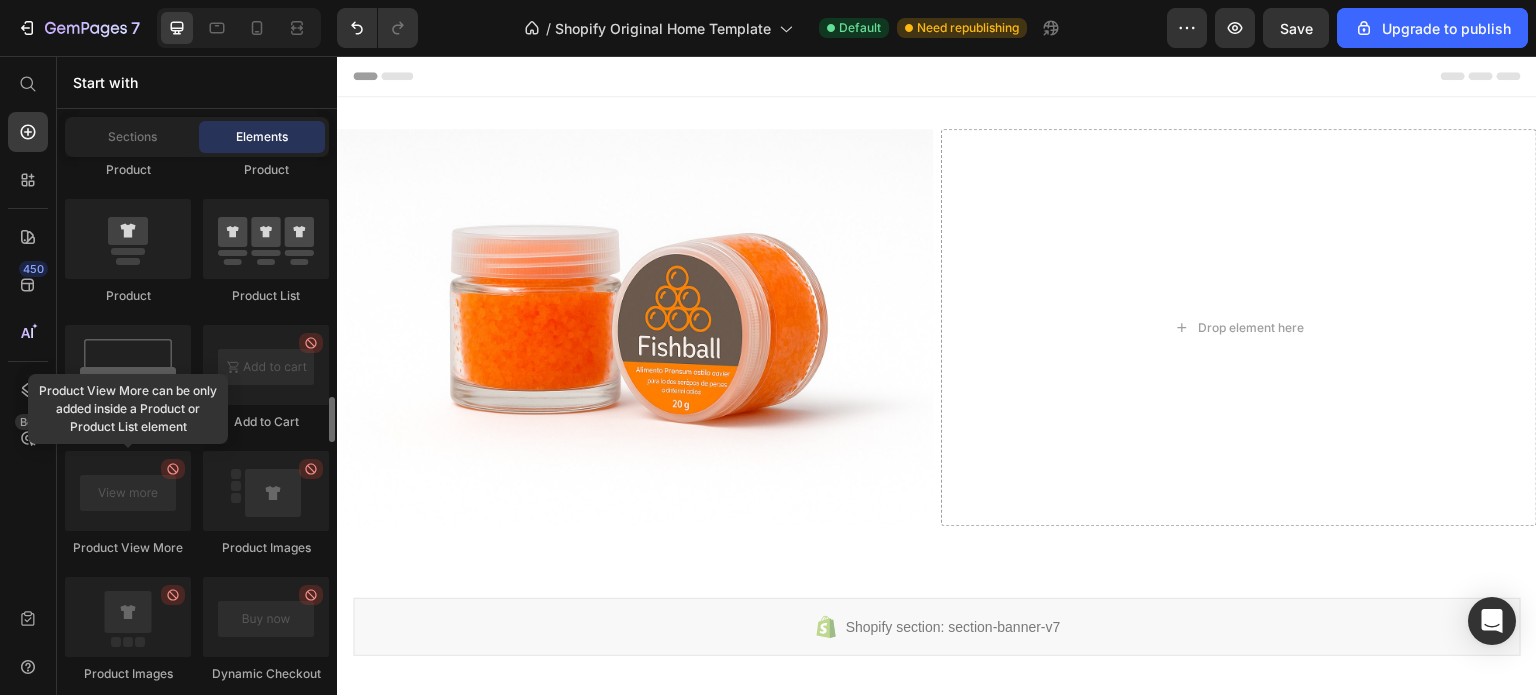 scroll, scrollTop: 2700, scrollLeft: 0, axis: vertical 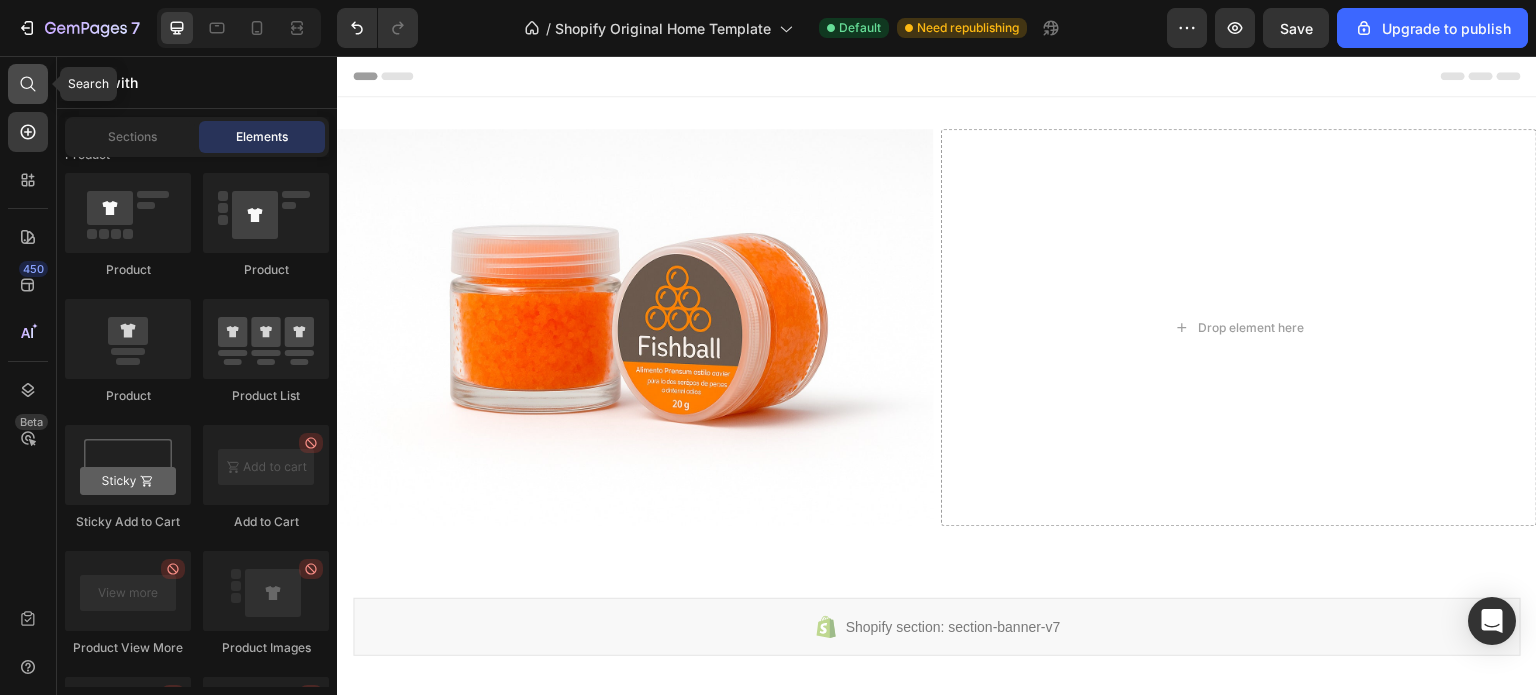click 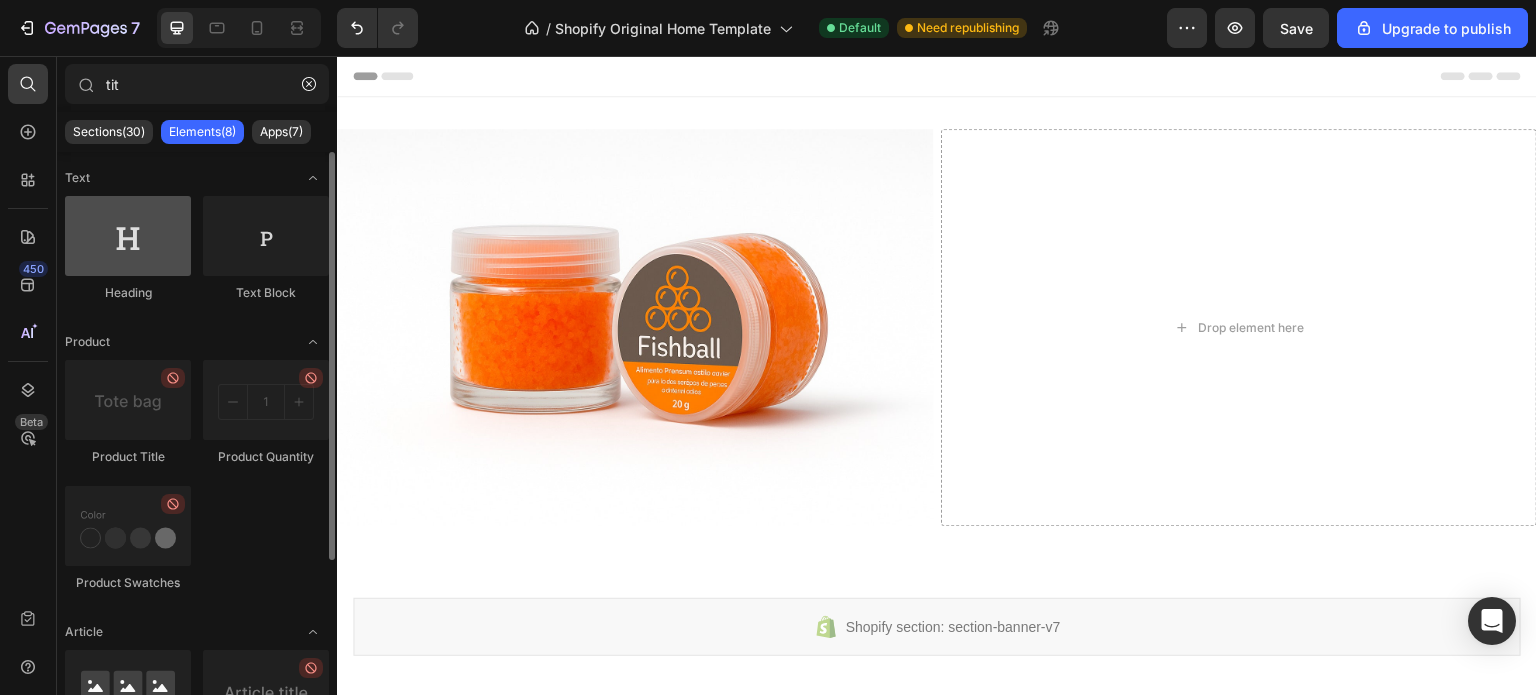 type on "tit" 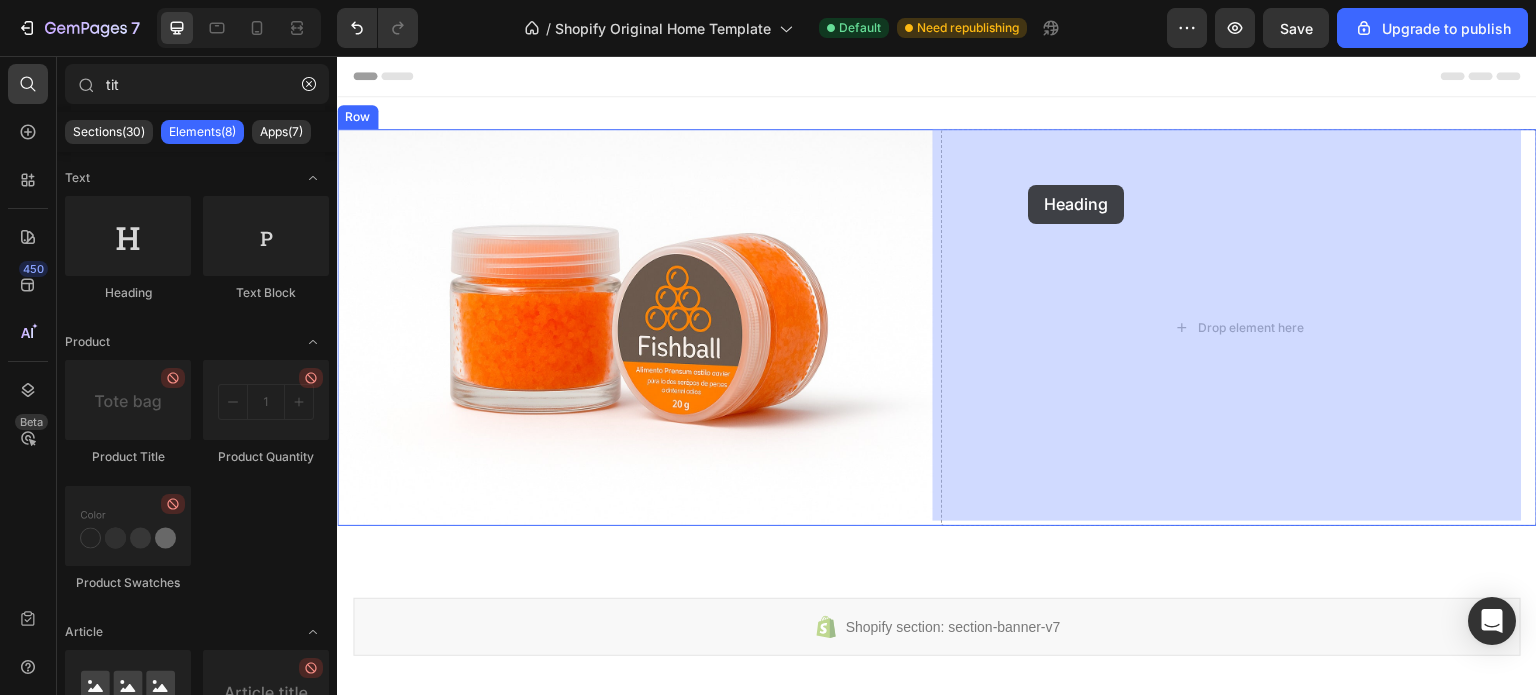 drag, startPoint x: 435, startPoint y: 299, endPoint x: 1029, endPoint y: 185, distance: 604.84045 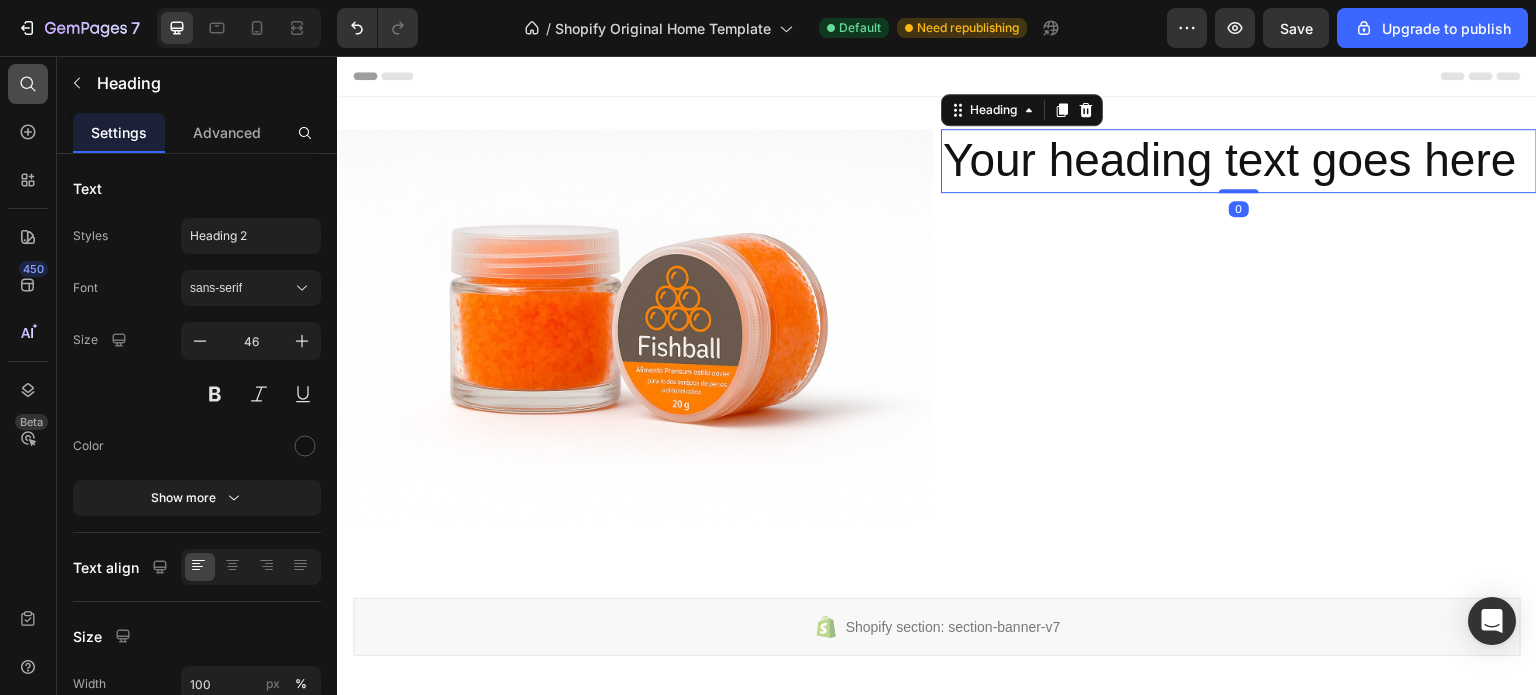 click 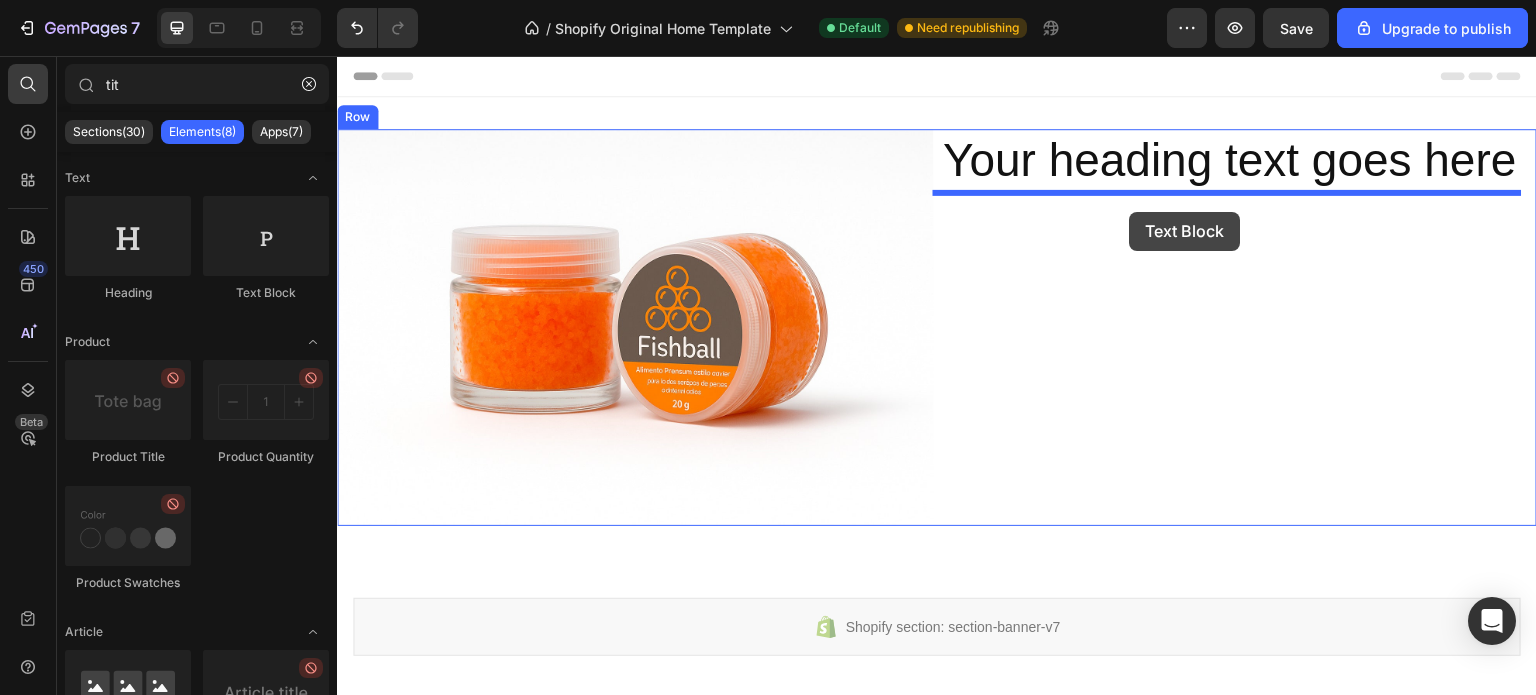 drag, startPoint x: 612, startPoint y: 303, endPoint x: 1130, endPoint y: 212, distance: 525.9325 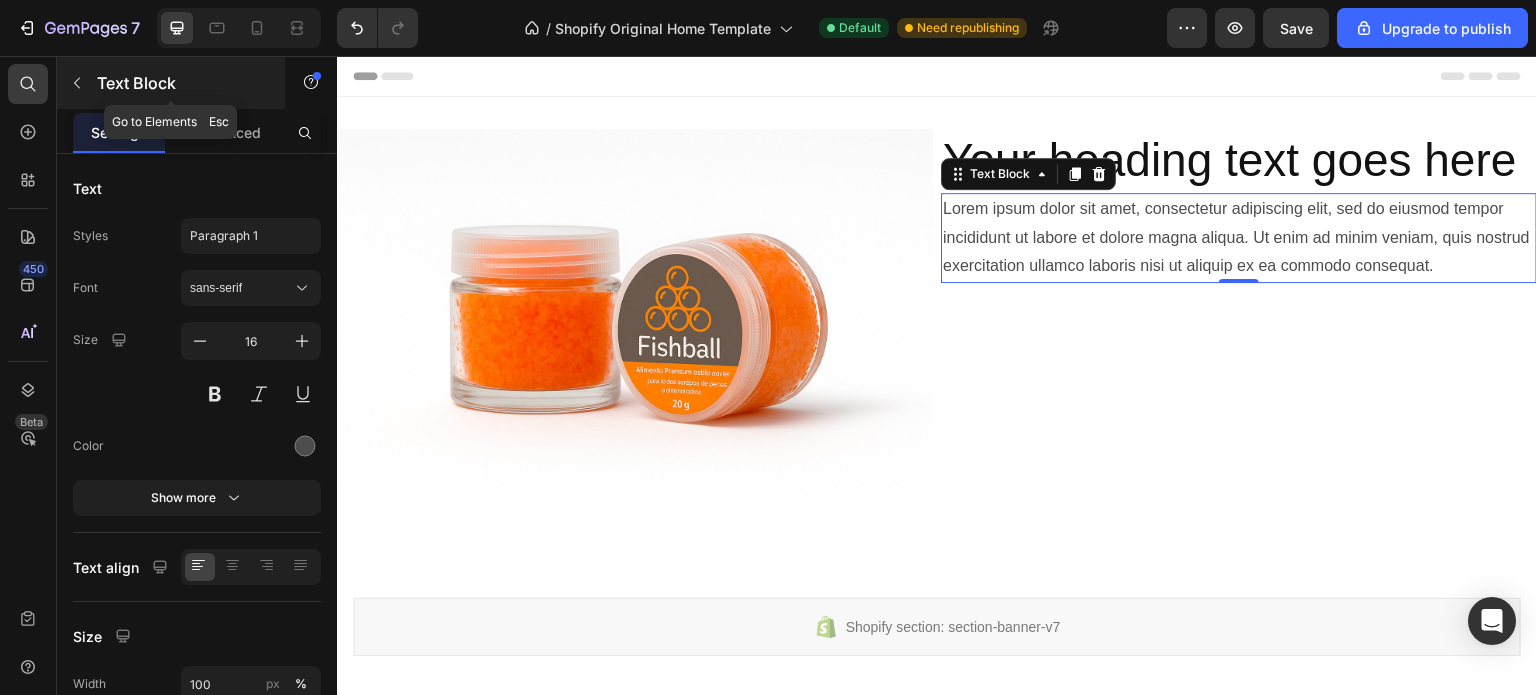 click 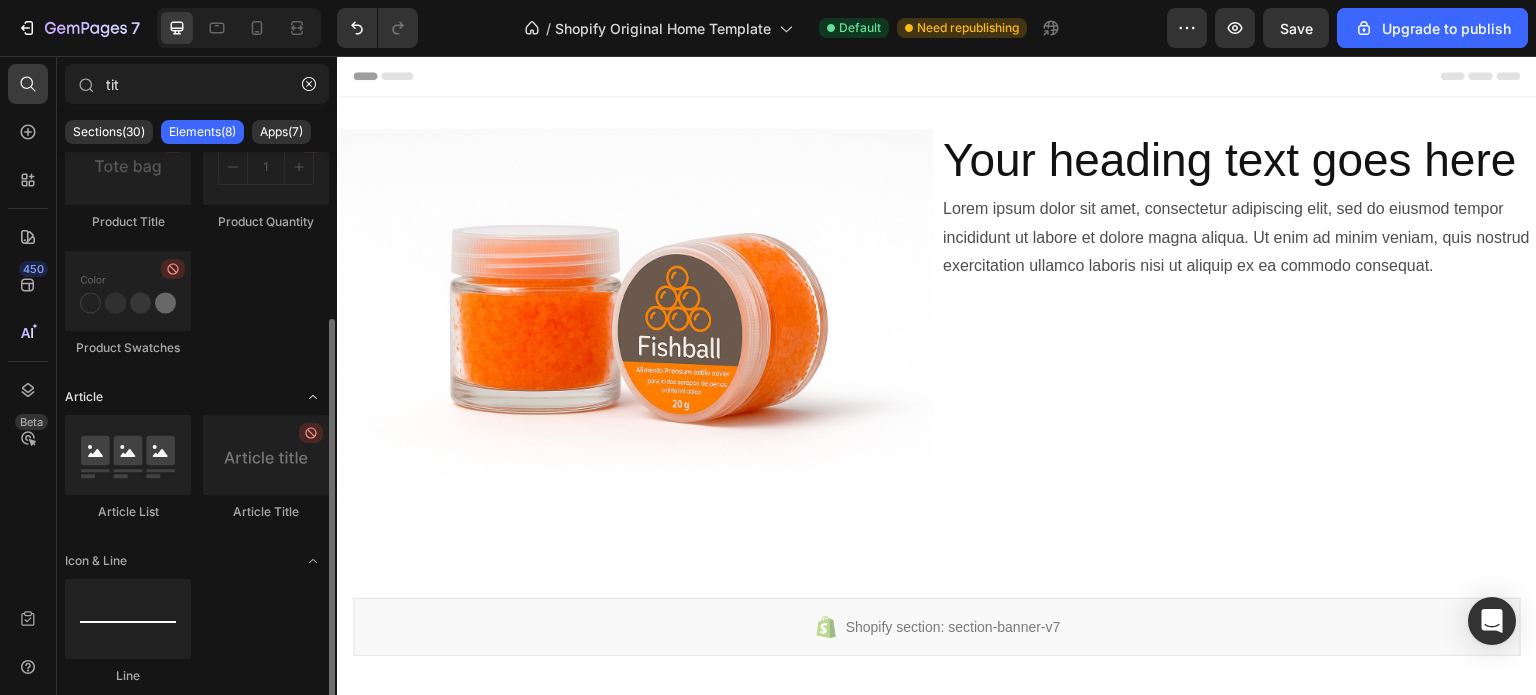 scroll, scrollTop: 0, scrollLeft: 0, axis: both 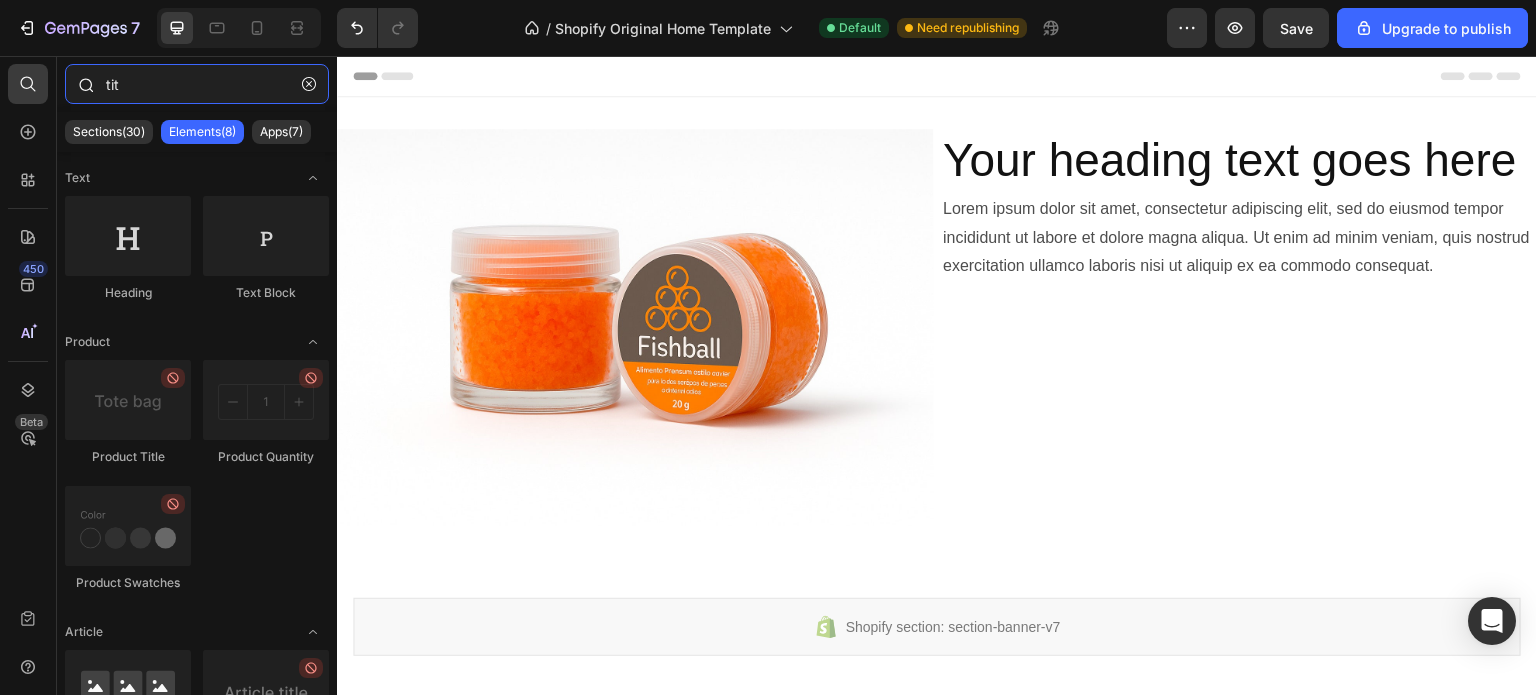 click on "tit" at bounding box center (197, 84) 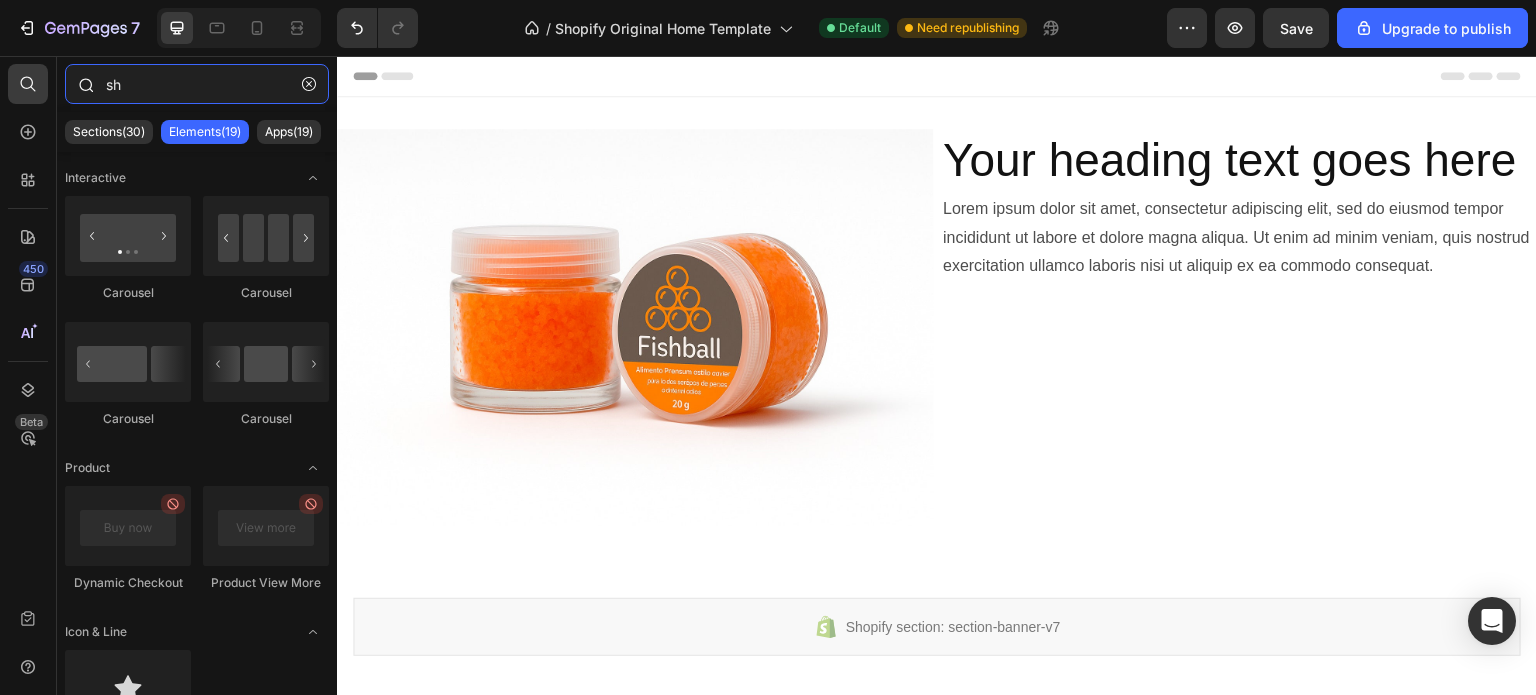 type on "s" 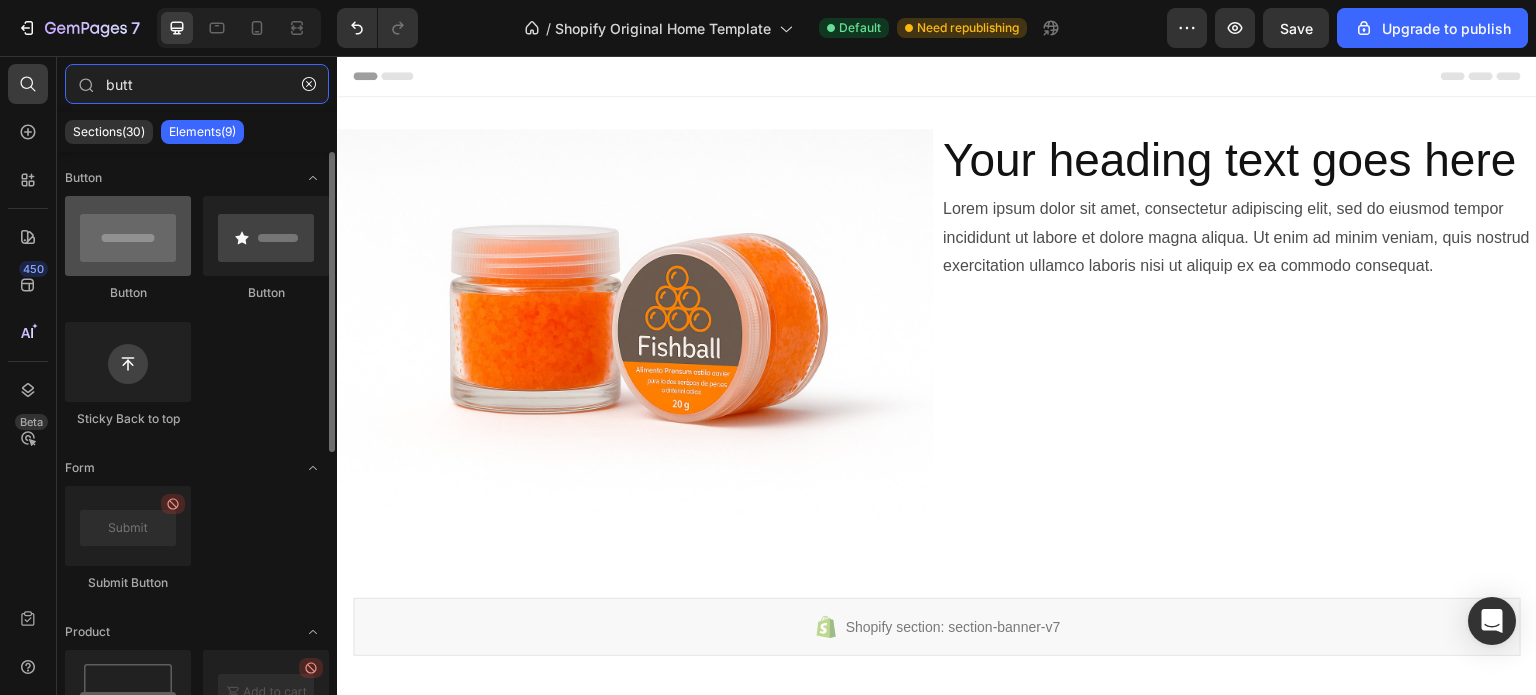 type on "butt" 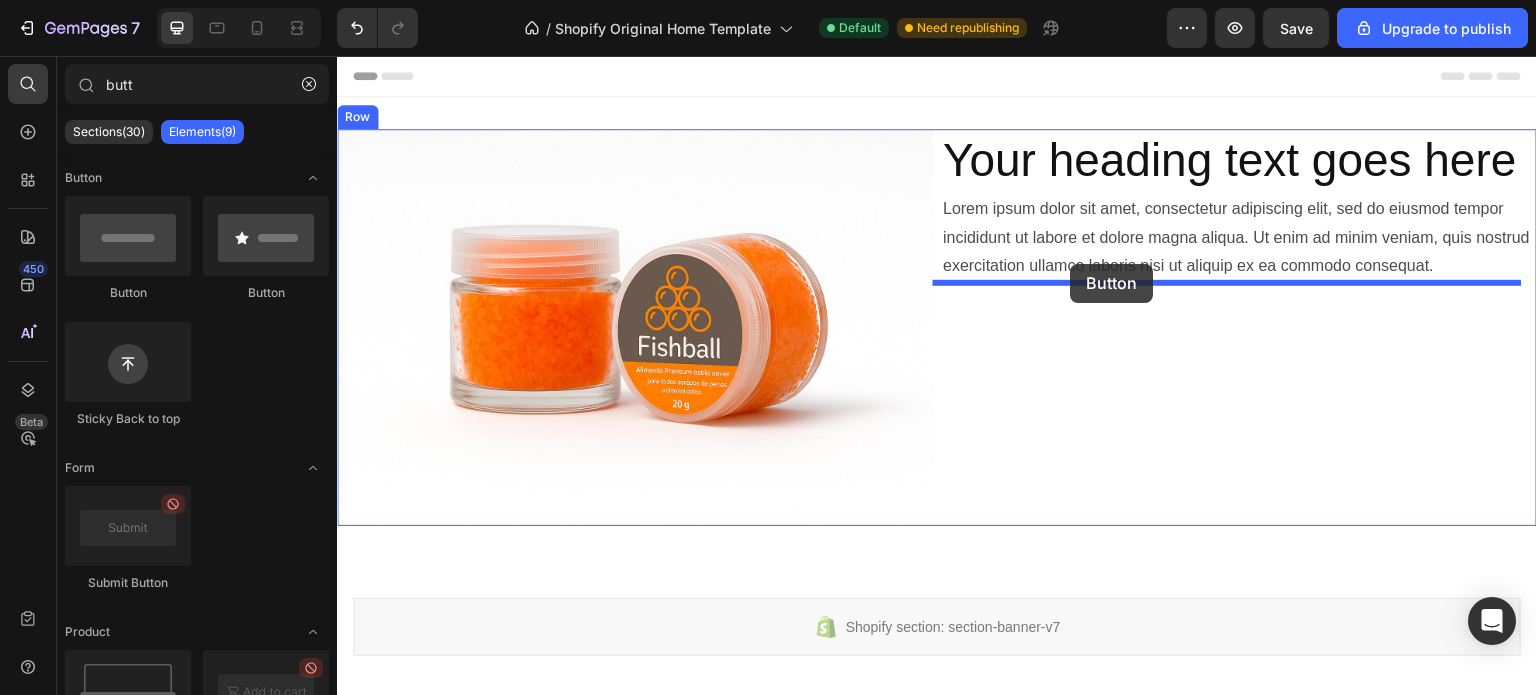 drag, startPoint x: 450, startPoint y: 302, endPoint x: 1071, endPoint y: 264, distance: 622.16156 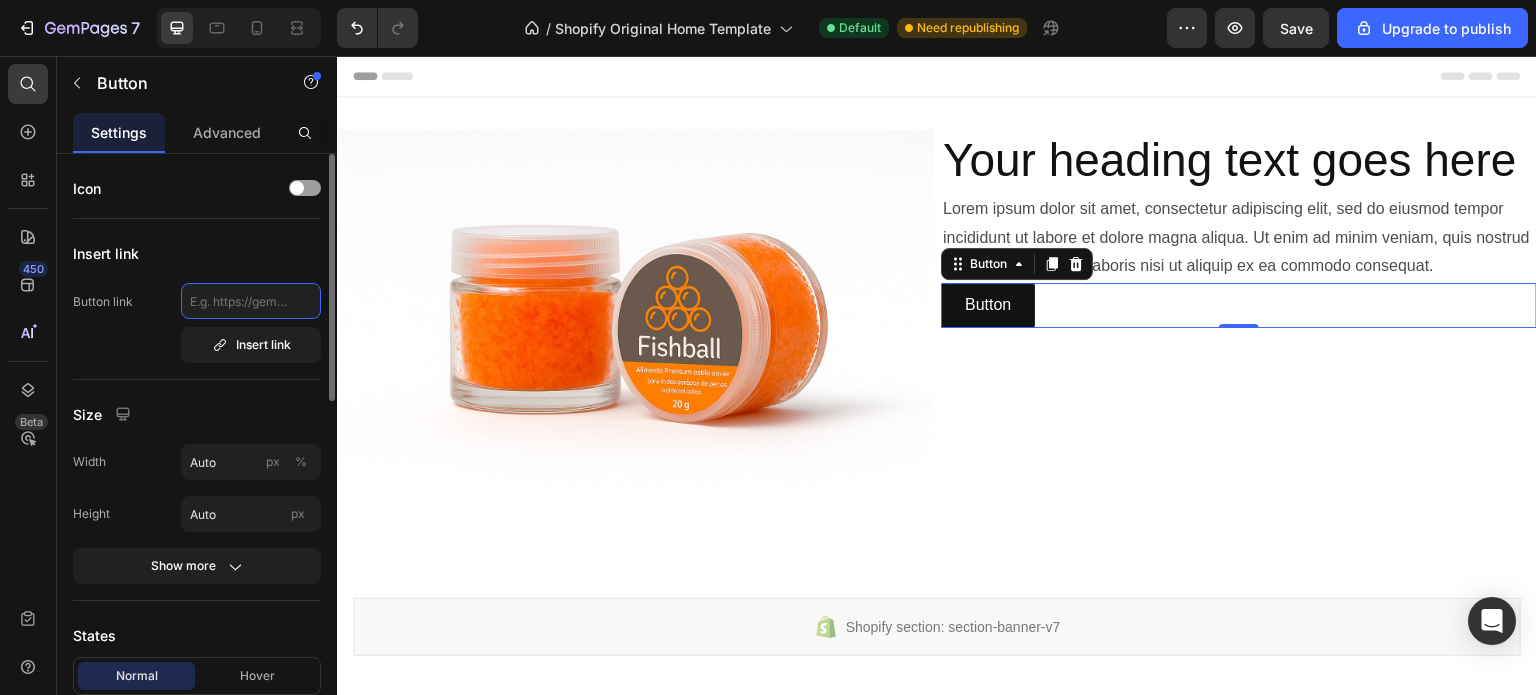click 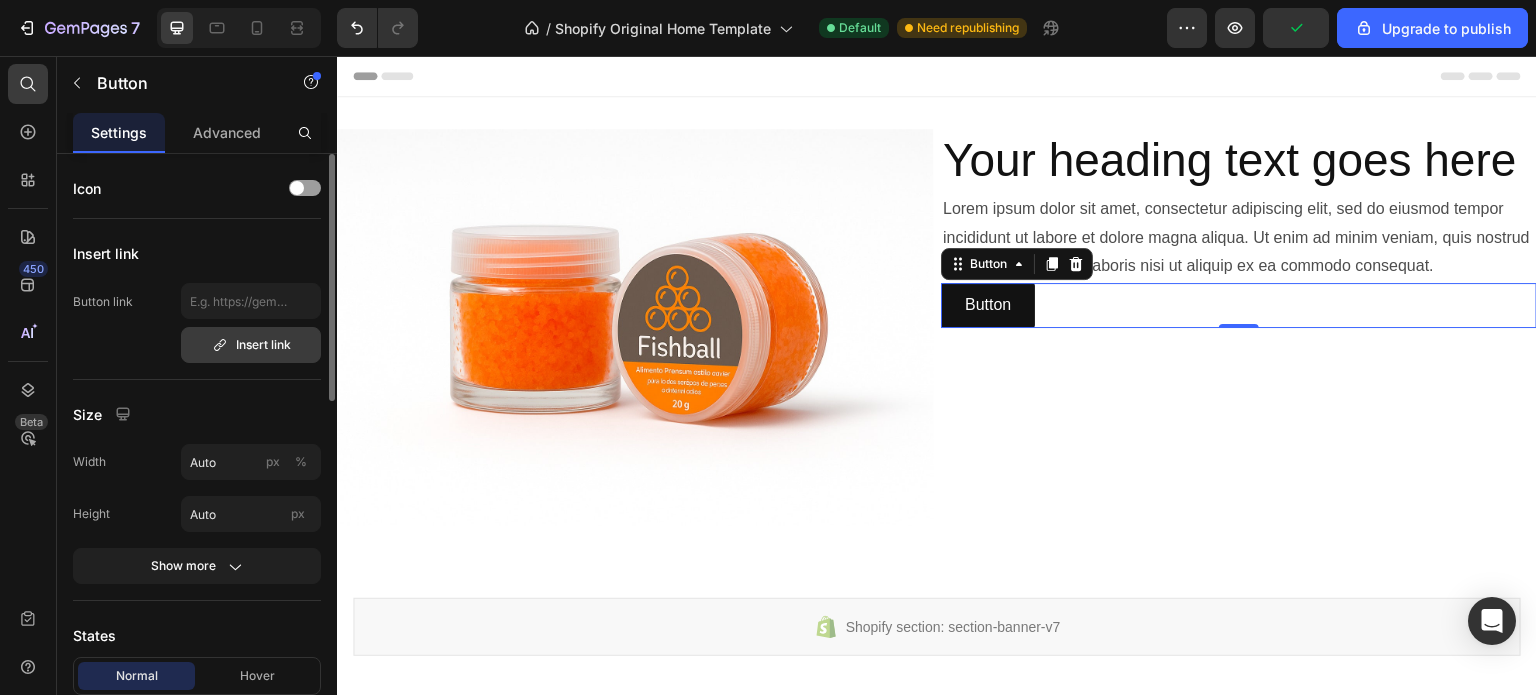 click on "Insert link" at bounding box center [251, 345] 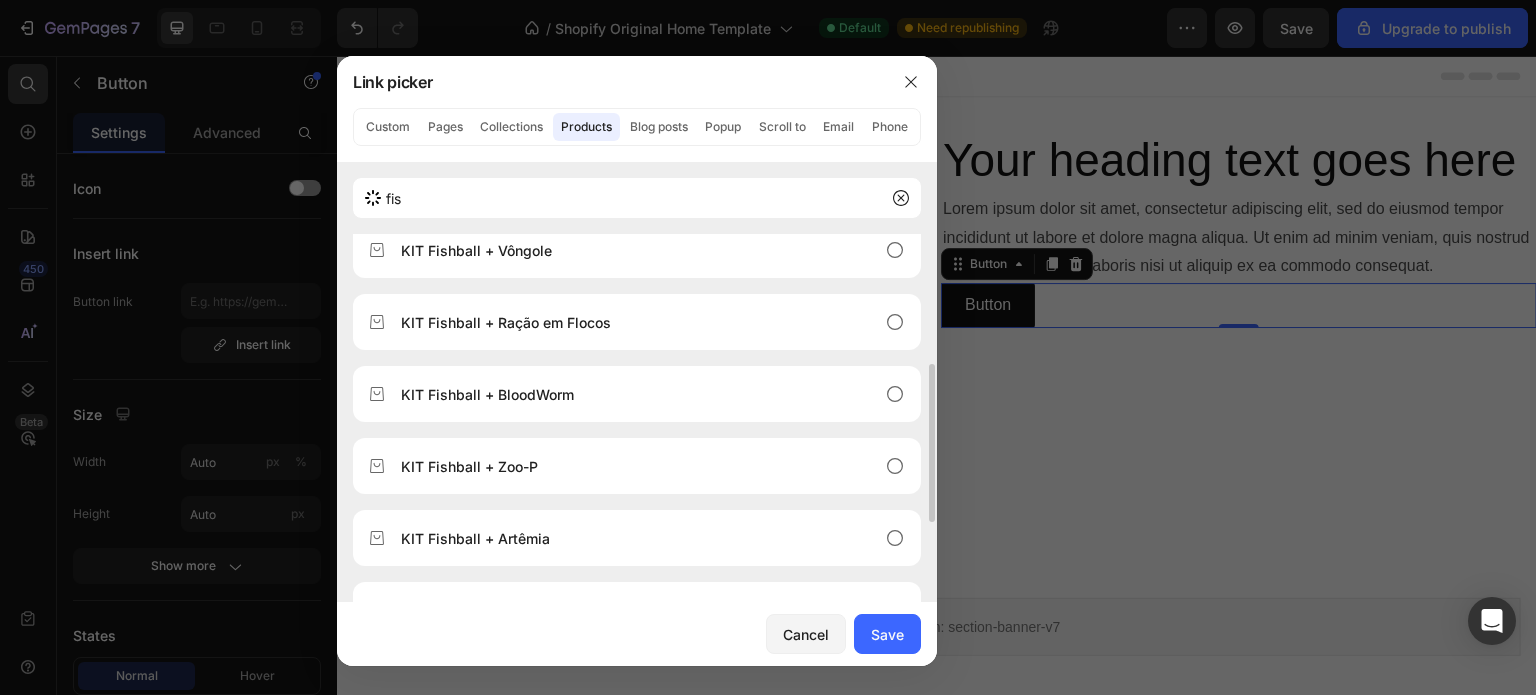 scroll, scrollTop: 280, scrollLeft: 0, axis: vertical 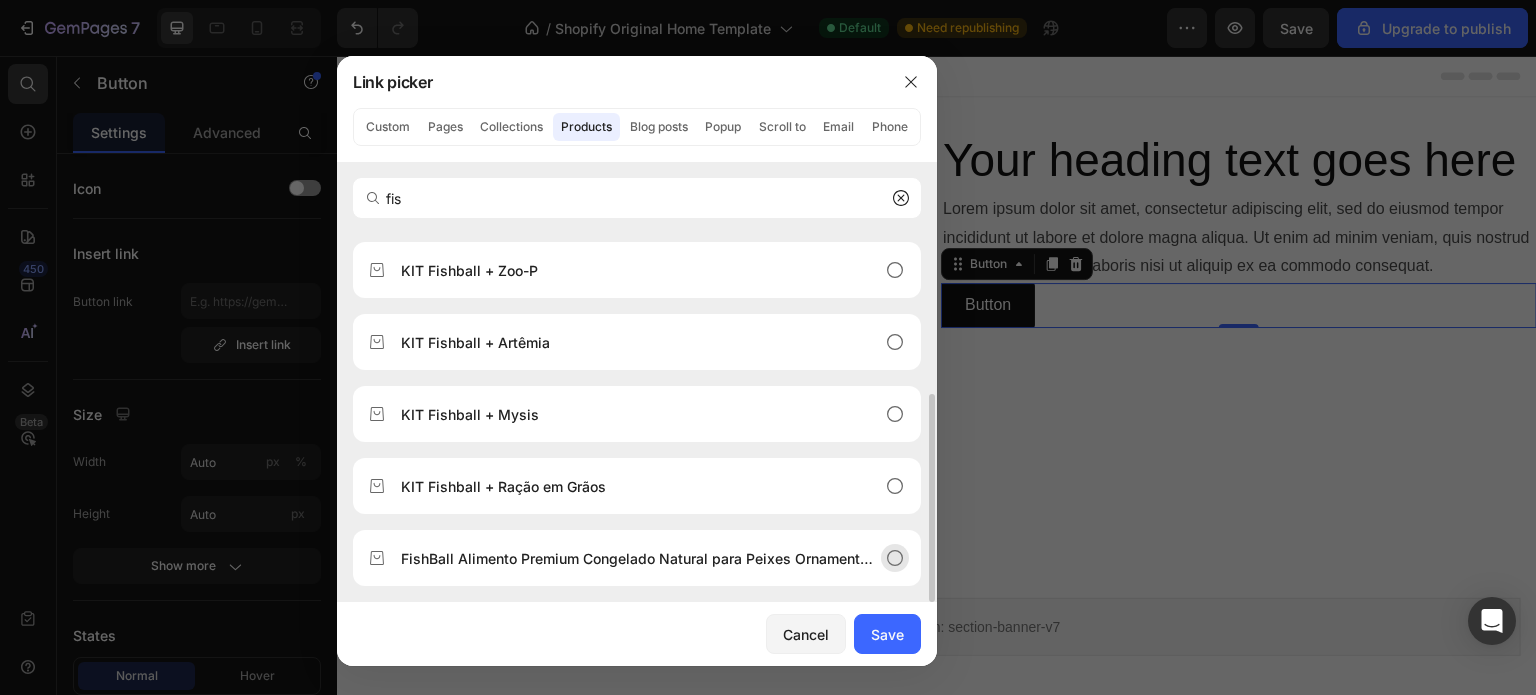 type on "fis" 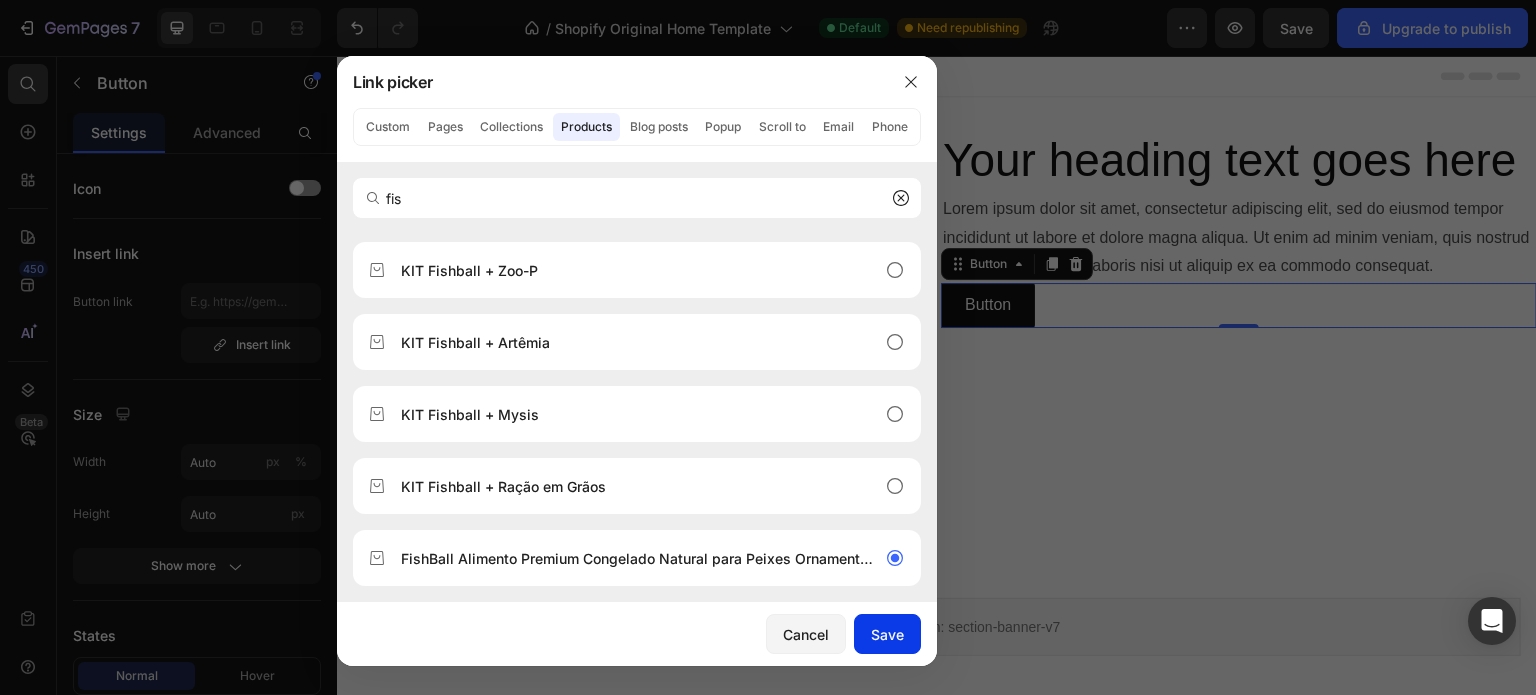 click on "Save" at bounding box center (887, 634) 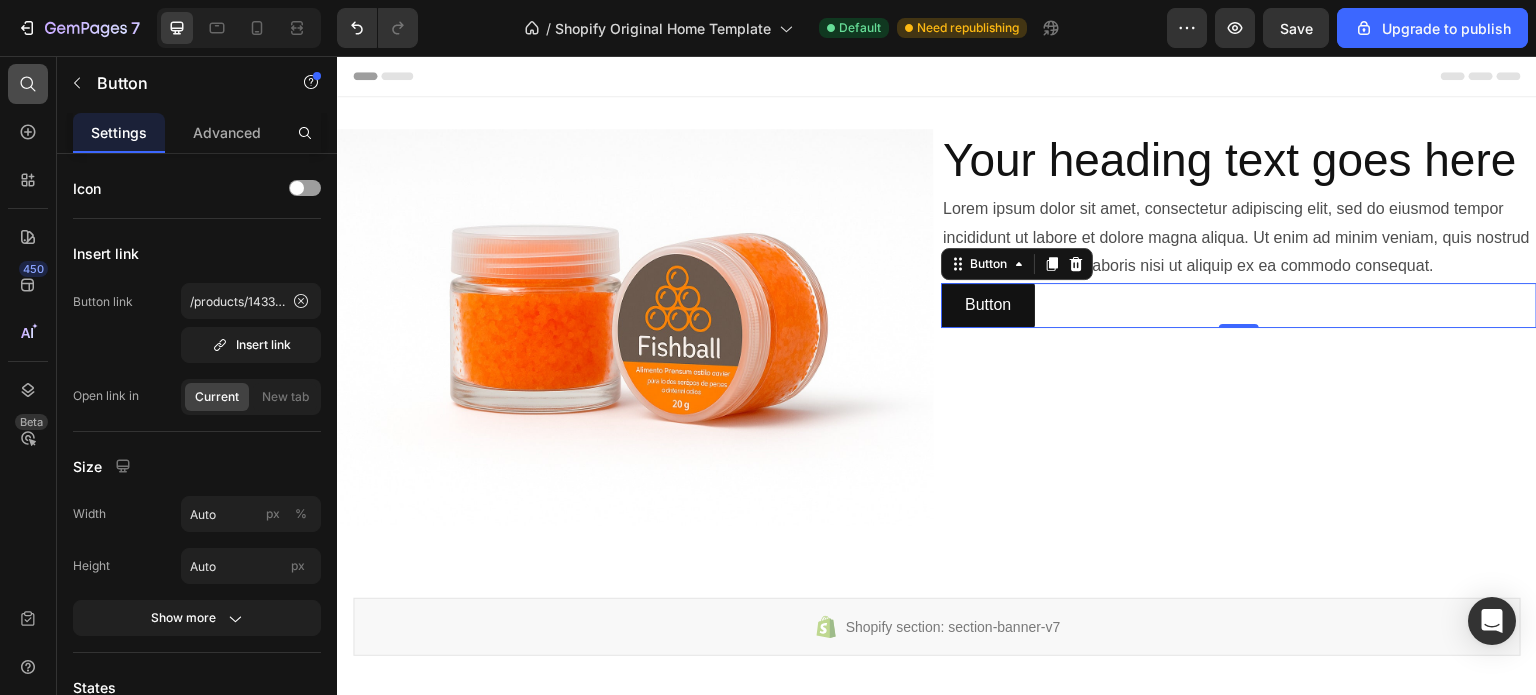 click 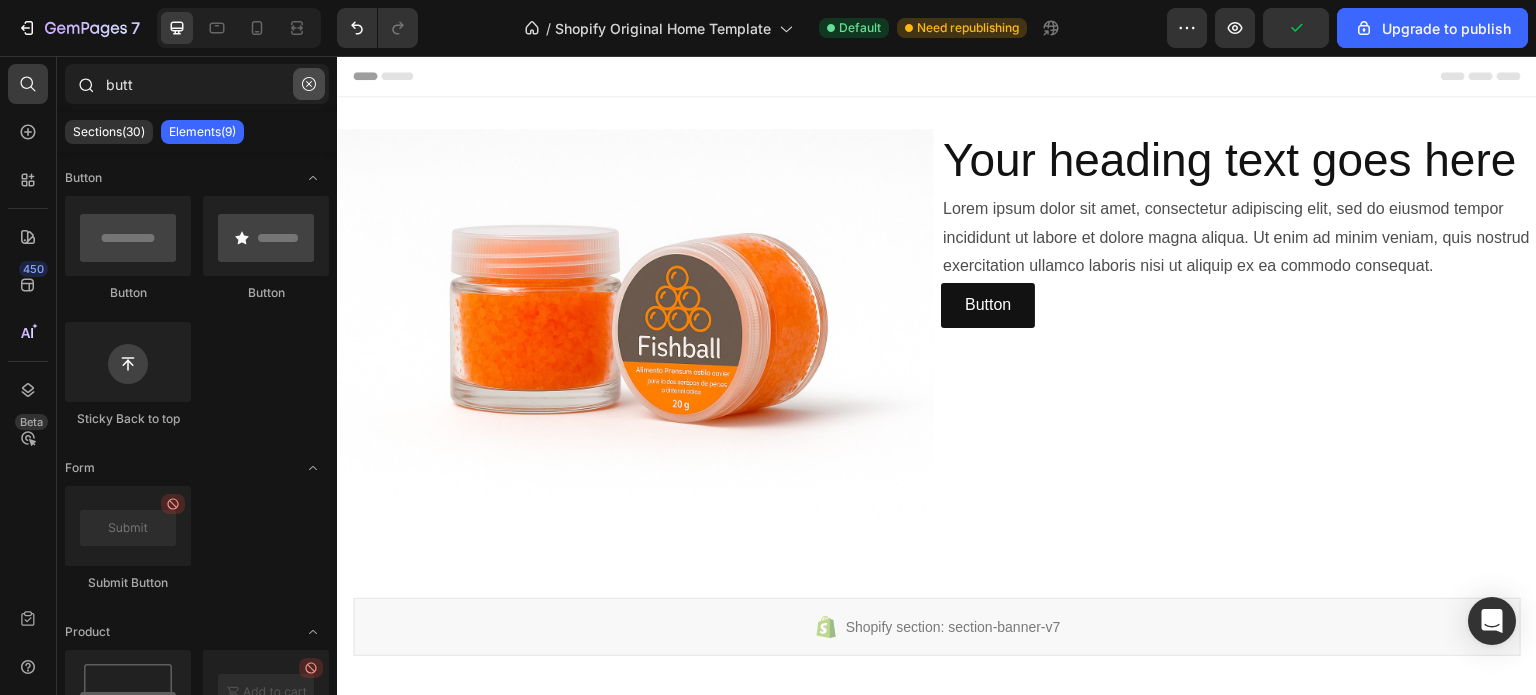 click 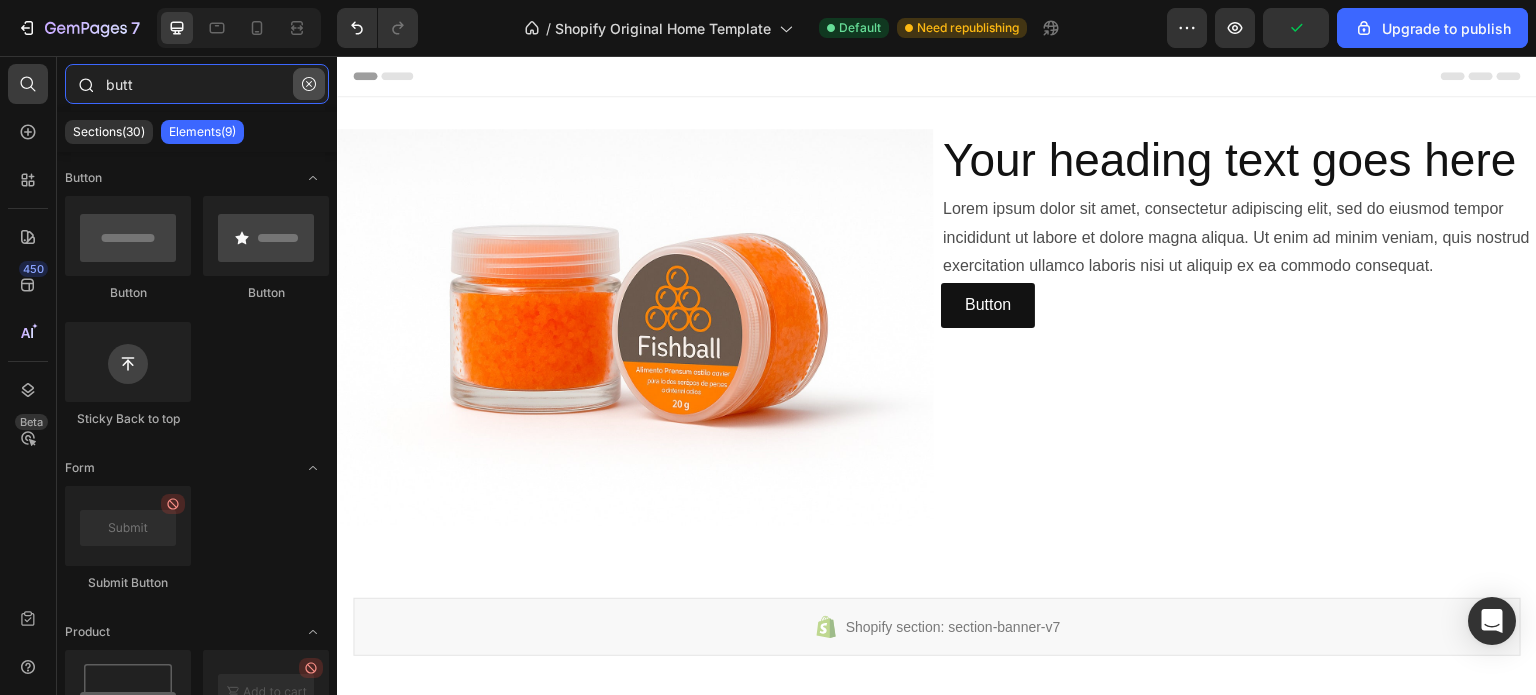 type 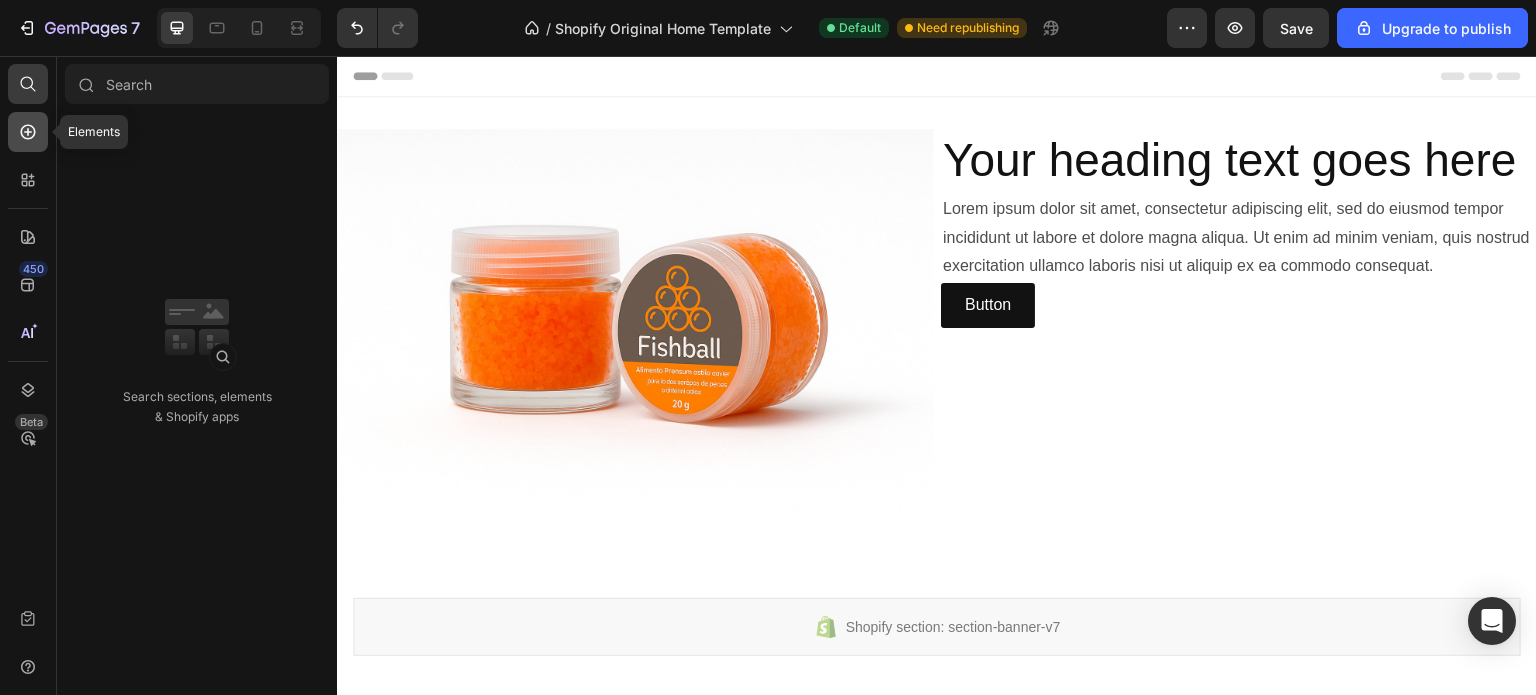 click 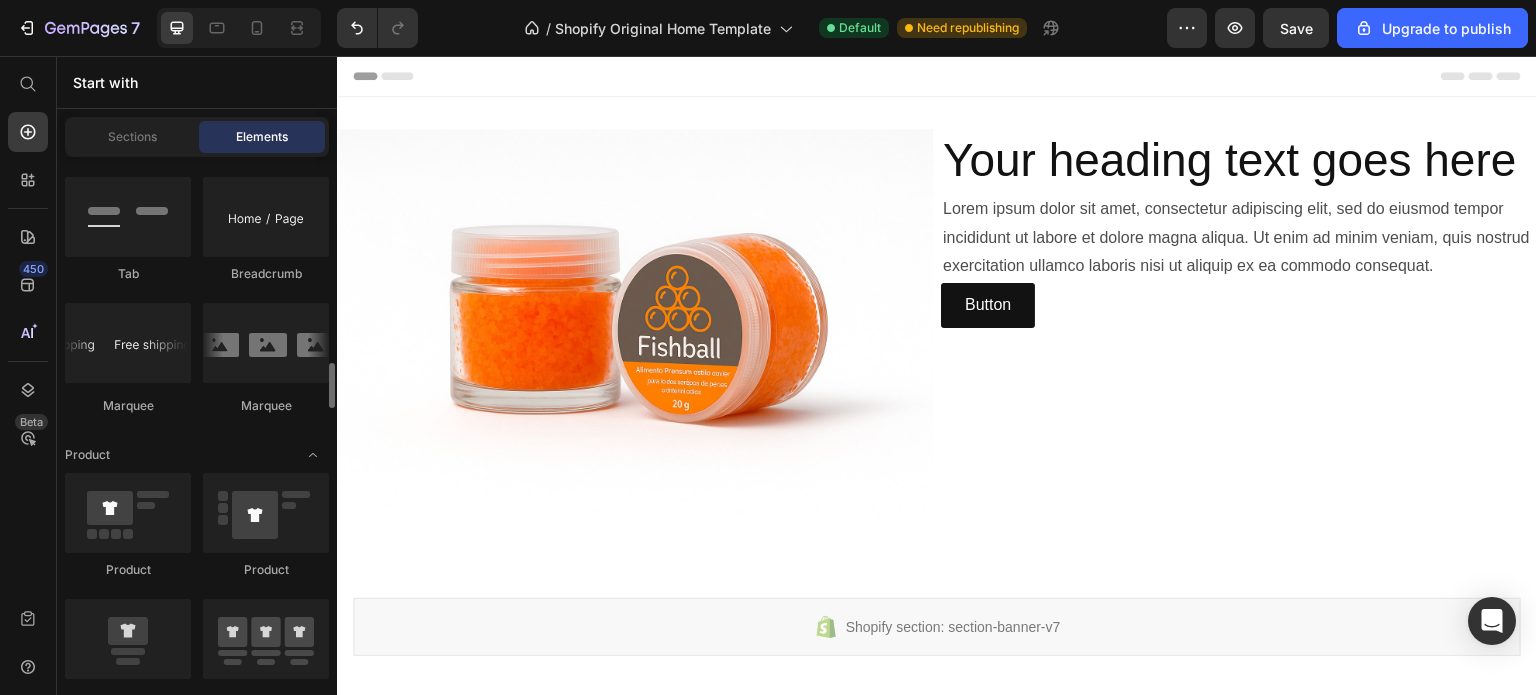 scroll, scrollTop: 2500, scrollLeft: 0, axis: vertical 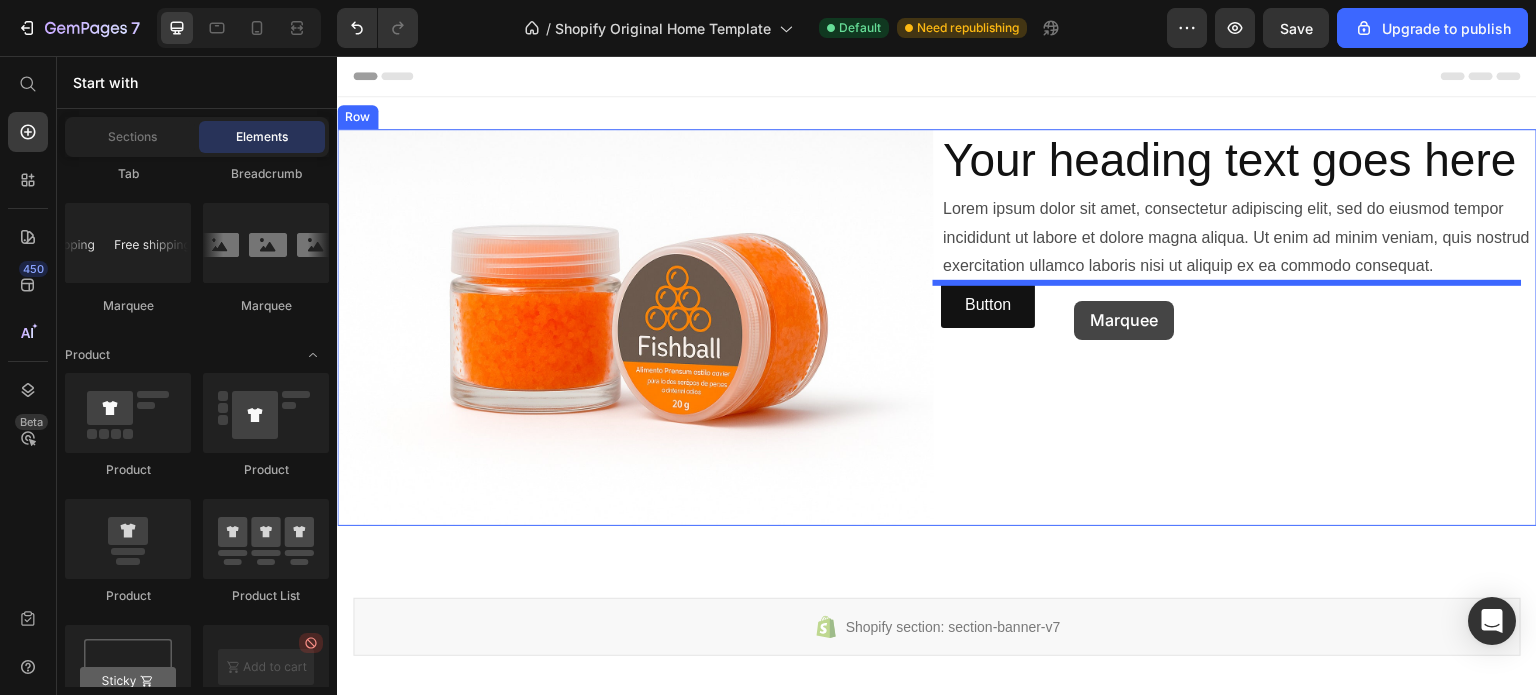 drag, startPoint x: 600, startPoint y: 318, endPoint x: 1075, endPoint y: 299, distance: 475.37985 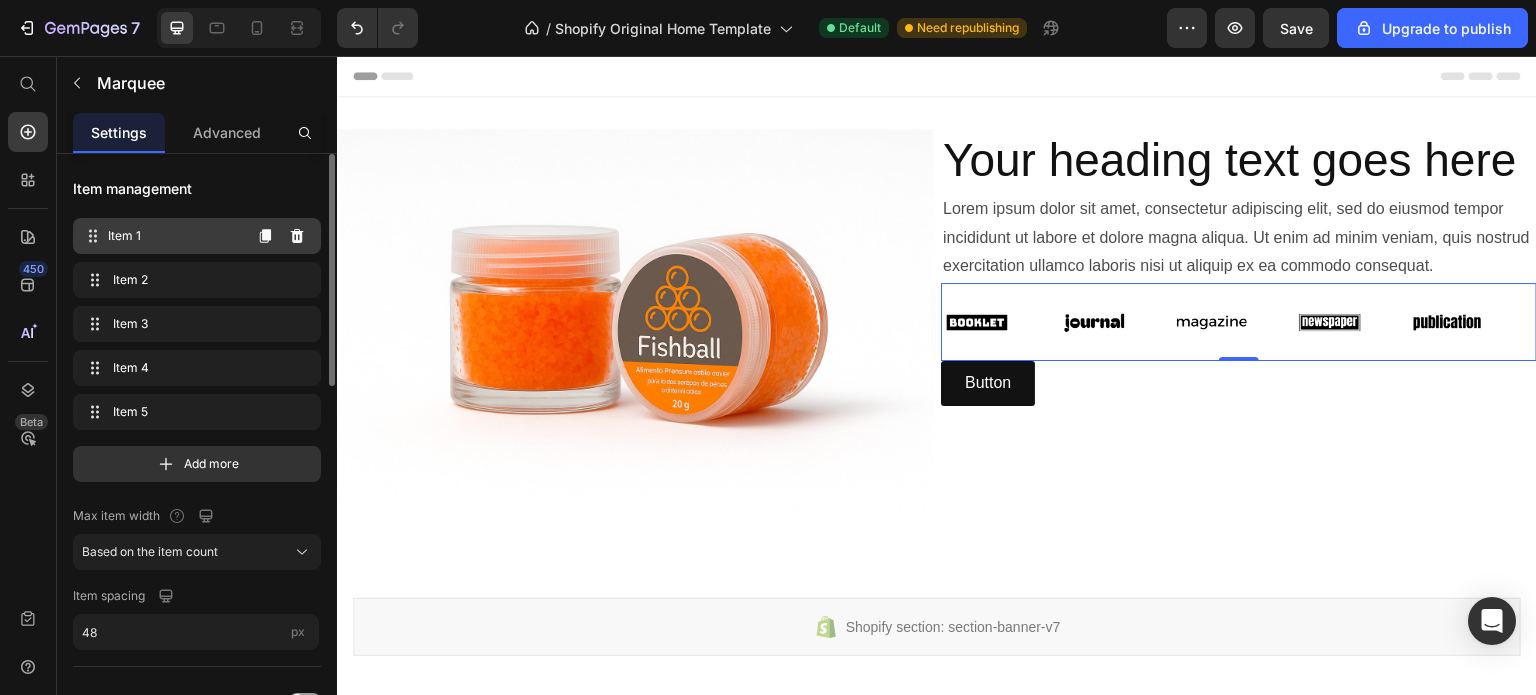 click on "Item 1" at bounding box center (174, 236) 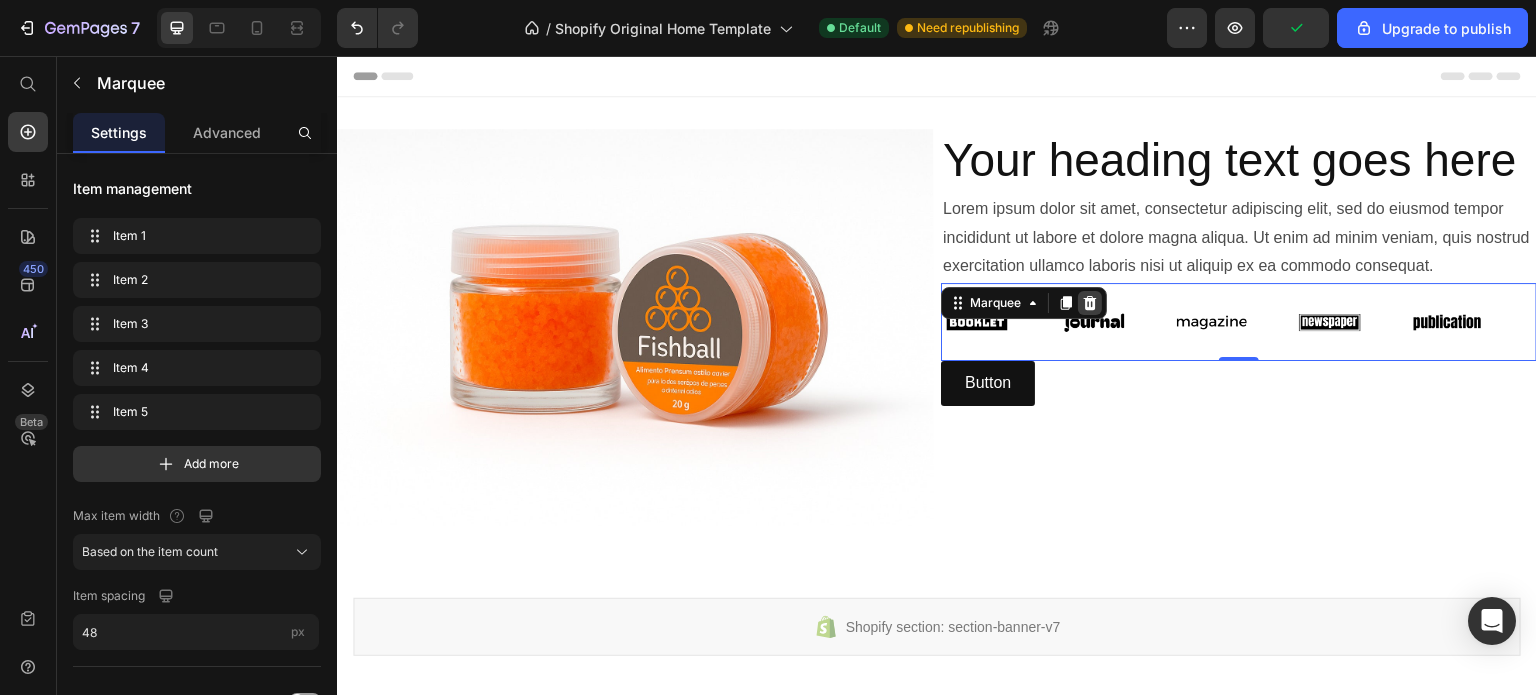 click 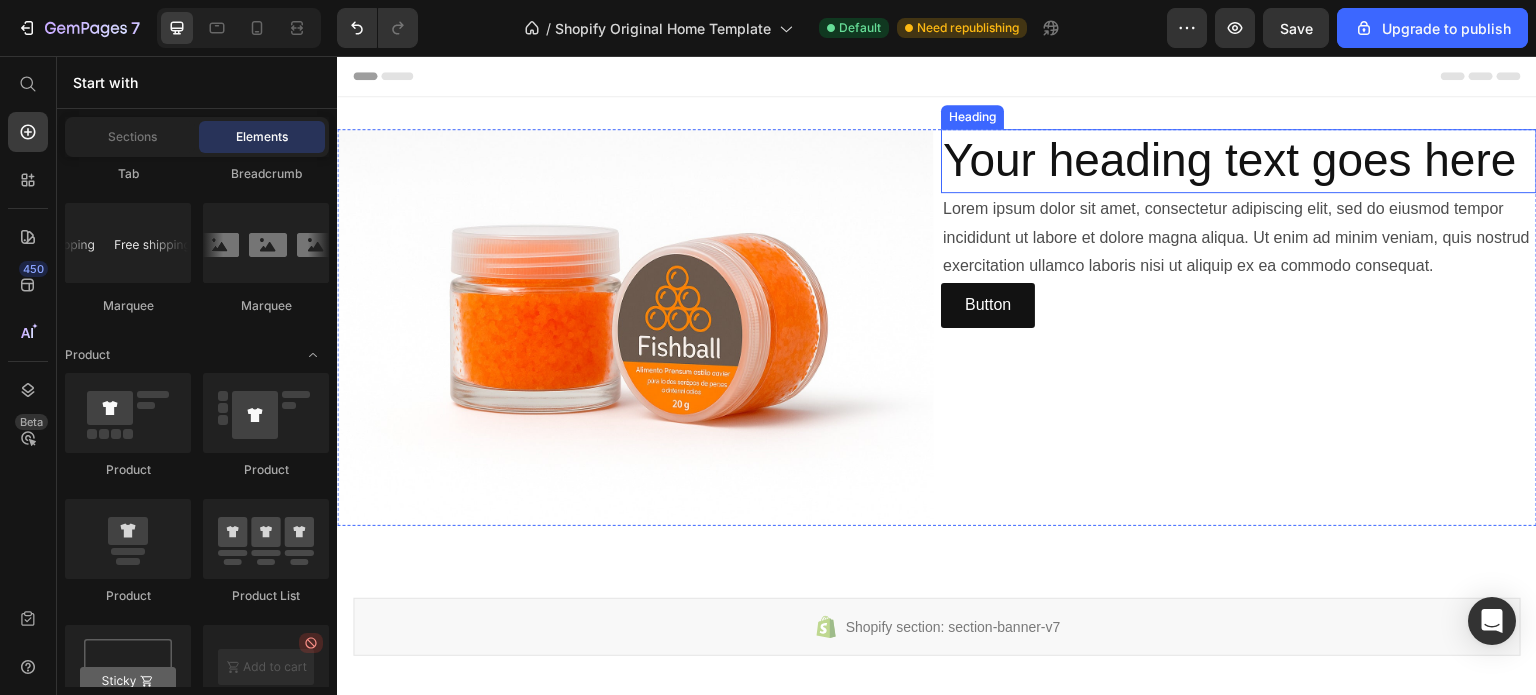 click on "Your heading text goes here" at bounding box center [1239, 161] 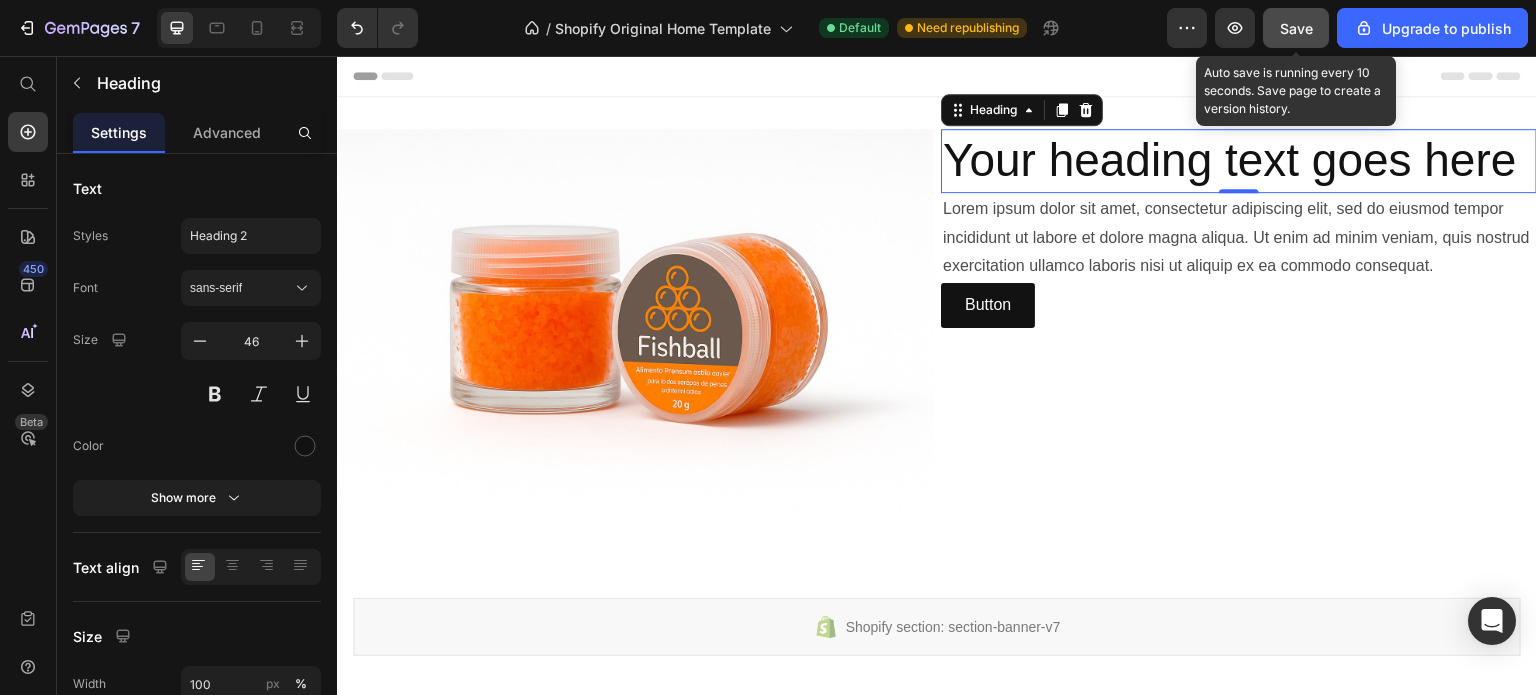 click on "Save" 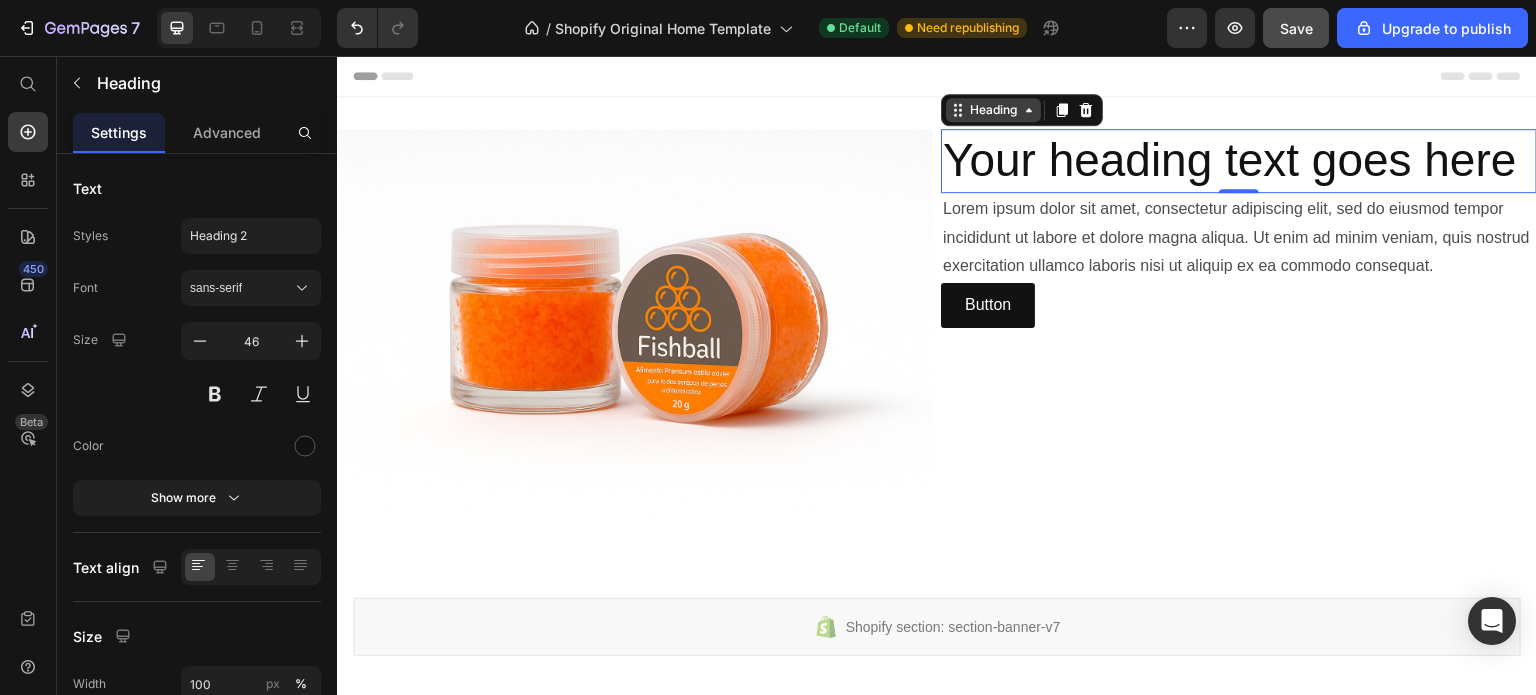 click on "Heading" at bounding box center [993, 110] 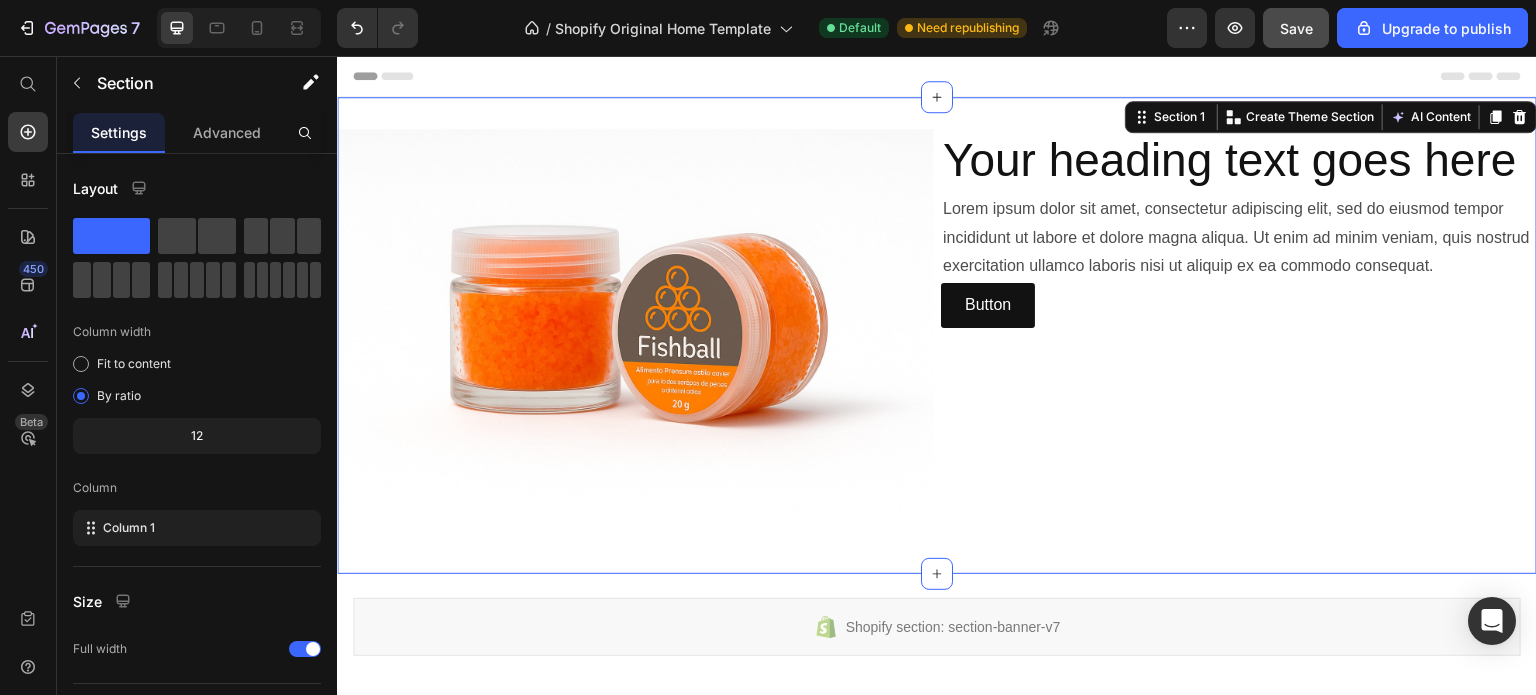 click on "Image Your heading text goes here Heading Lorem ipsum dolor sit amet, consectetur adipiscing elit, sed do eiusmod tempor incididunt ut labore et dolore magna aliqua. Ut enim ad minim veniam, quis nostrud exercitation ullamco laboris nisi ut aliquip ex ea commodo consequat. Text Block Button Button Row Row Section 1   You can create reusable sections Create Theme Section AI Content Write with GemAI What would you like to describe here? Tone and Voice Persuasive Product Getting products... Show more Generate" at bounding box center [937, 335] 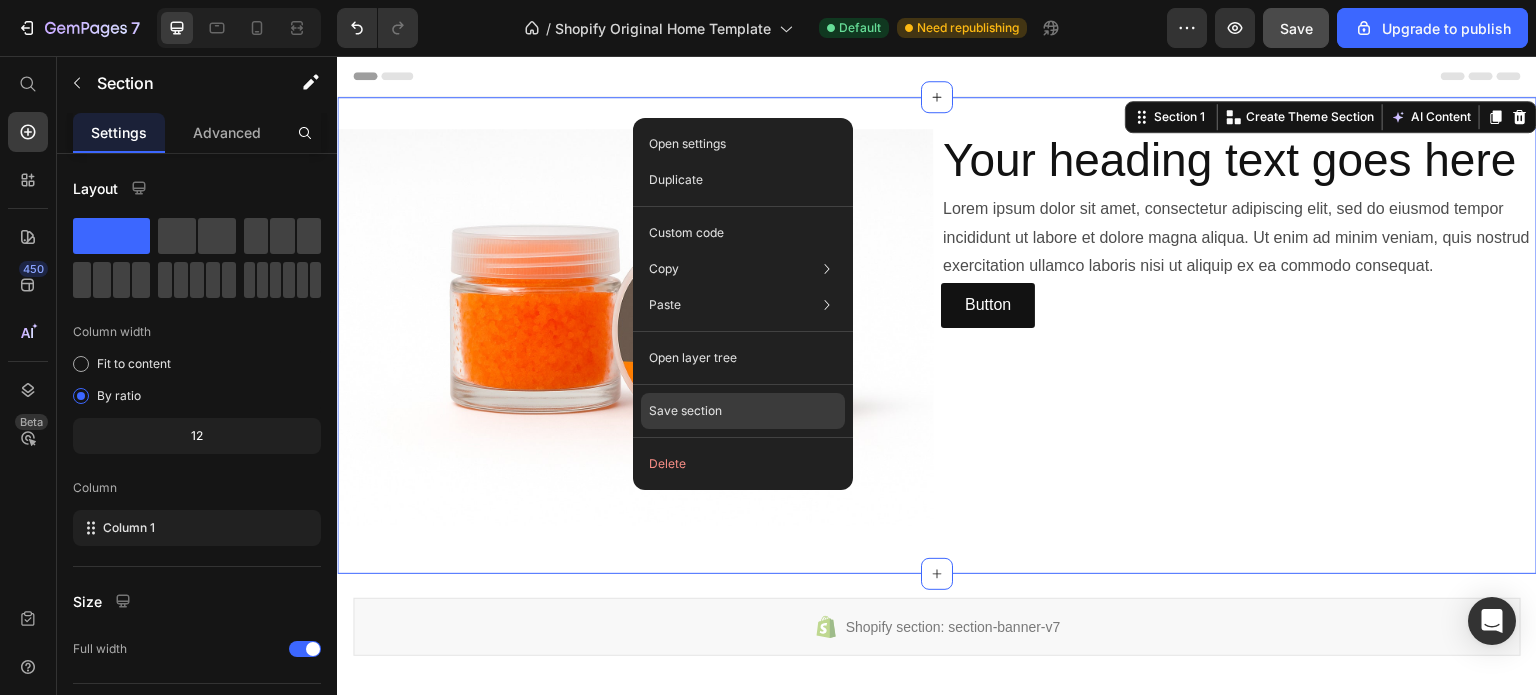 click on "Save section" at bounding box center [685, 411] 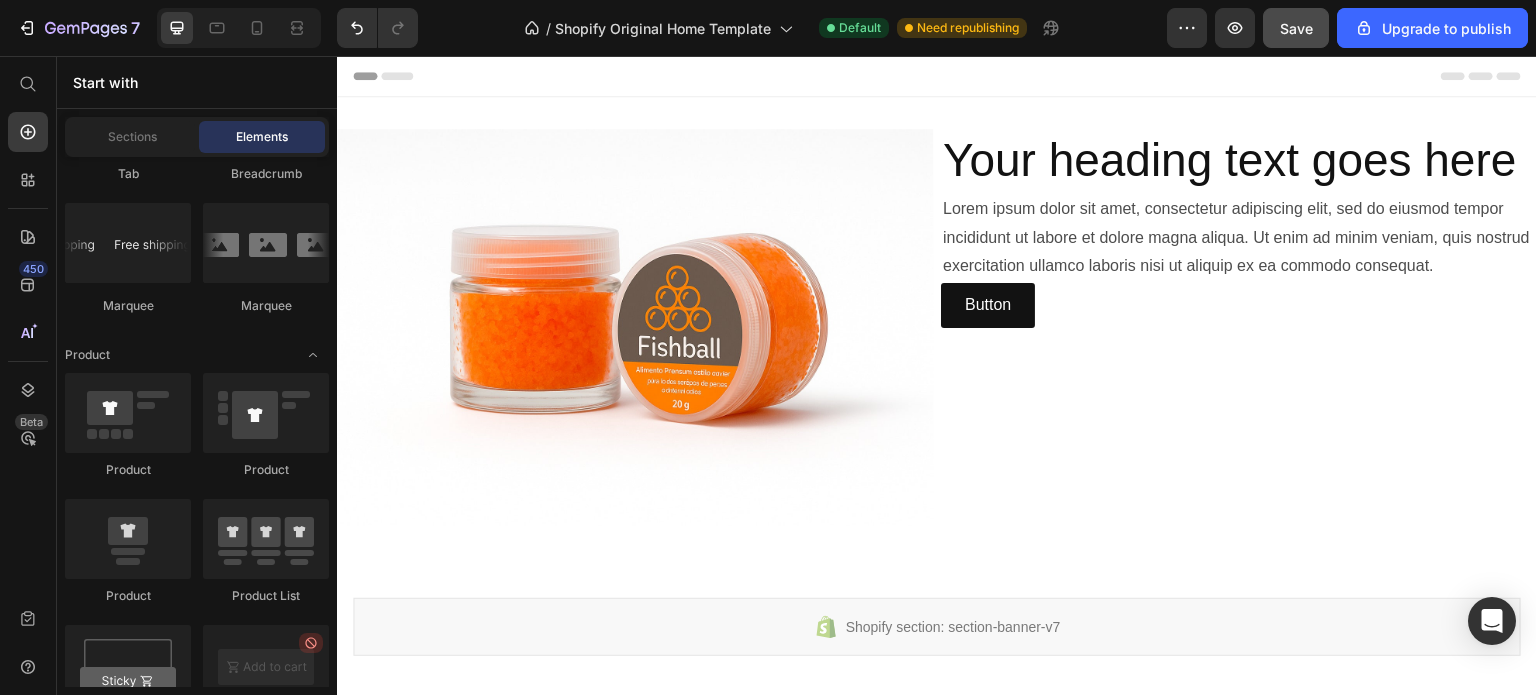click at bounding box center [937, 76] 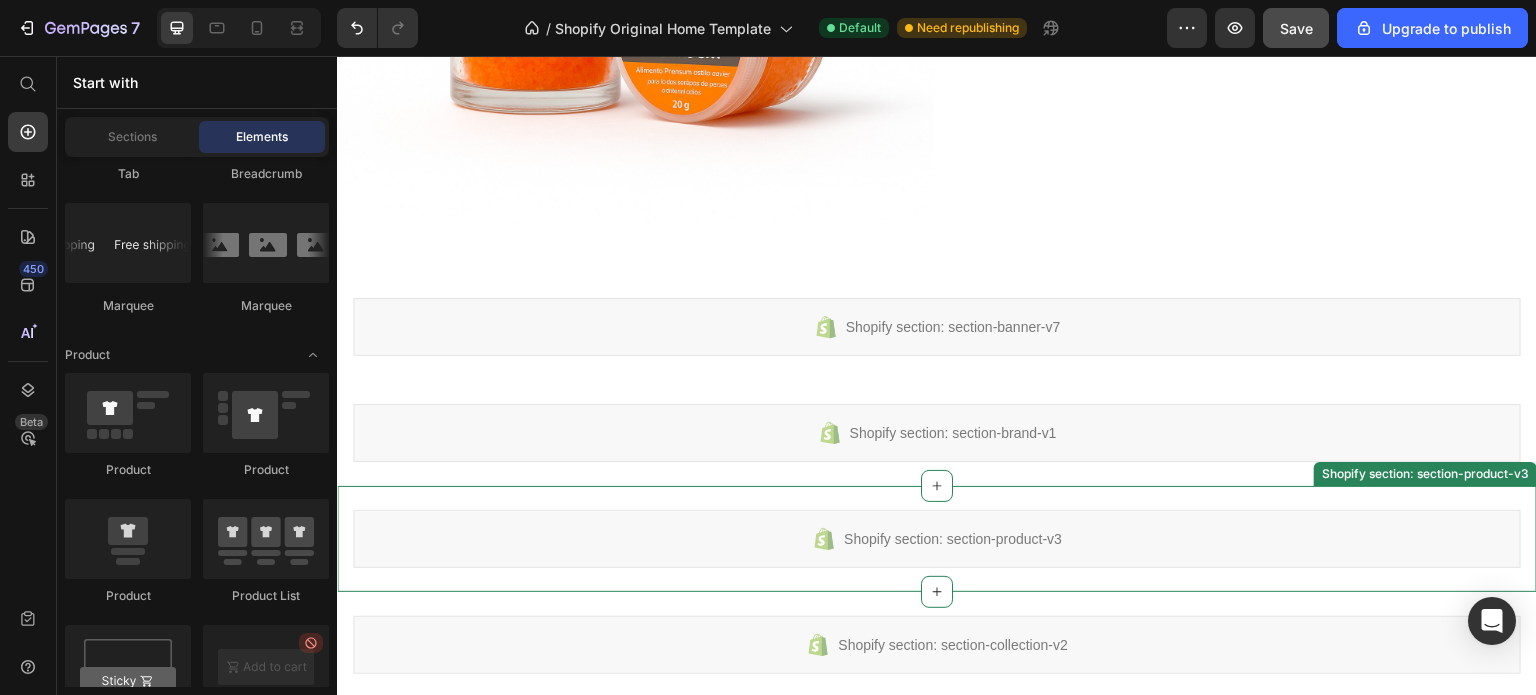 scroll, scrollTop: 0, scrollLeft: 0, axis: both 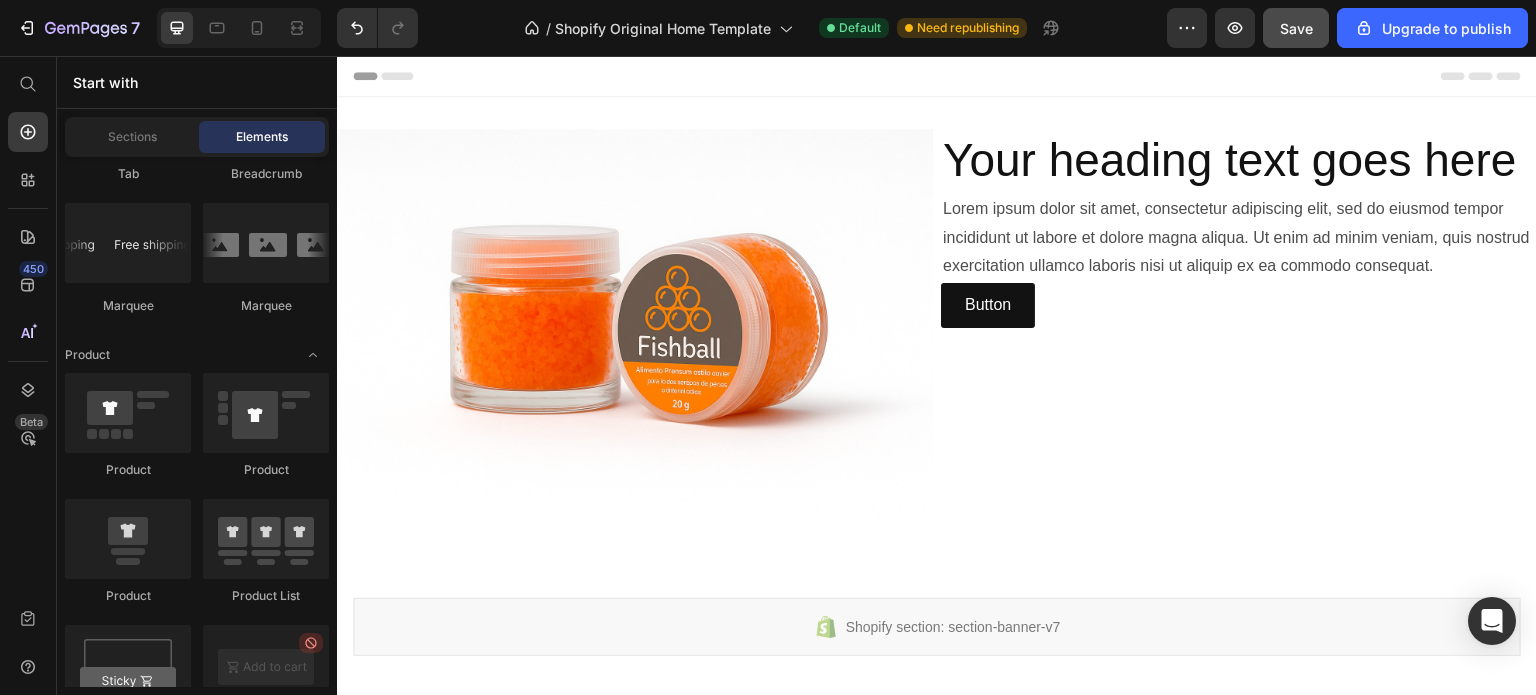click 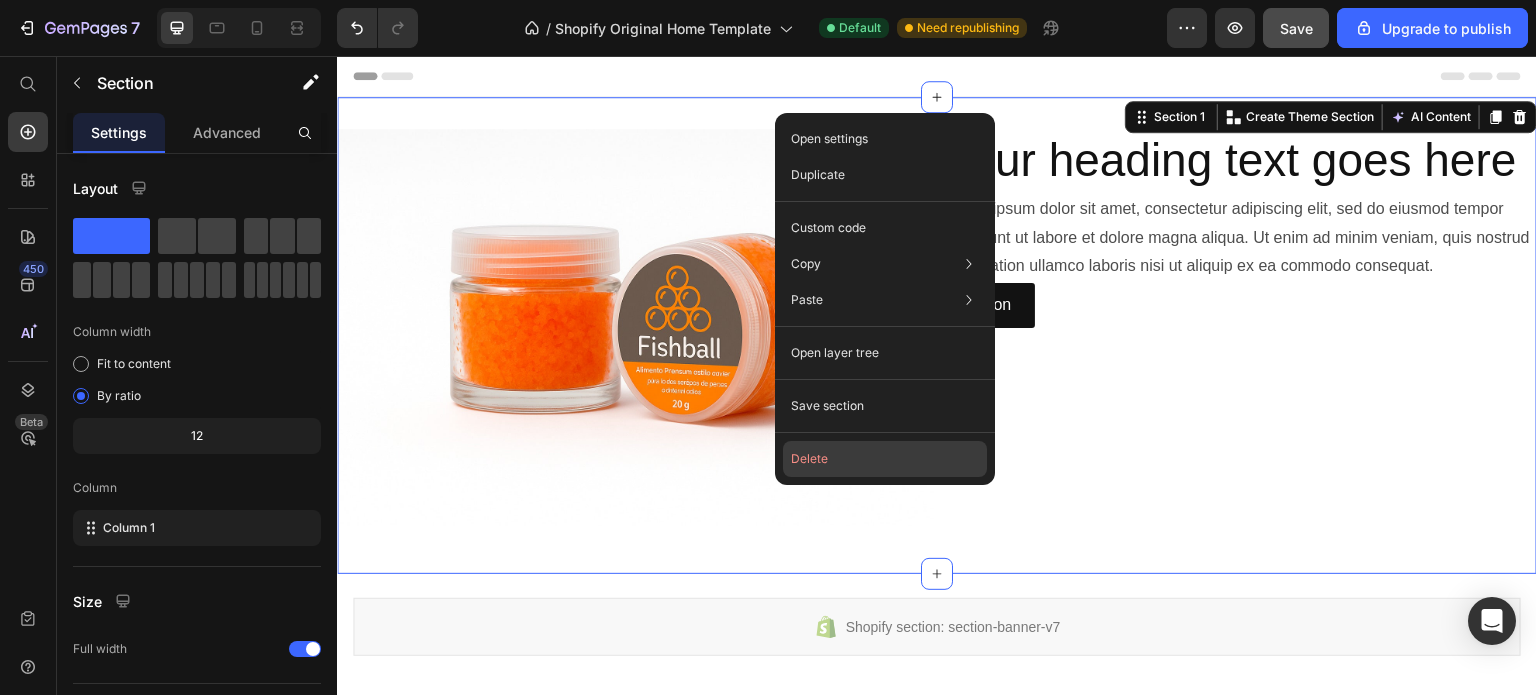 click on "Delete" 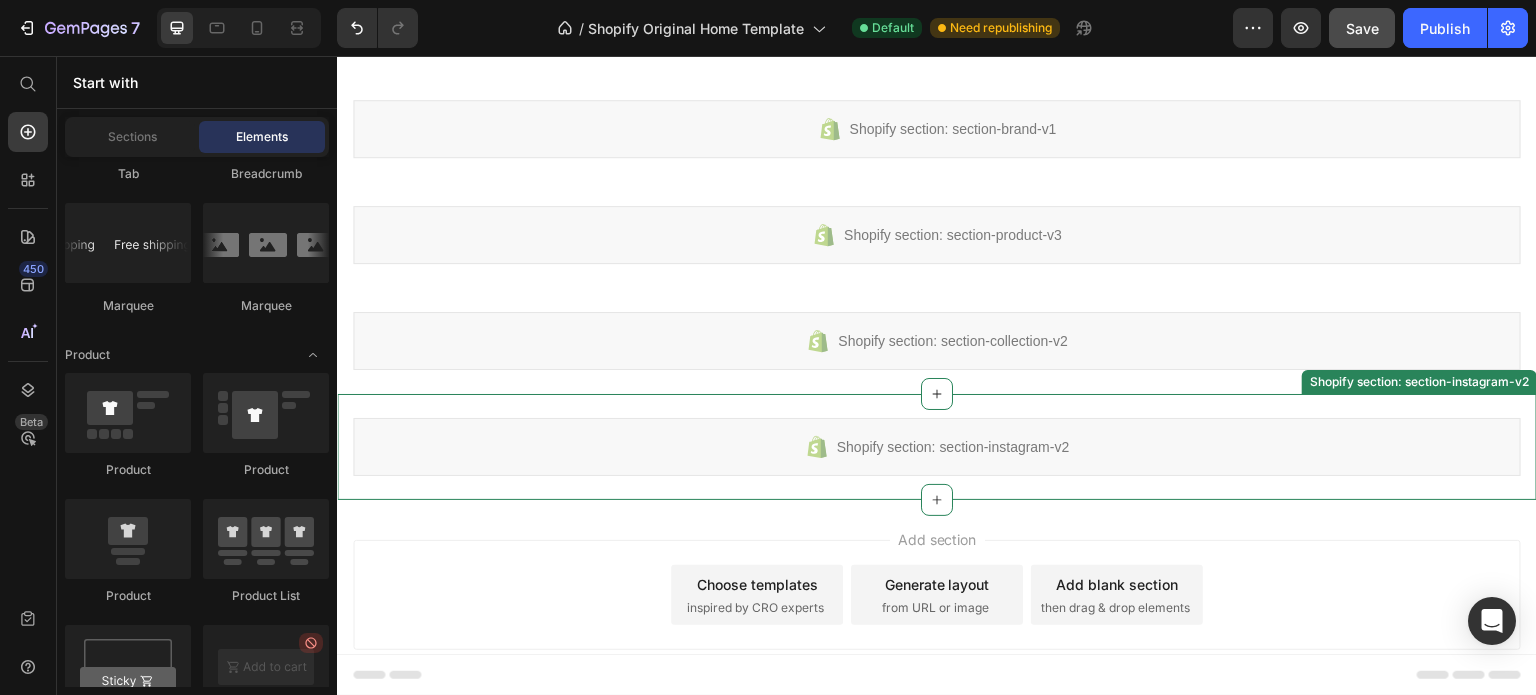 scroll, scrollTop: 0, scrollLeft: 0, axis: both 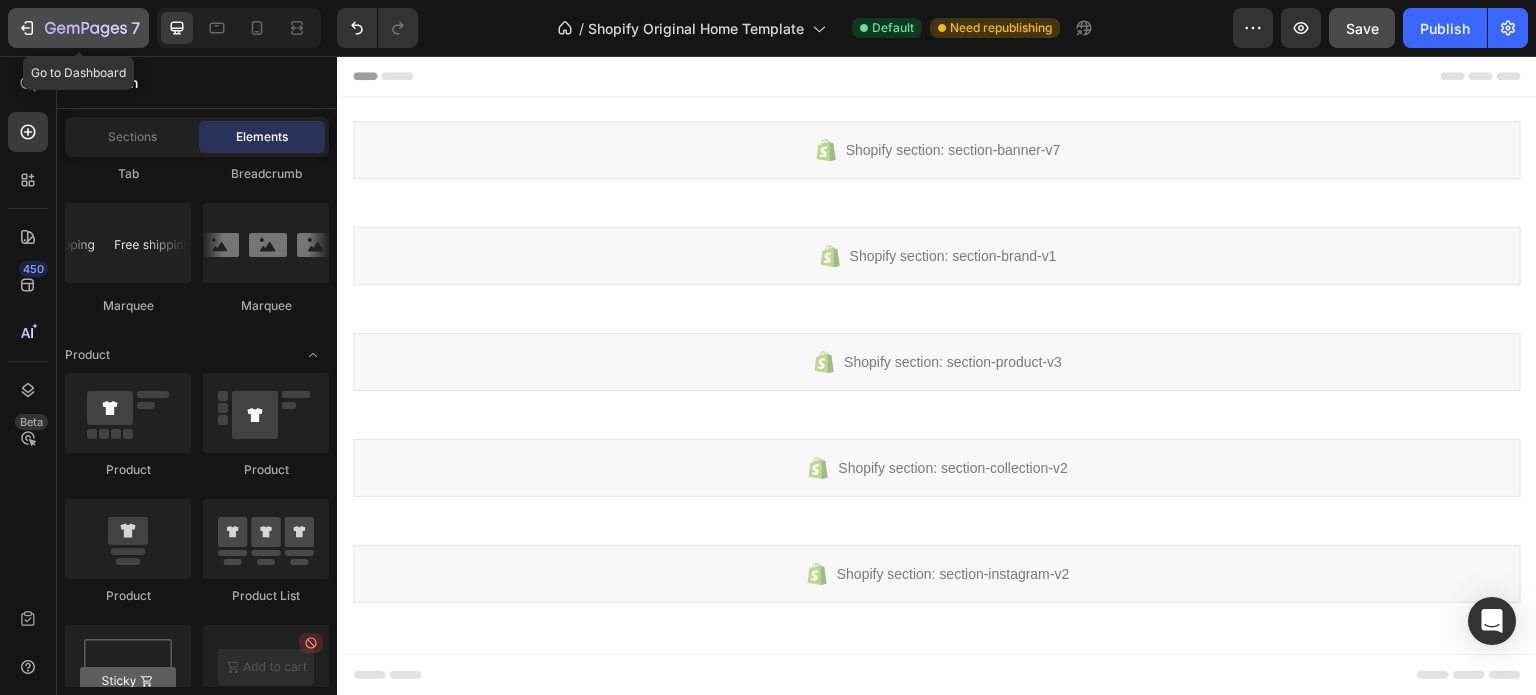 click 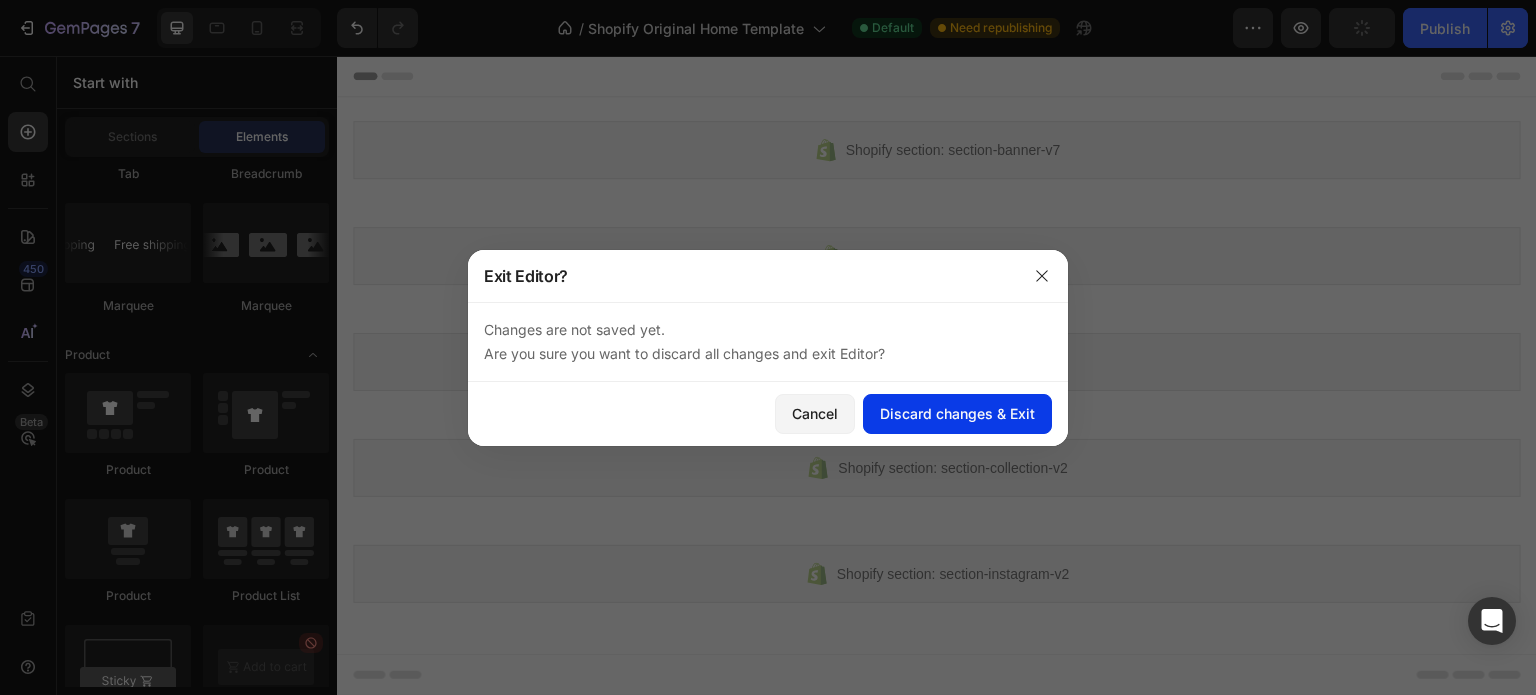 click on "Discard changes & Exit" at bounding box center (957, 413) 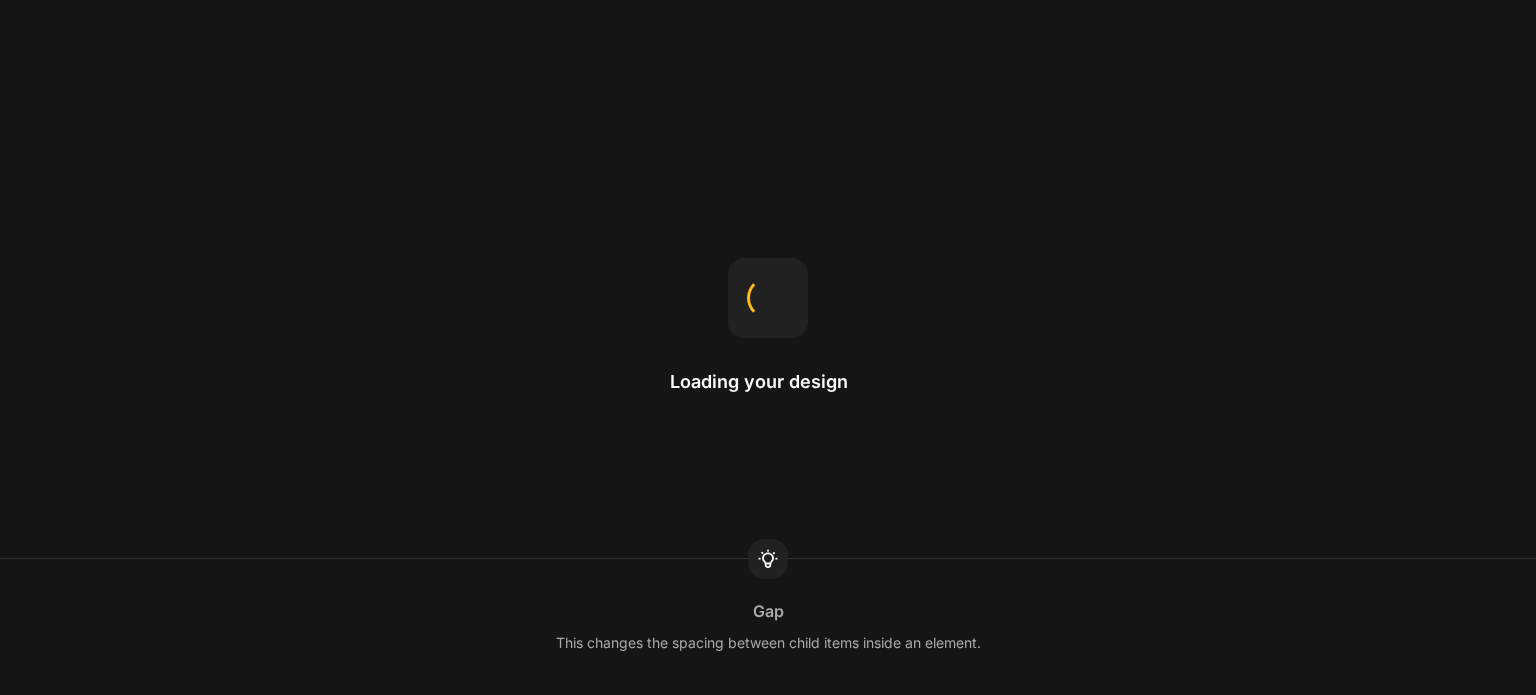 scroll, scrollTop: 0, scrollLeft: 0, axis: both 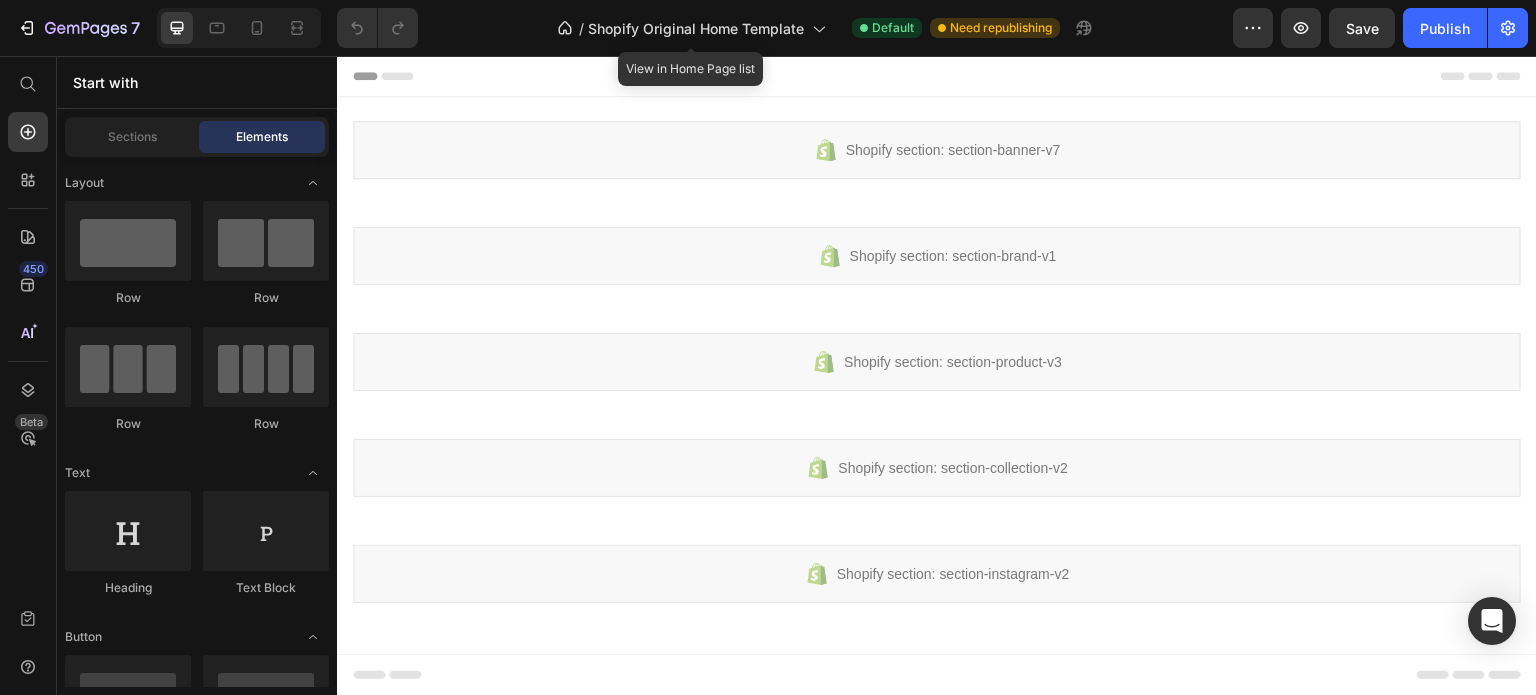 click on "/  Shopify Original Home Template" 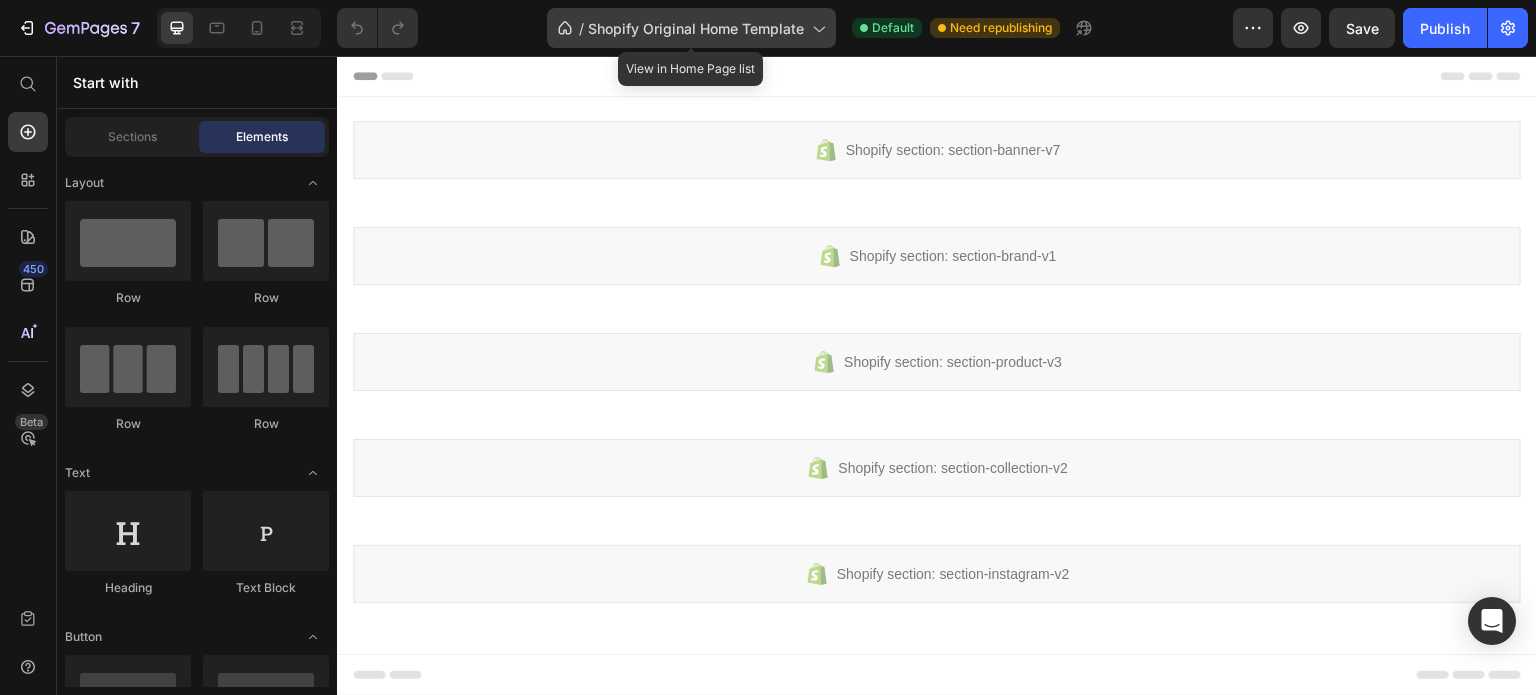 click on "Shopify Original Home Template" at bounding box center [696, 28] 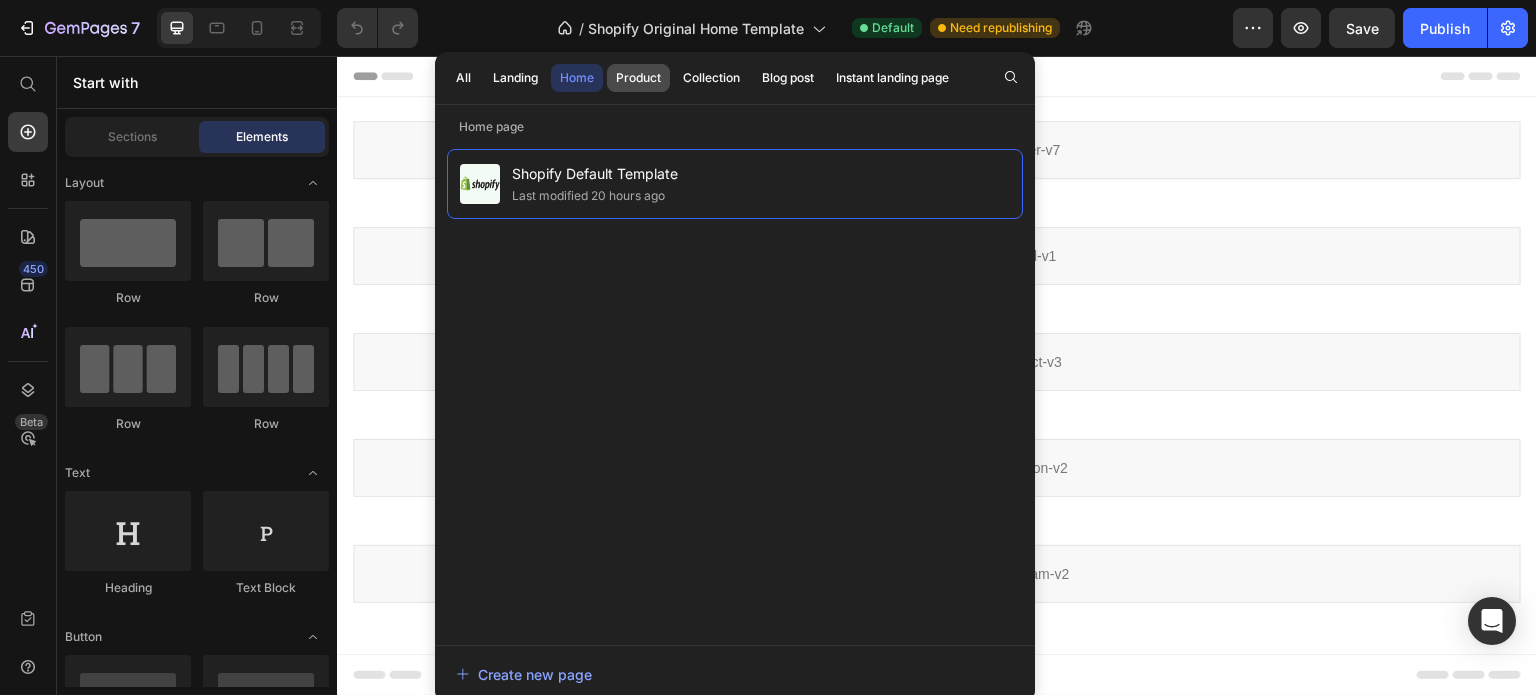 click on "Product" at bounding box center (638, 78) 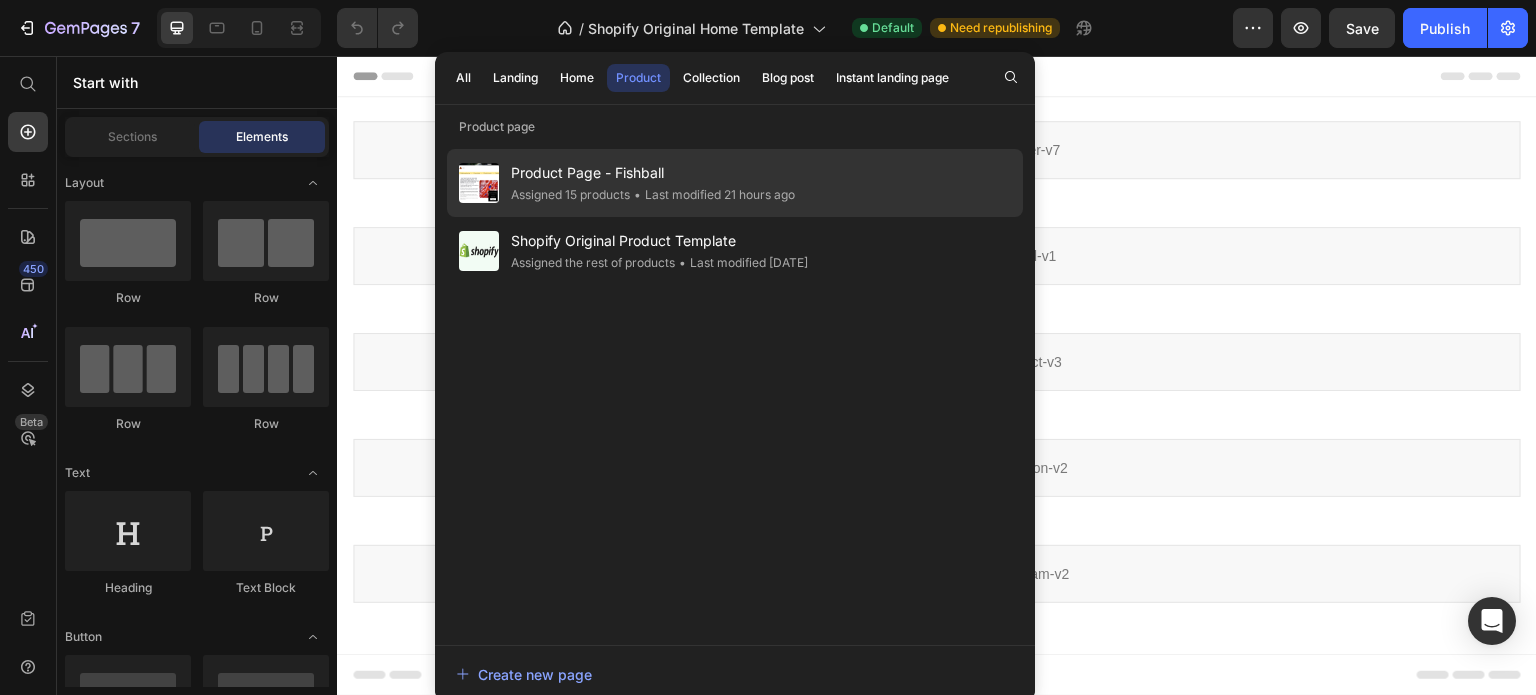 click on "Product Page - Fishball Assigned 15 products • Last modified 21 hours ago" 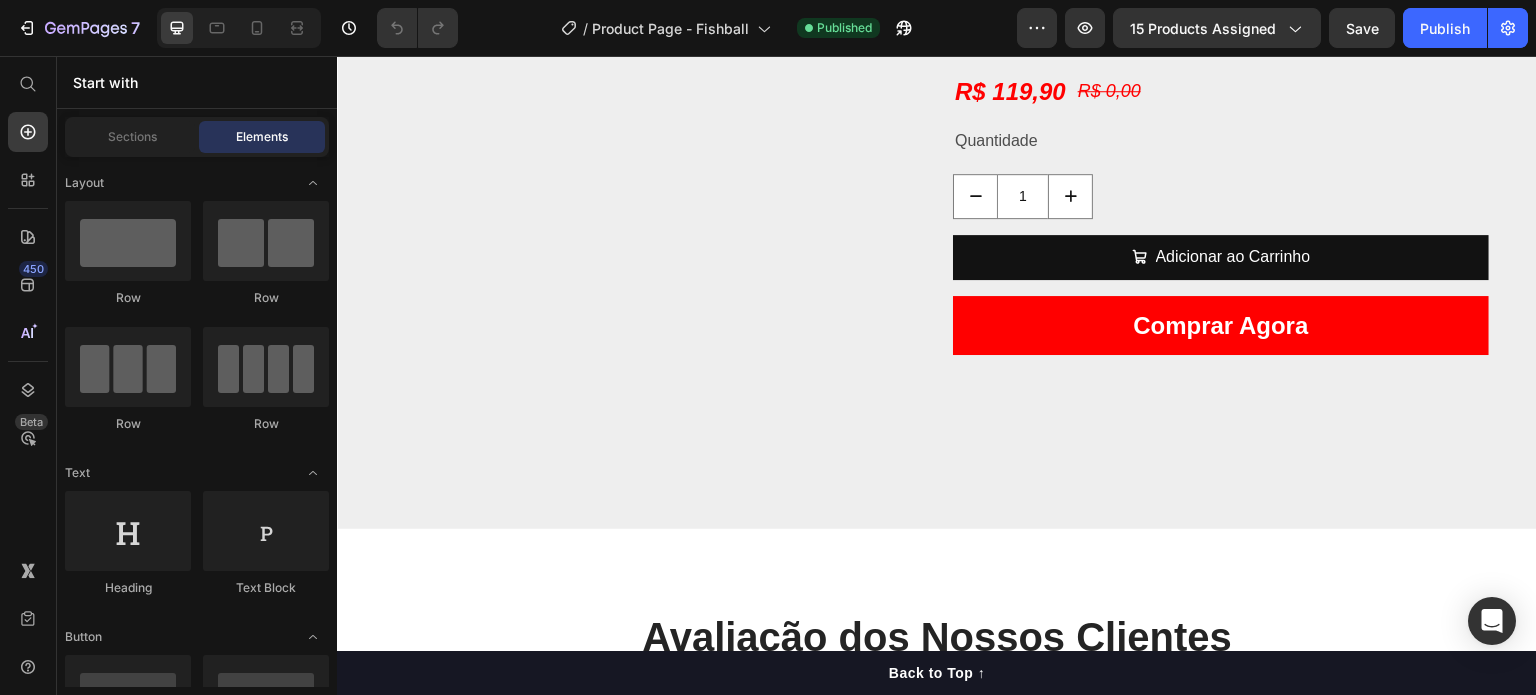 scroll, scrollTop: 4300, scrollLeft: 0, axis: vertical 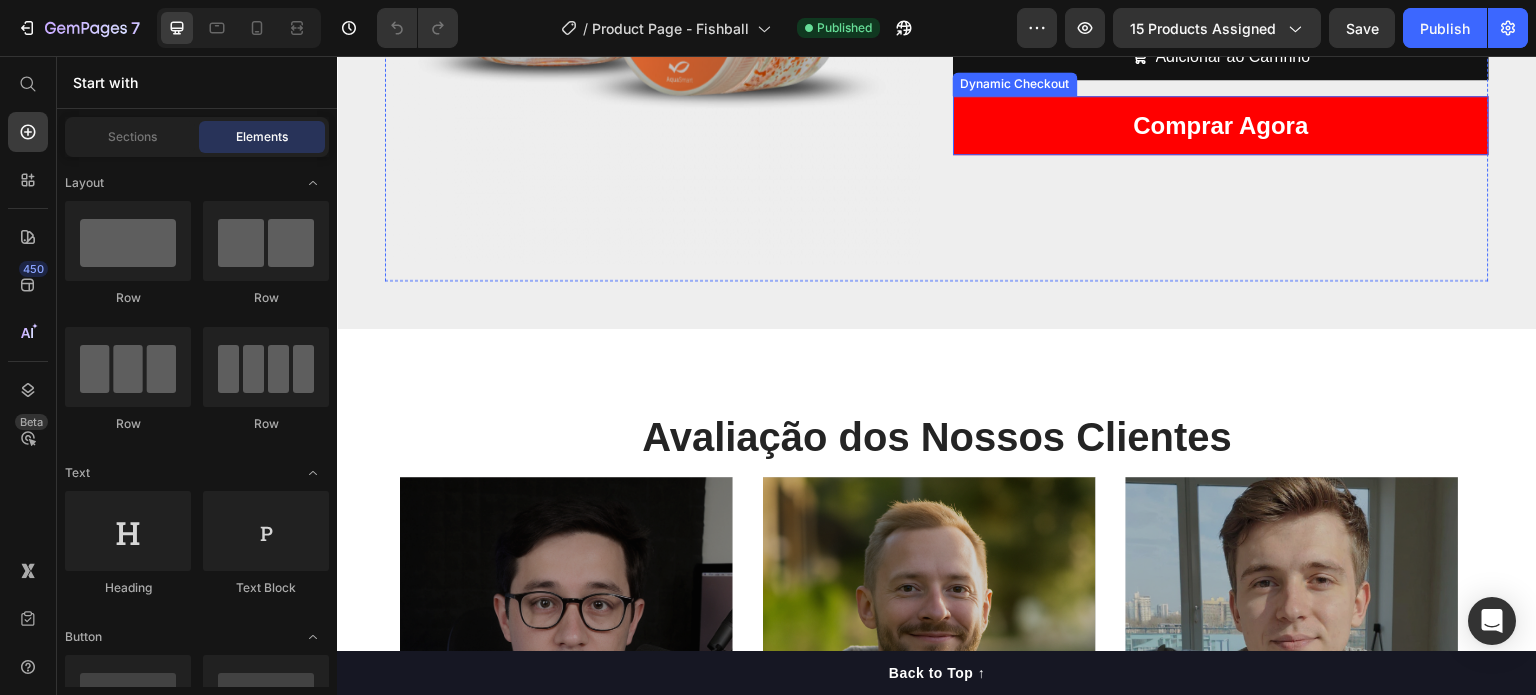 click on "Dynamic Checkout" at bounding box center (1015, 84) 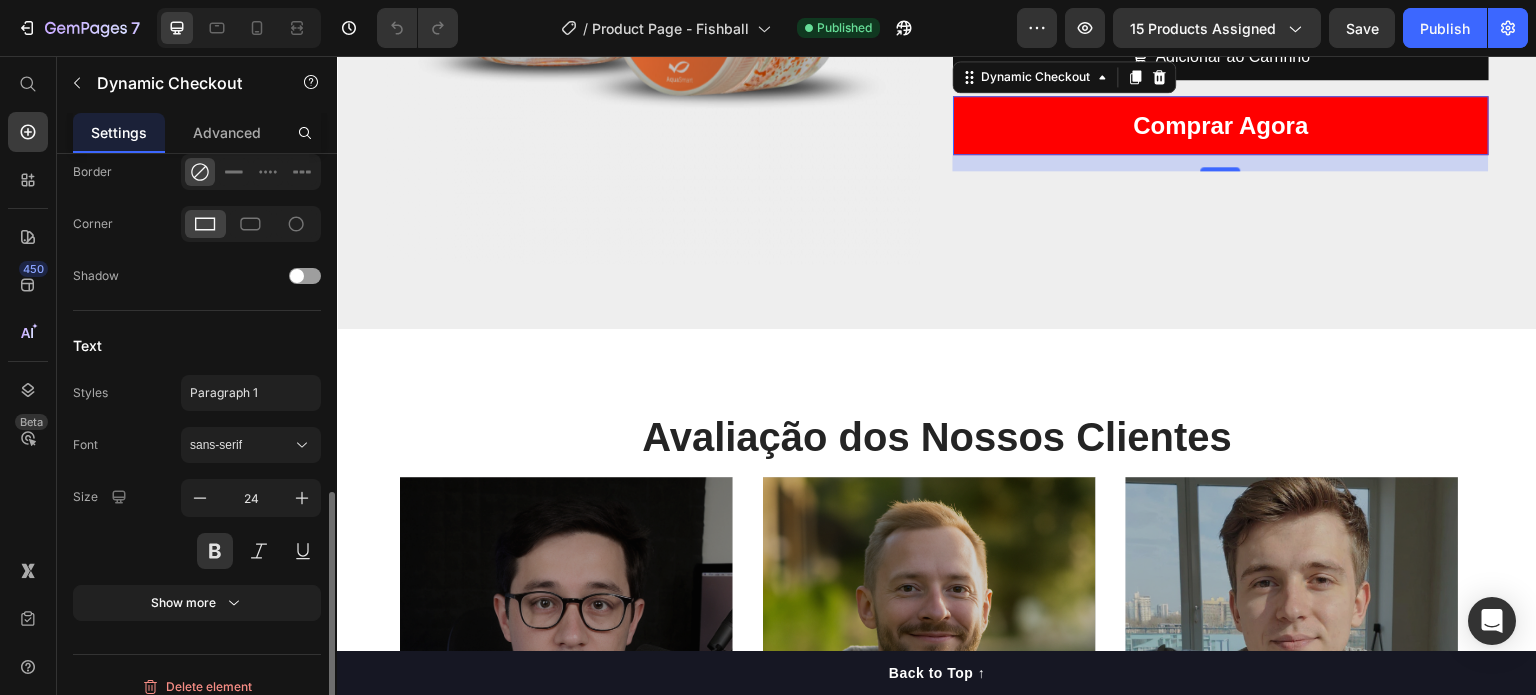 scroll, scrollTop: 814, scrollLeft: 0, axis: vertical 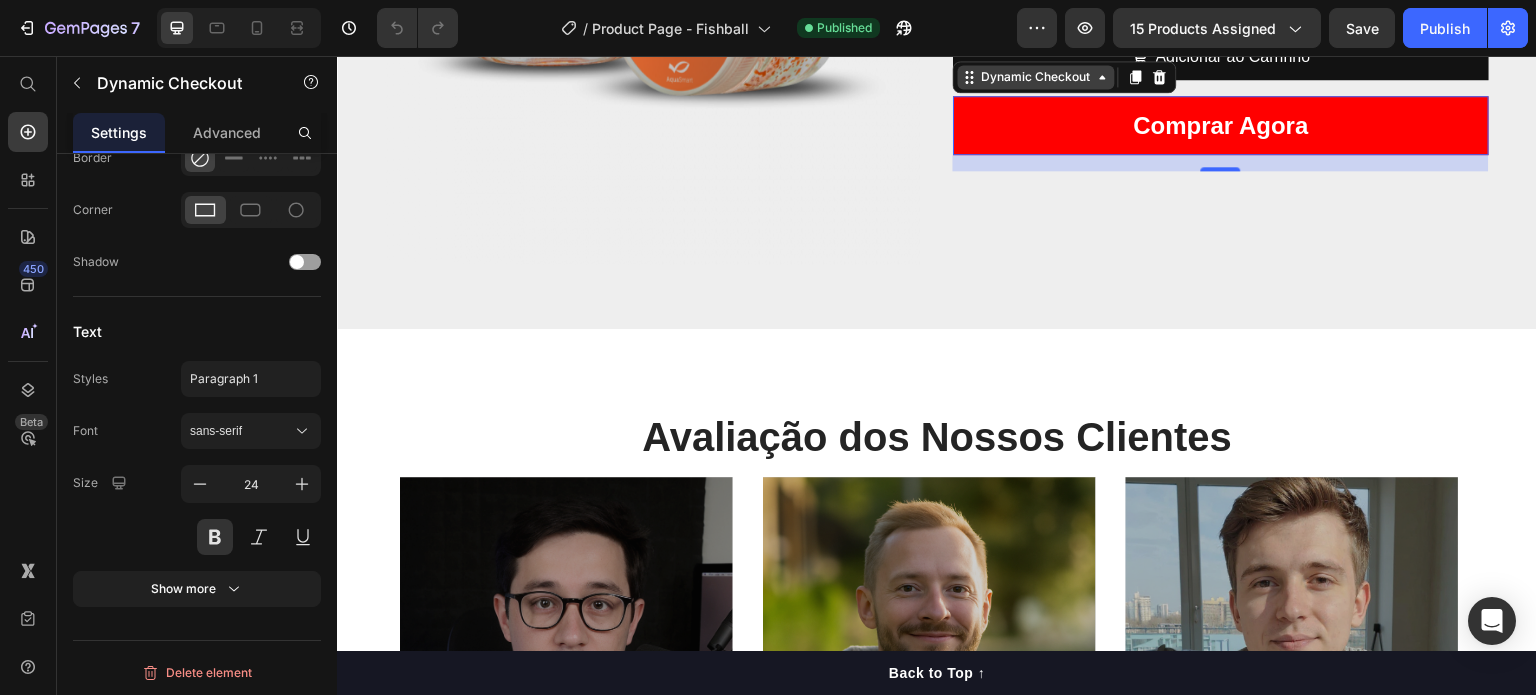 click 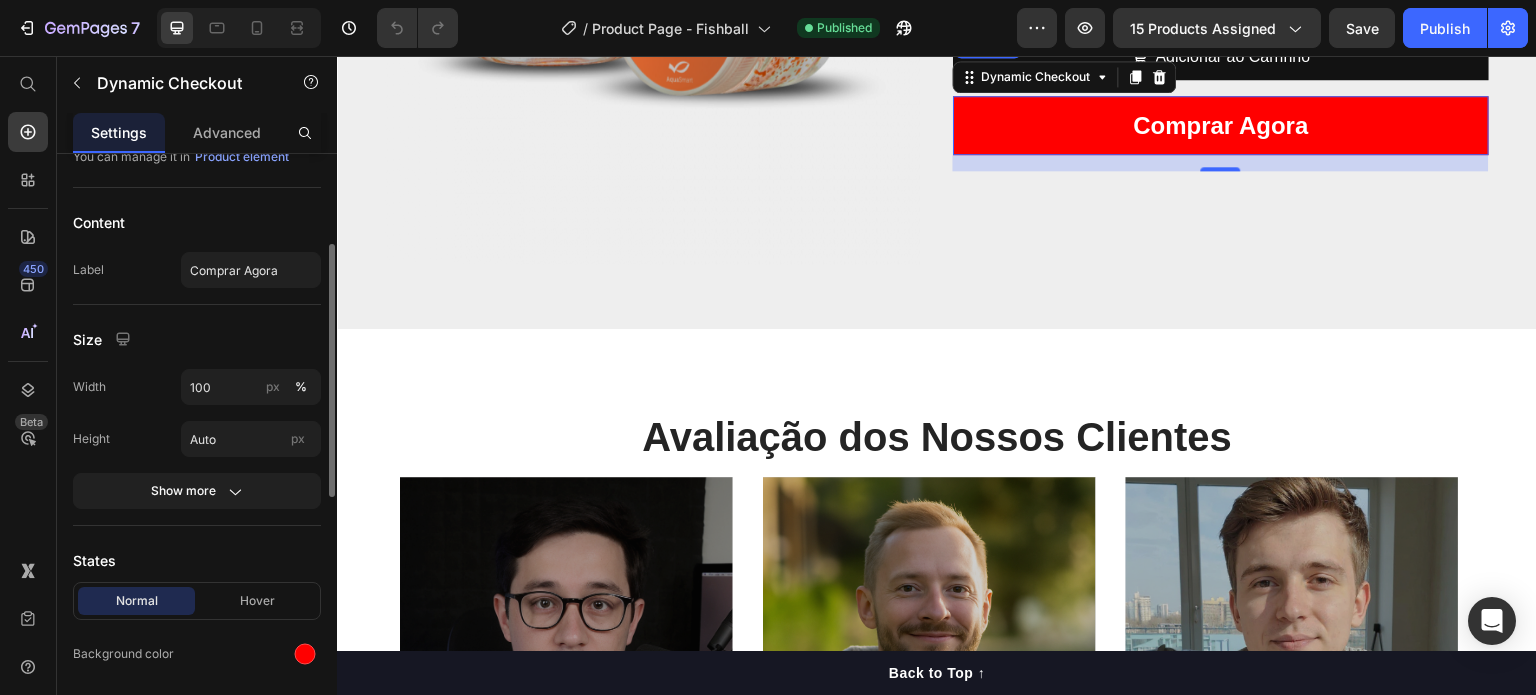 scroll, scrollTop: 0, scrollLeft: 0, axis: both 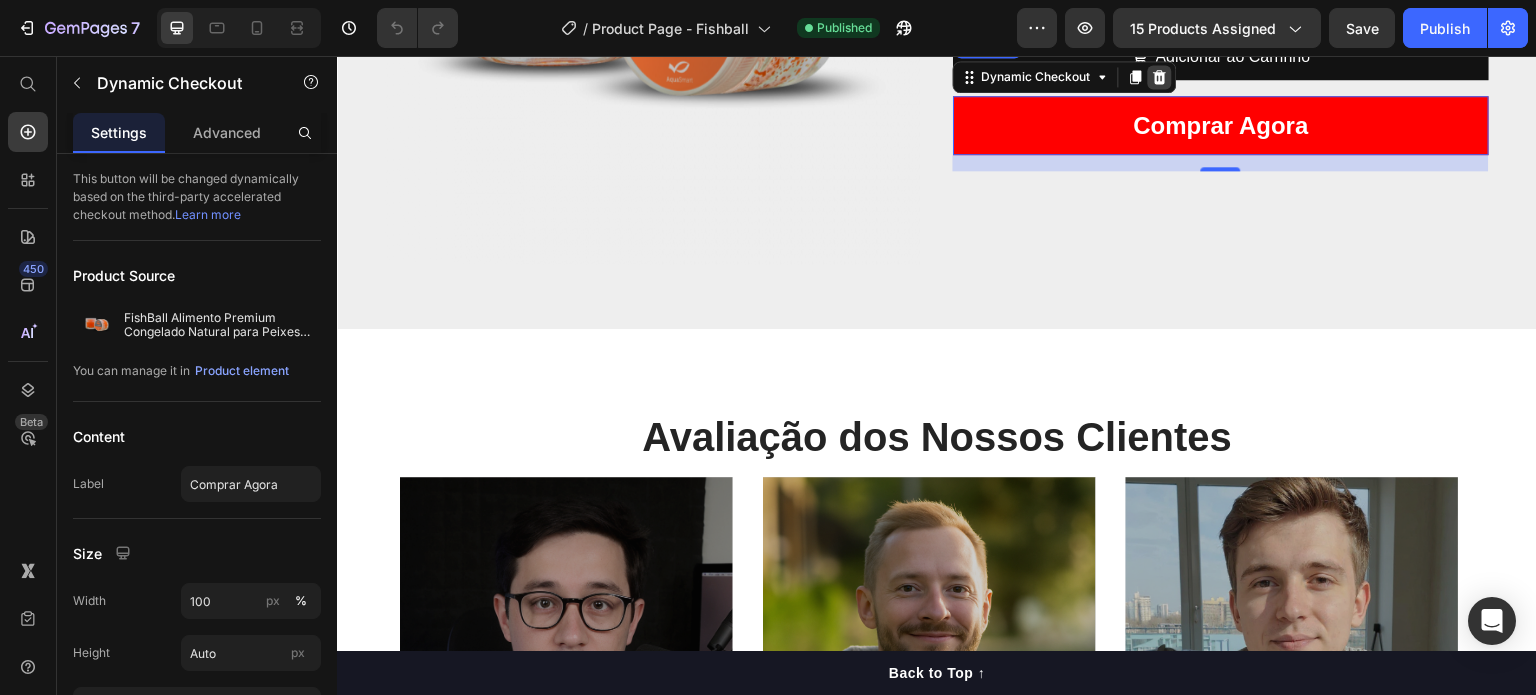 click 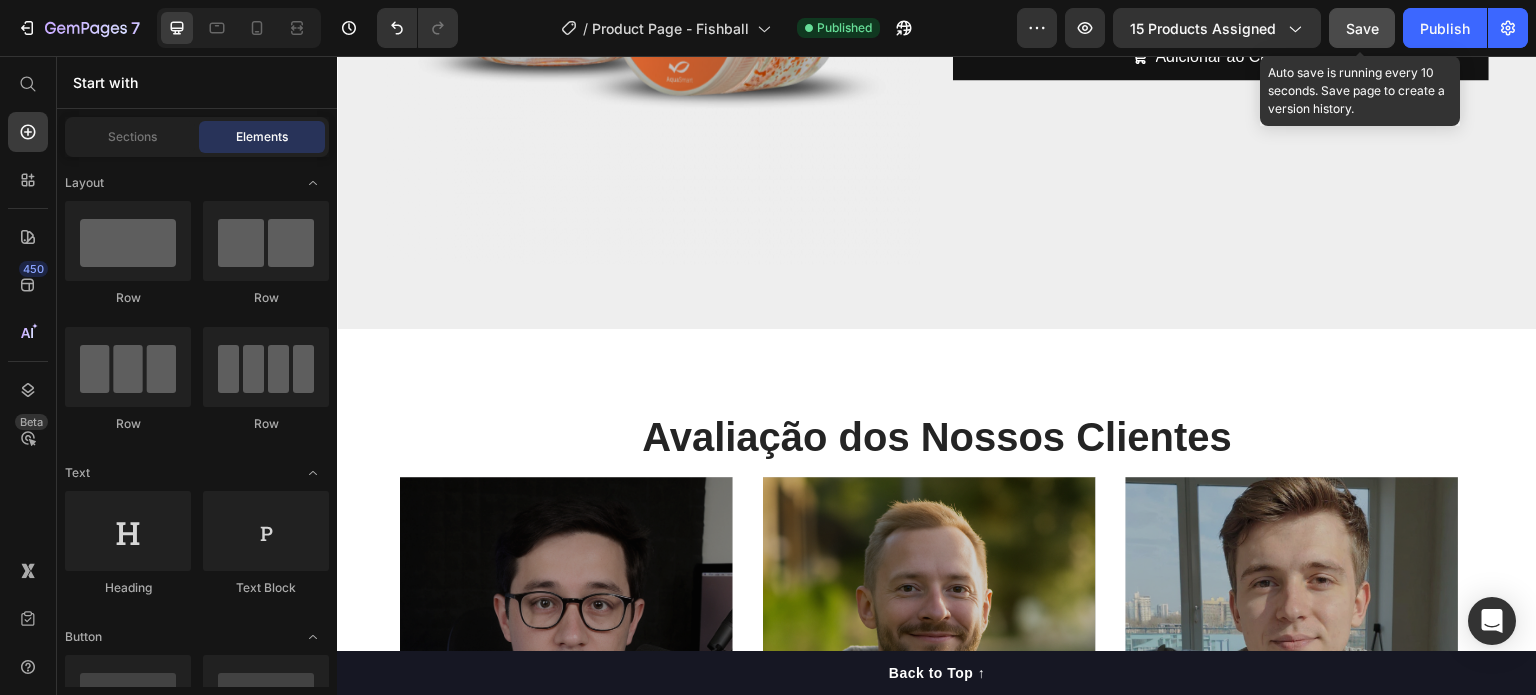 click on "Save" at bounding box center (1362, 28) 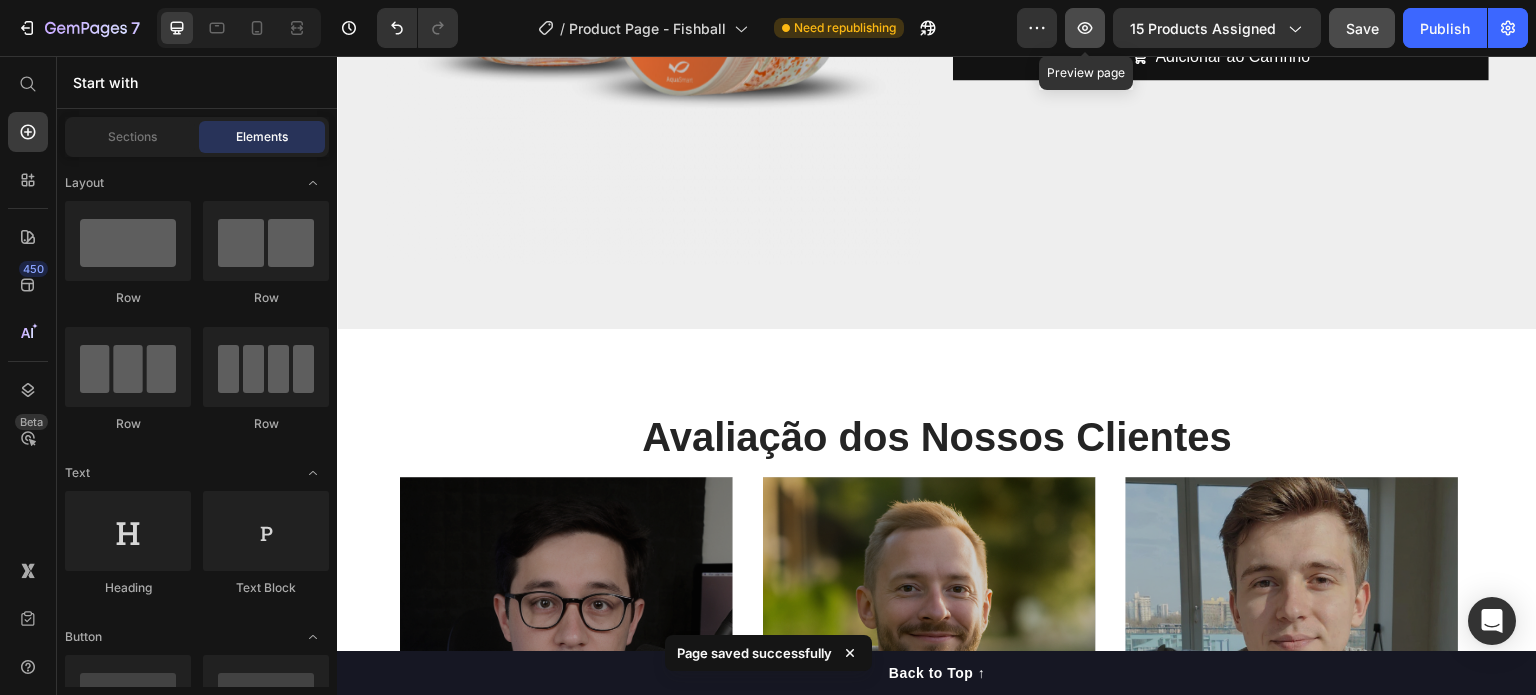 type 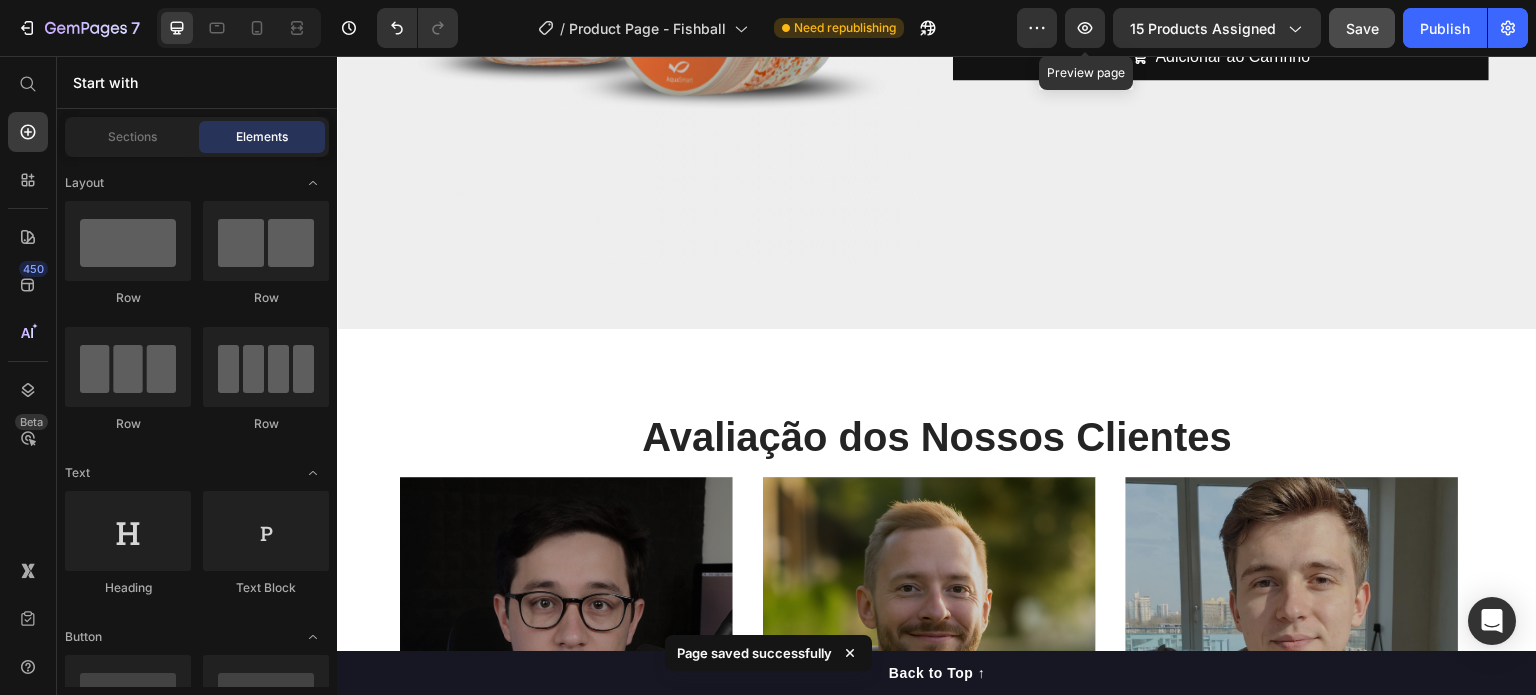 type 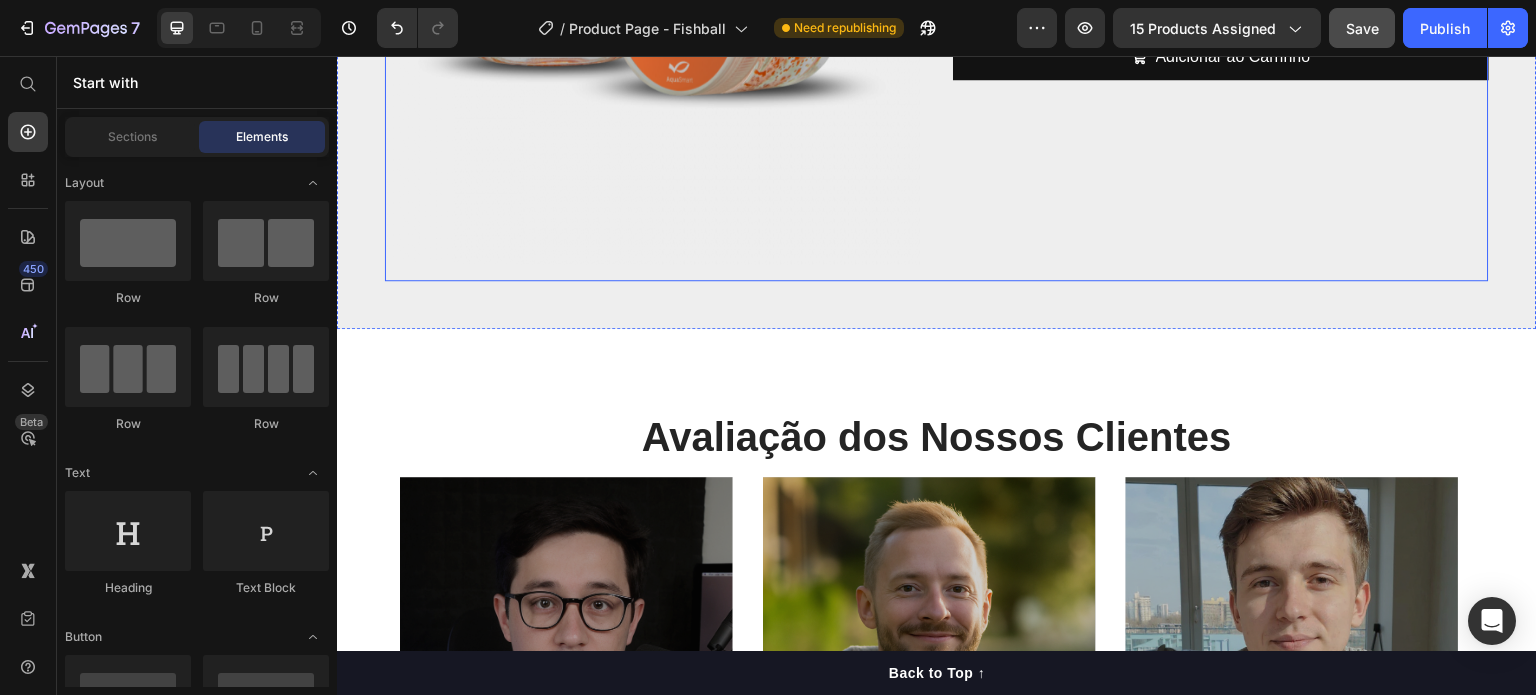 click on "FishBall Alimento Premium Congelado Natural para Peixes Ornamentais Product Title R$ 119,90 Product Price R$ 0,00 Product Price Row Quantidade Text Block 1 Product Quantity
Adicionar ao Carrinho Add to Cart" at bounding box center [1221, 5] 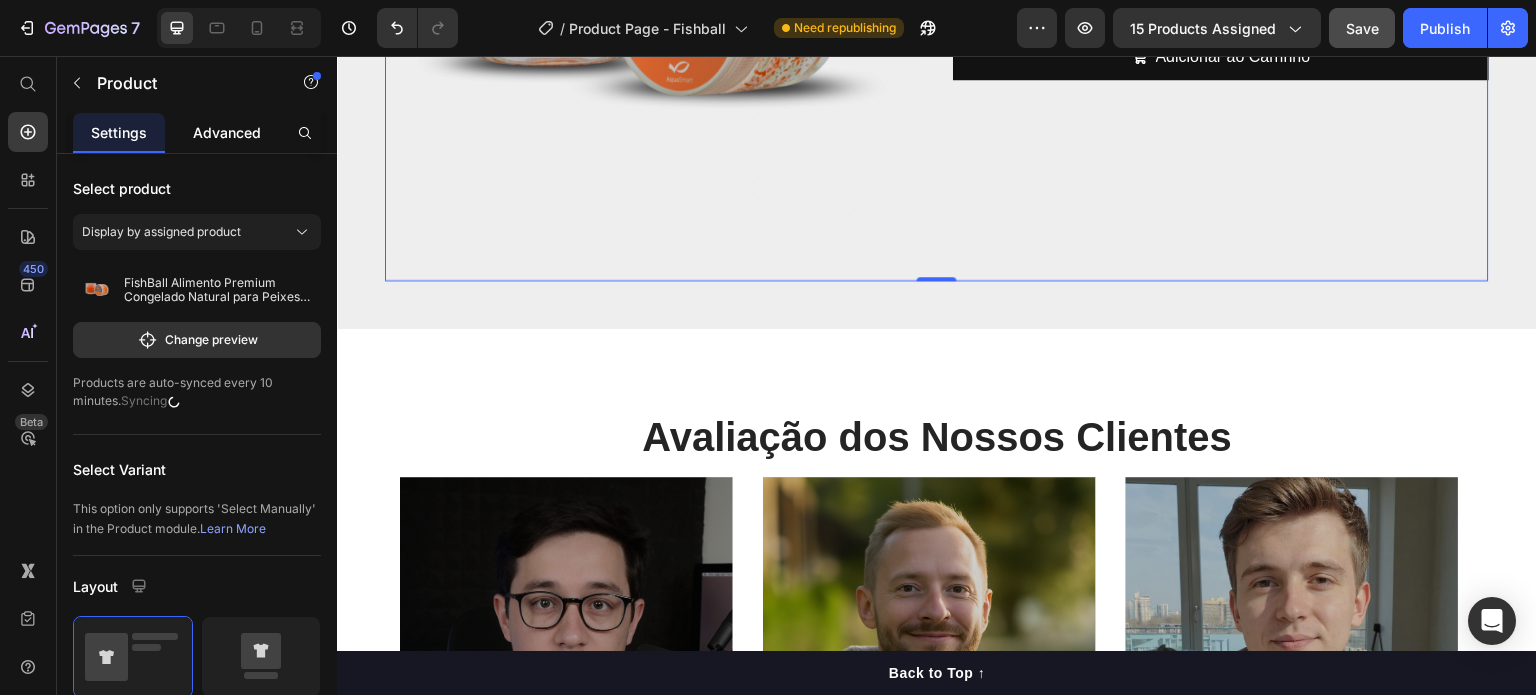 click on "Advanced" at bounding box center [227, 132] 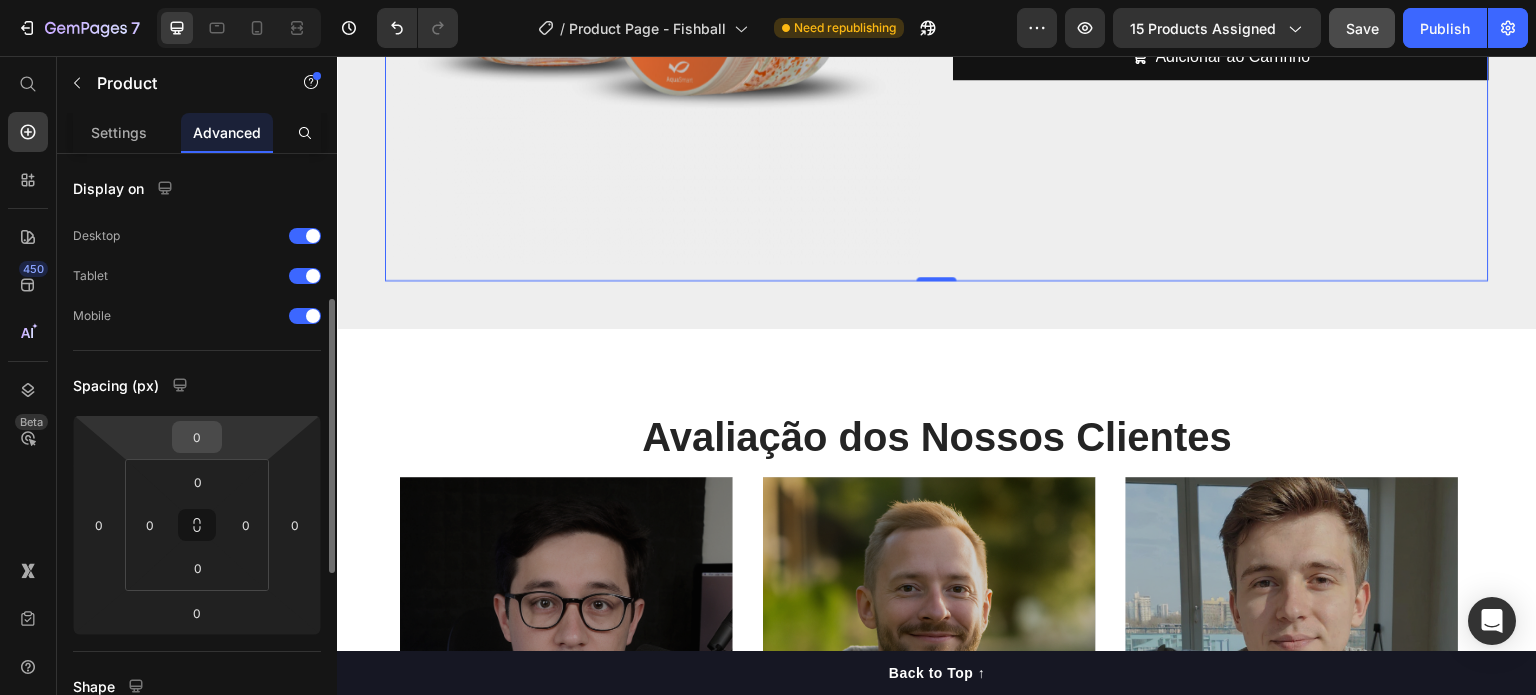 scroll, scrollTop: 100, scrollLeft: 0, axis: vertical 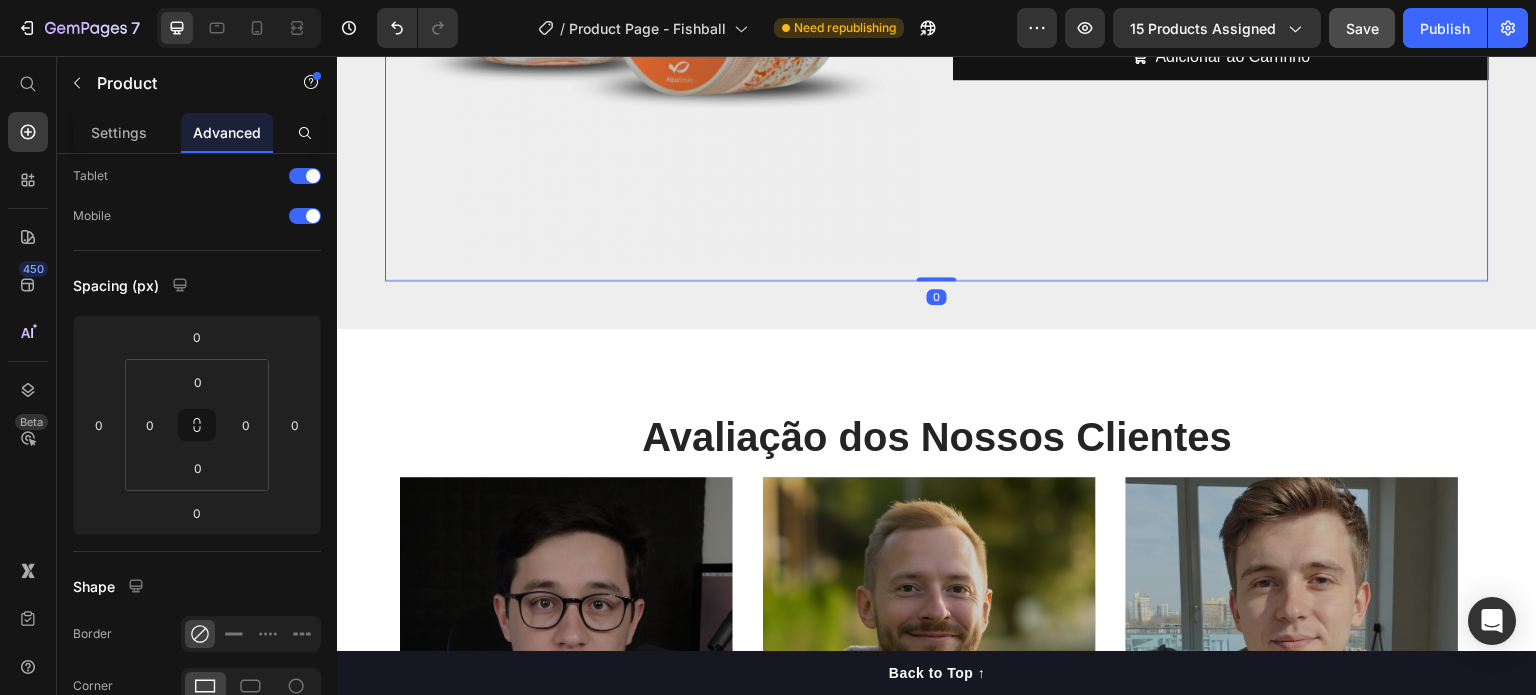 drag, startPoint x: 933, startPoint y: 418, endPoint x: 930, endPoint y: 371, distance: 47.095646 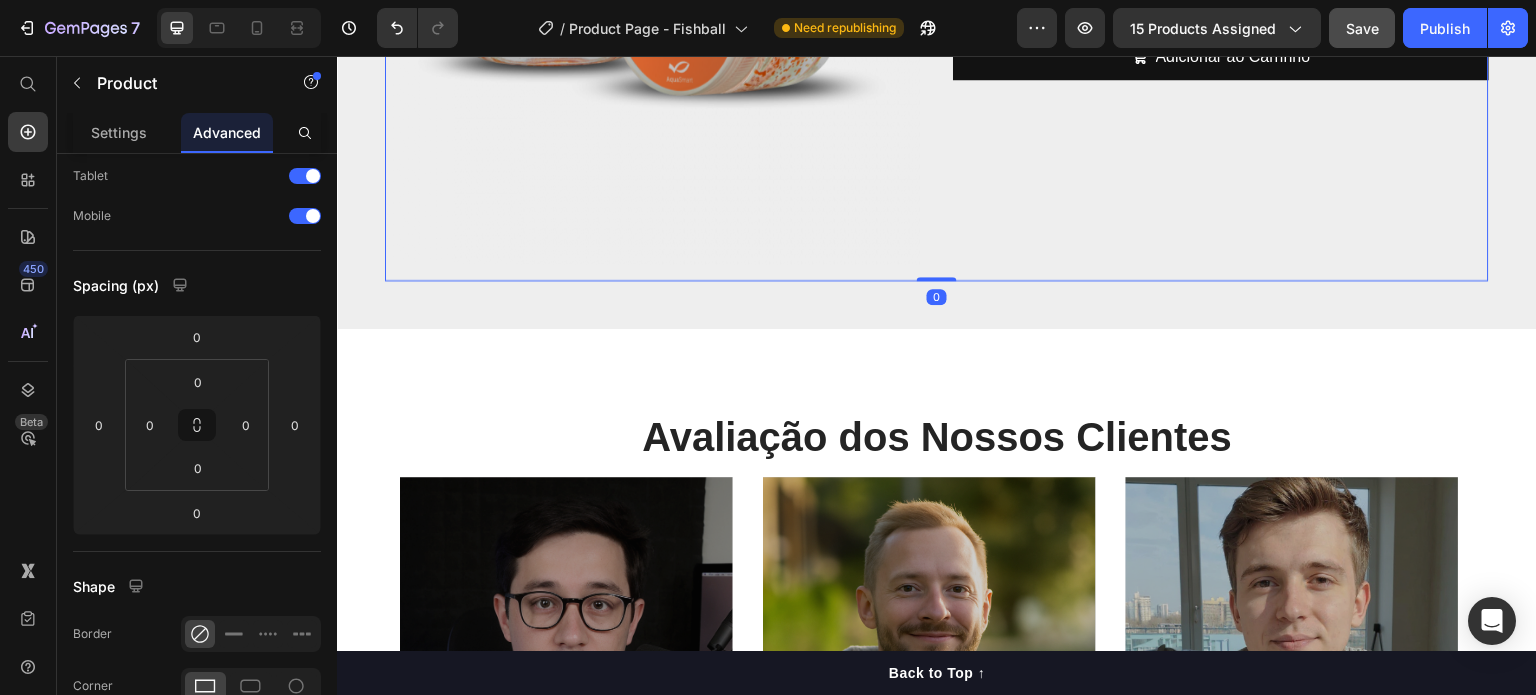 click on "Product Images FishBall Alimento Premium Congelado Natural para Peixes Ornamentais Product Title R$ 119,90 Product Price R$ 0,00 Product Price Row Quantidade Text Block 1 Product Quantity
Adicionar ao Carrinho Add to Cart Product   0" at bounding box center [937, 5] 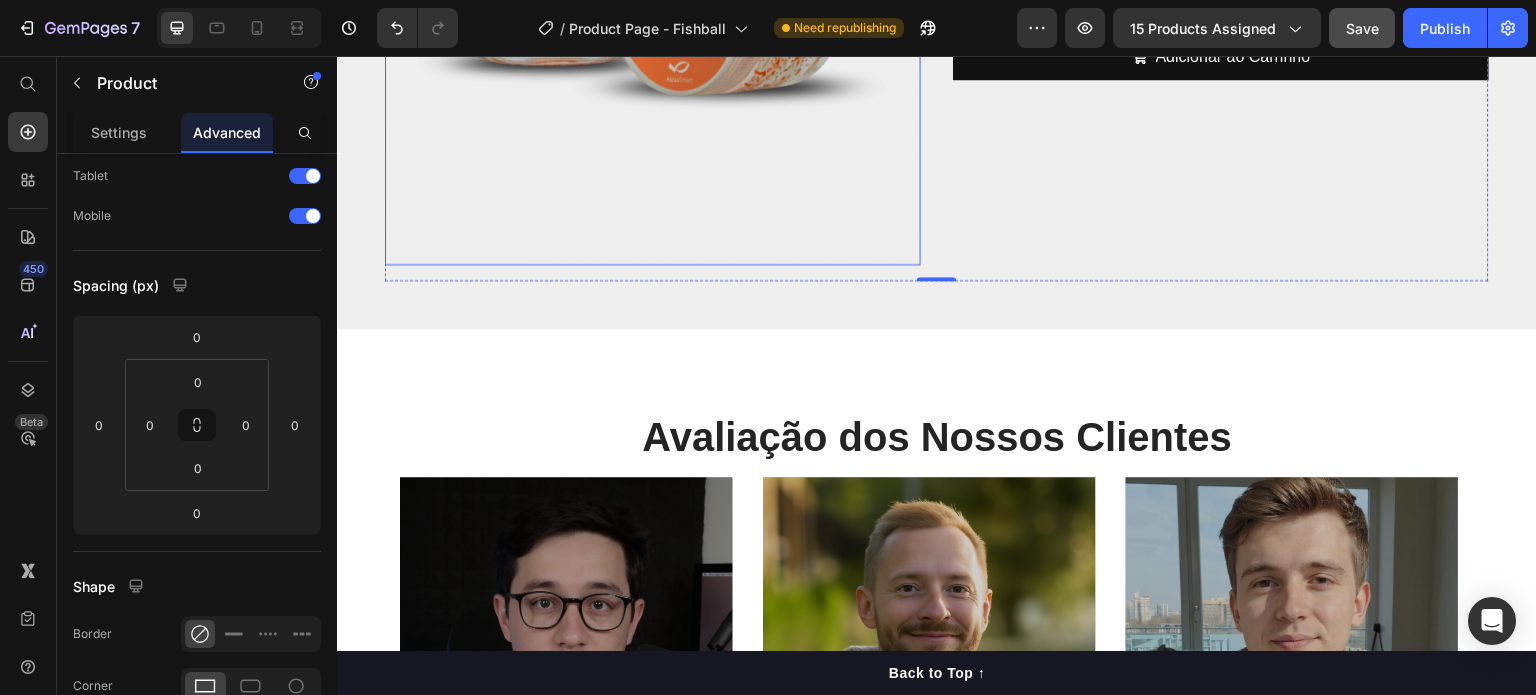 scroll, scrollTop: 4000, scrollLeft: 0, axis: vertical 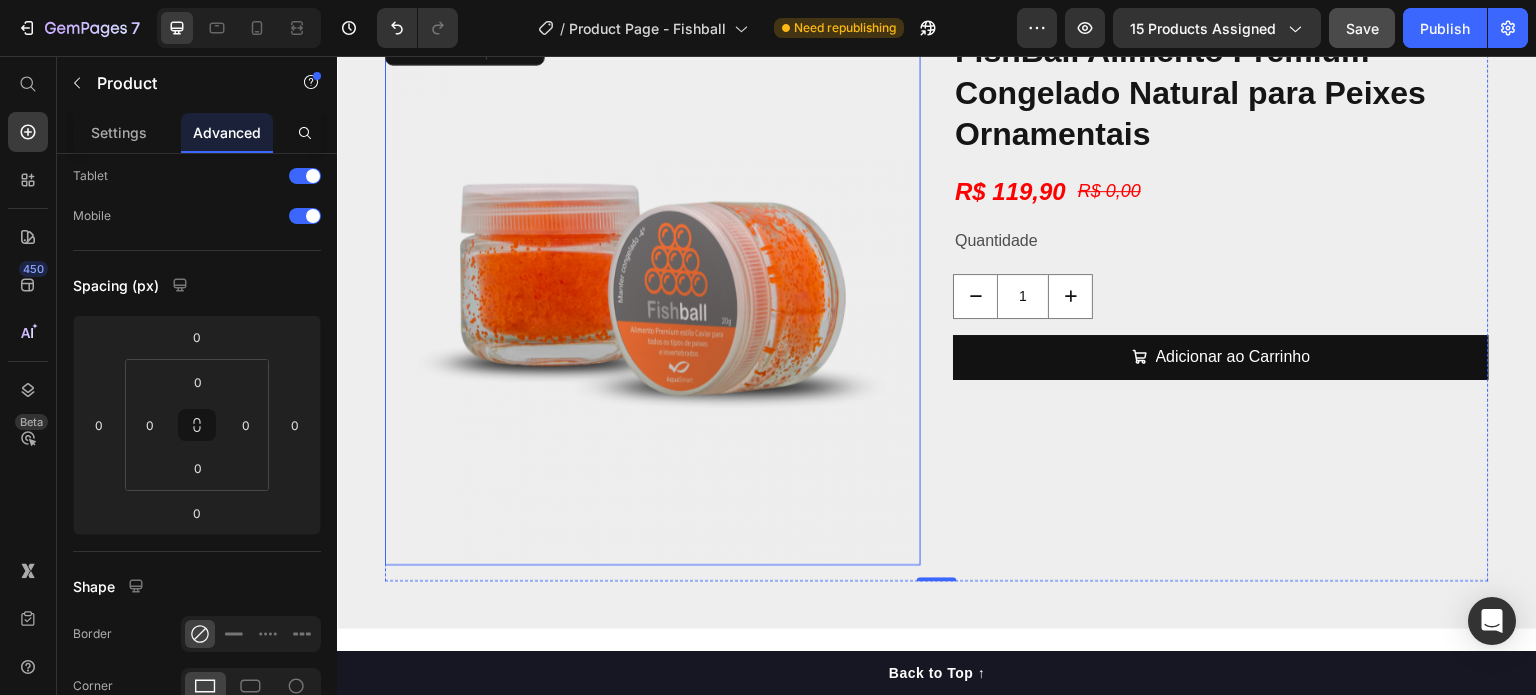 click at bounding box center [653, 297] 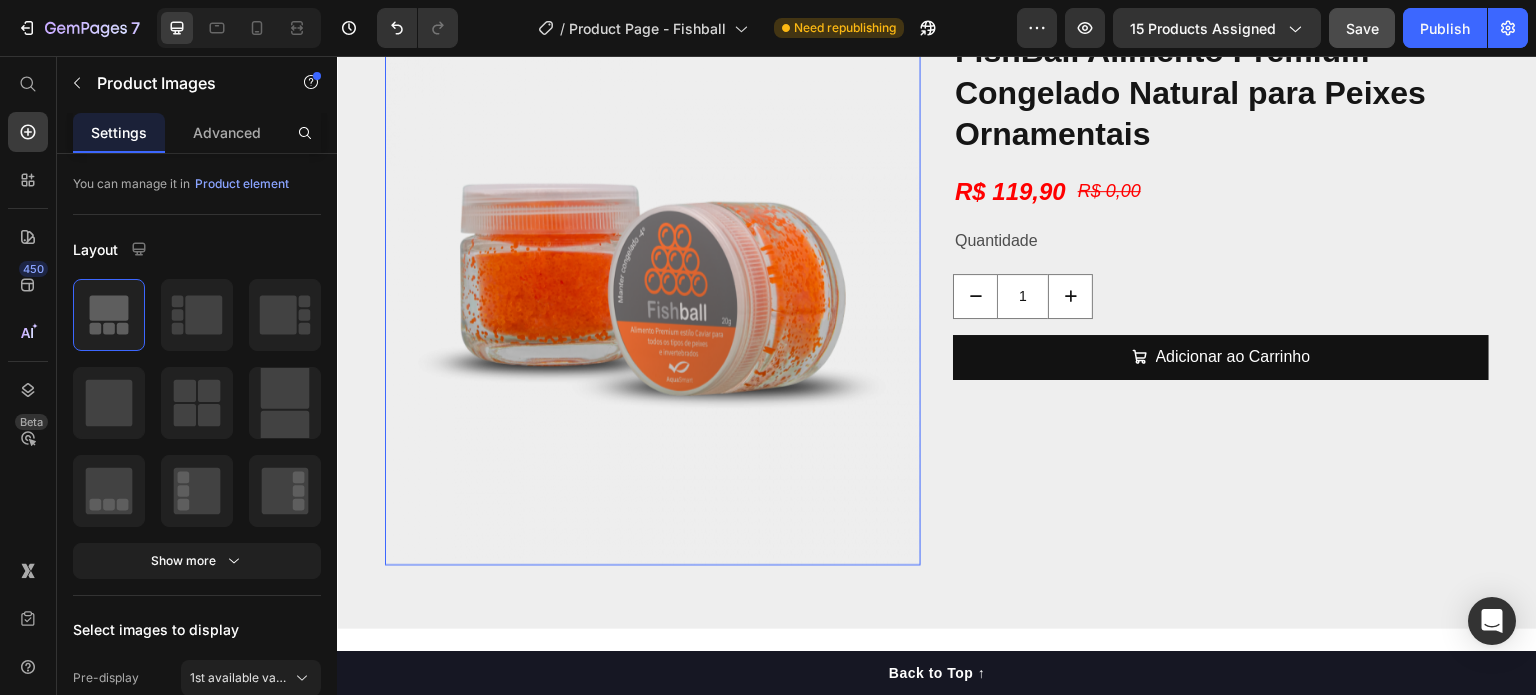 scroll, scrollTop: 0, scrollLeft: 0, axis: both 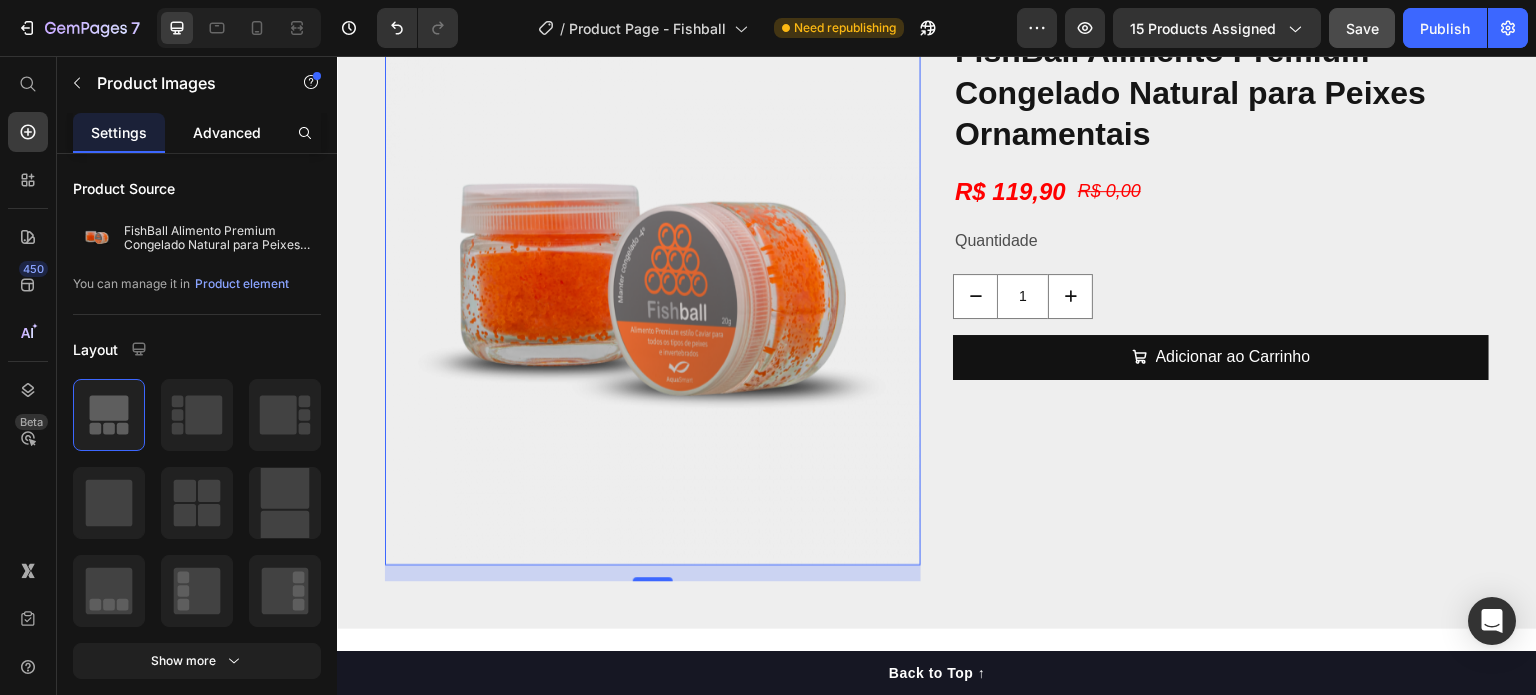 click on "Advanced" at bounding box center (227, 132) 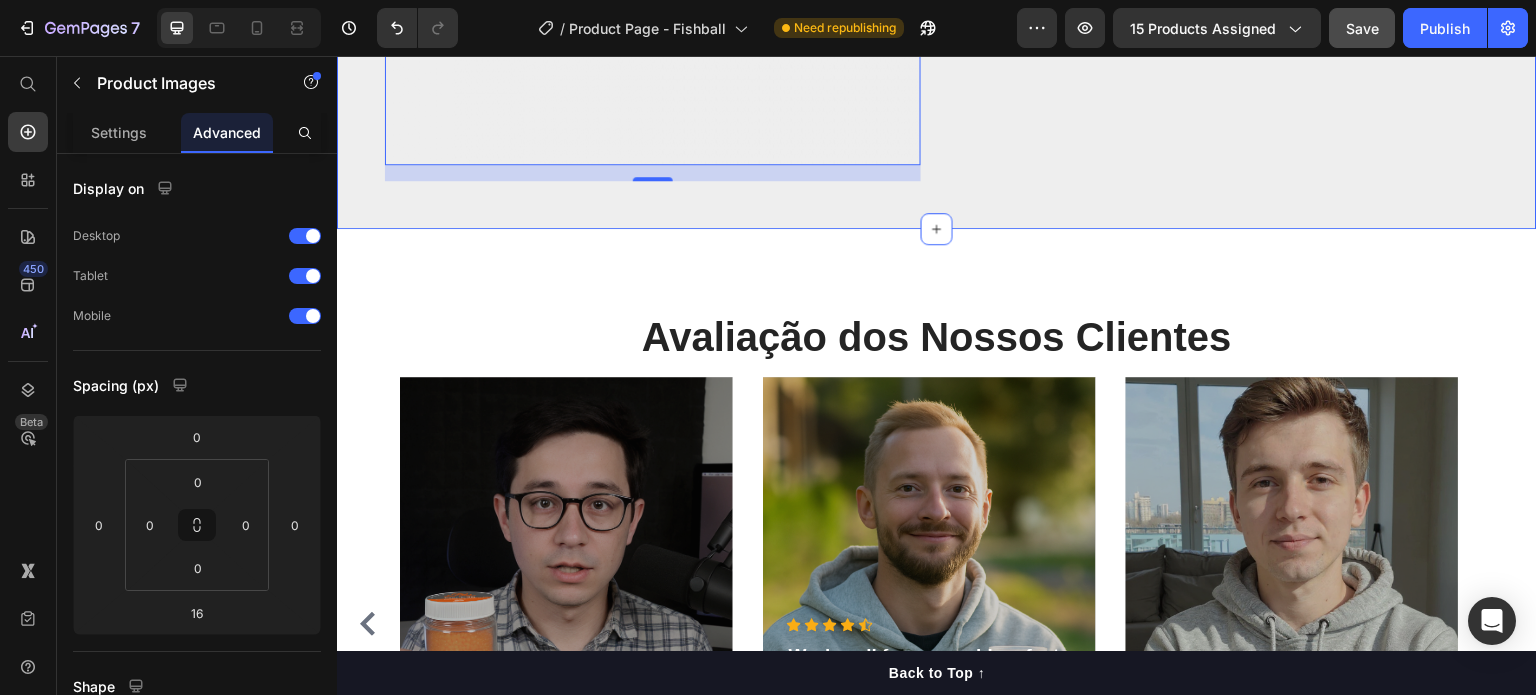 scroll, scrollTop: 4700, scrollLeft: 0, axis: vertical 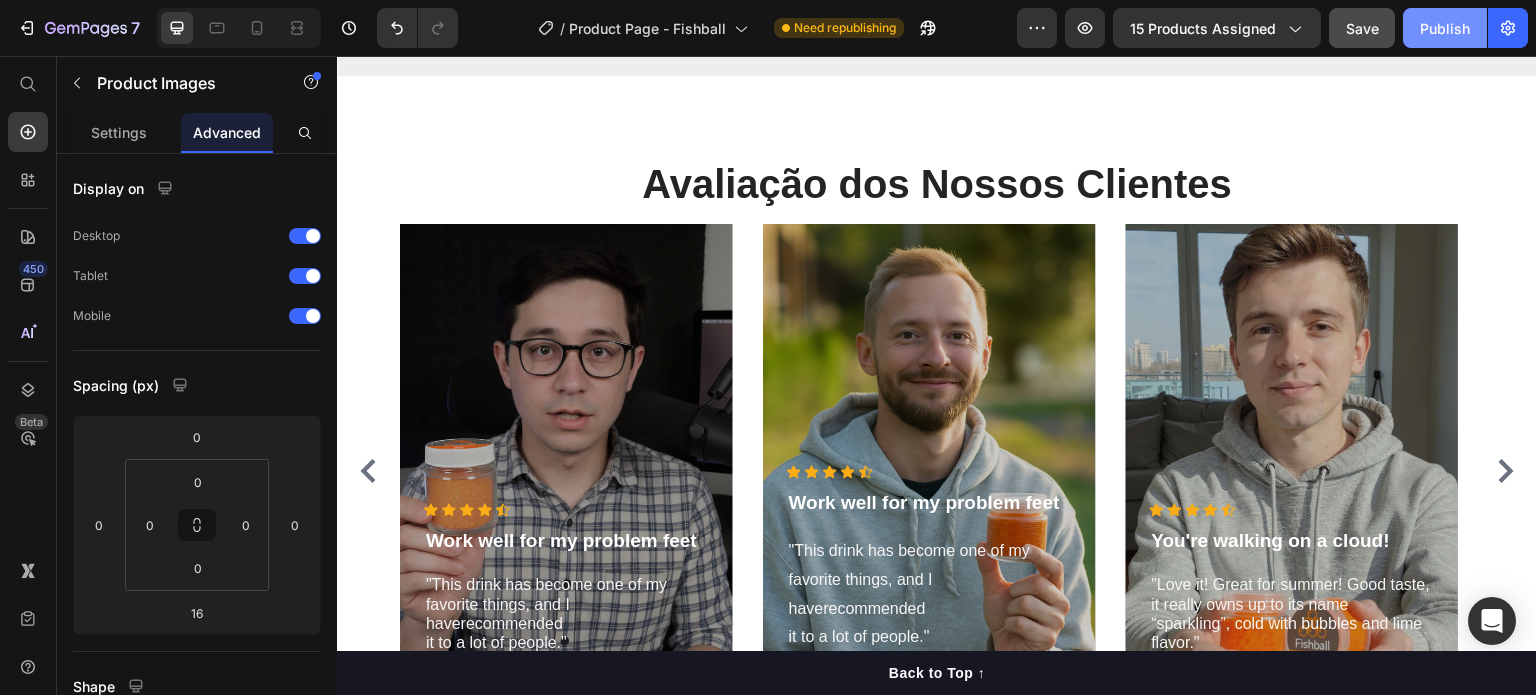click on "Publish" at bounding box center (1445, 28) 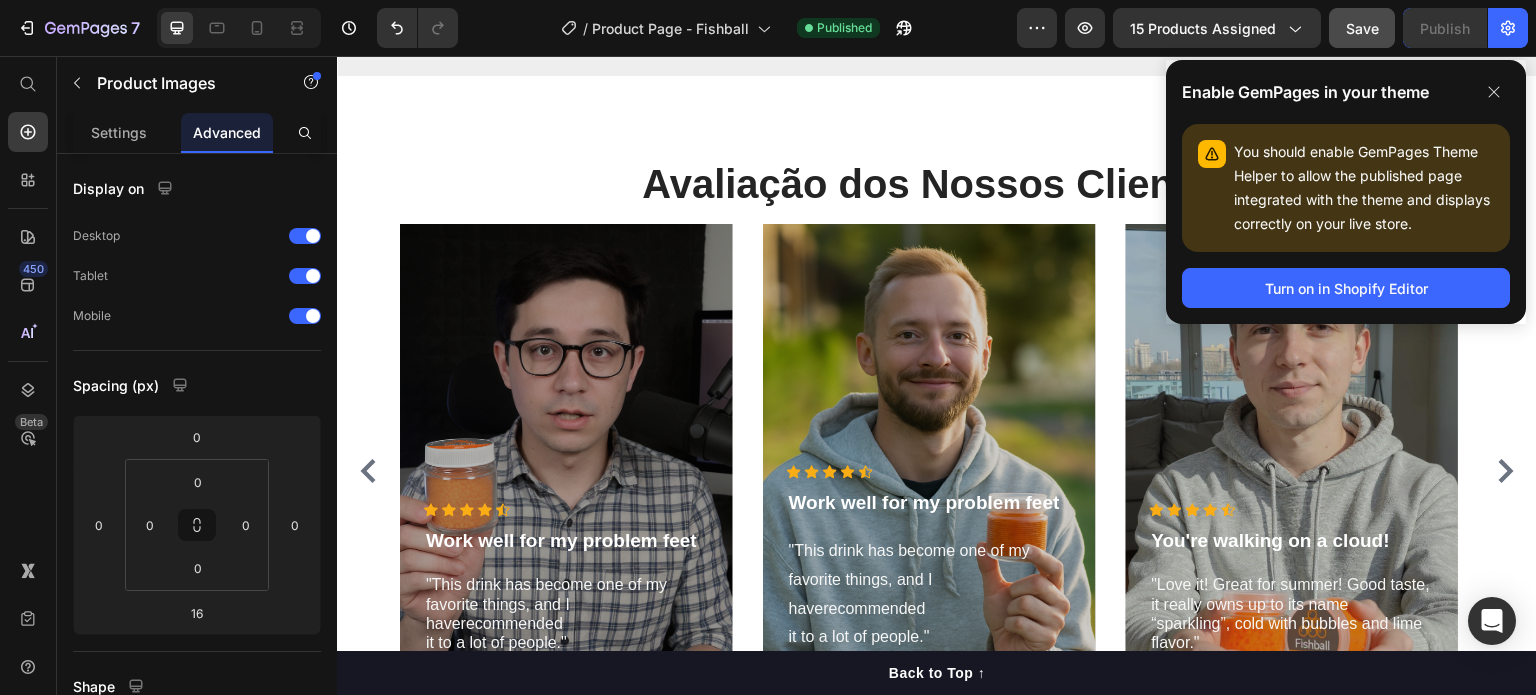 click on "You should enable GemPages Theme Helper to allow the published page integrated with the theme and displays correctly on your live store." 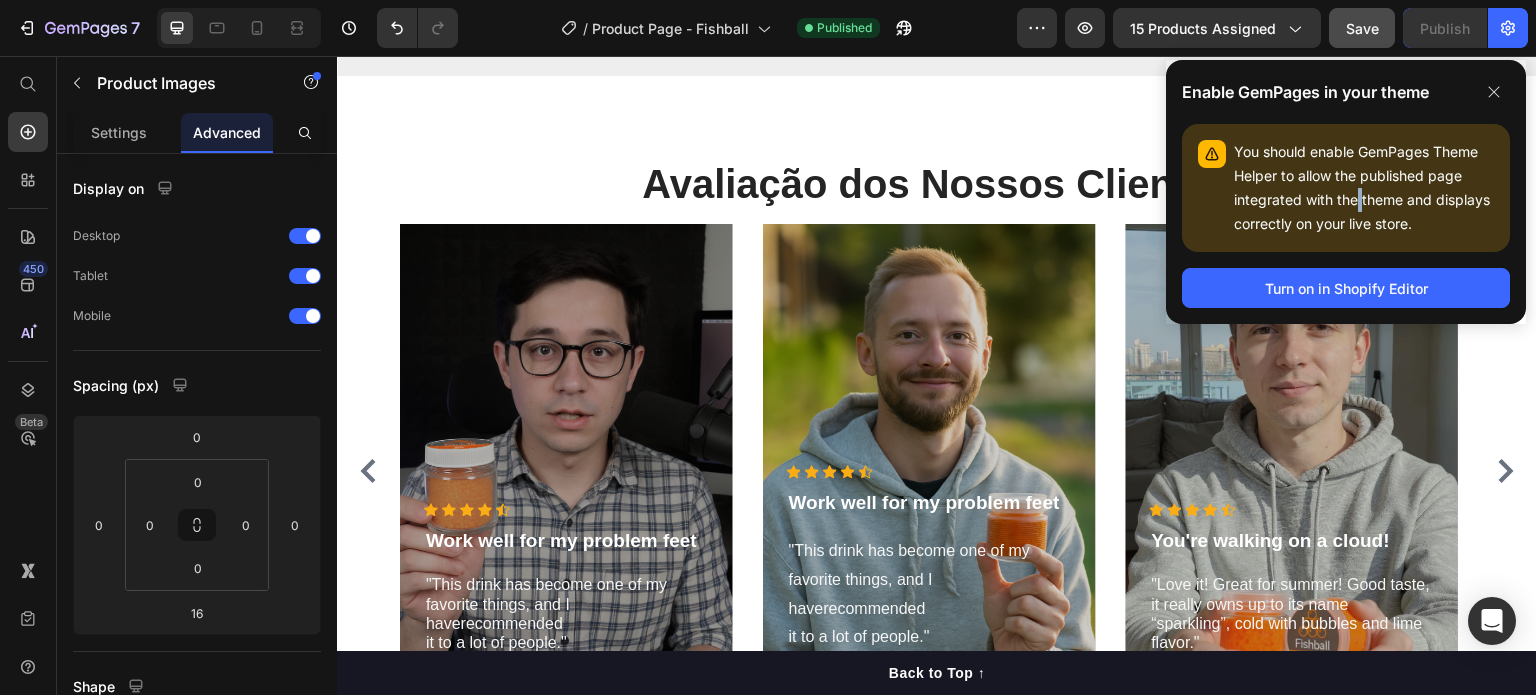 click on "You should enable GemPages Theme Helper to allow the published page integrated with the theme and displays correctly on your live store." 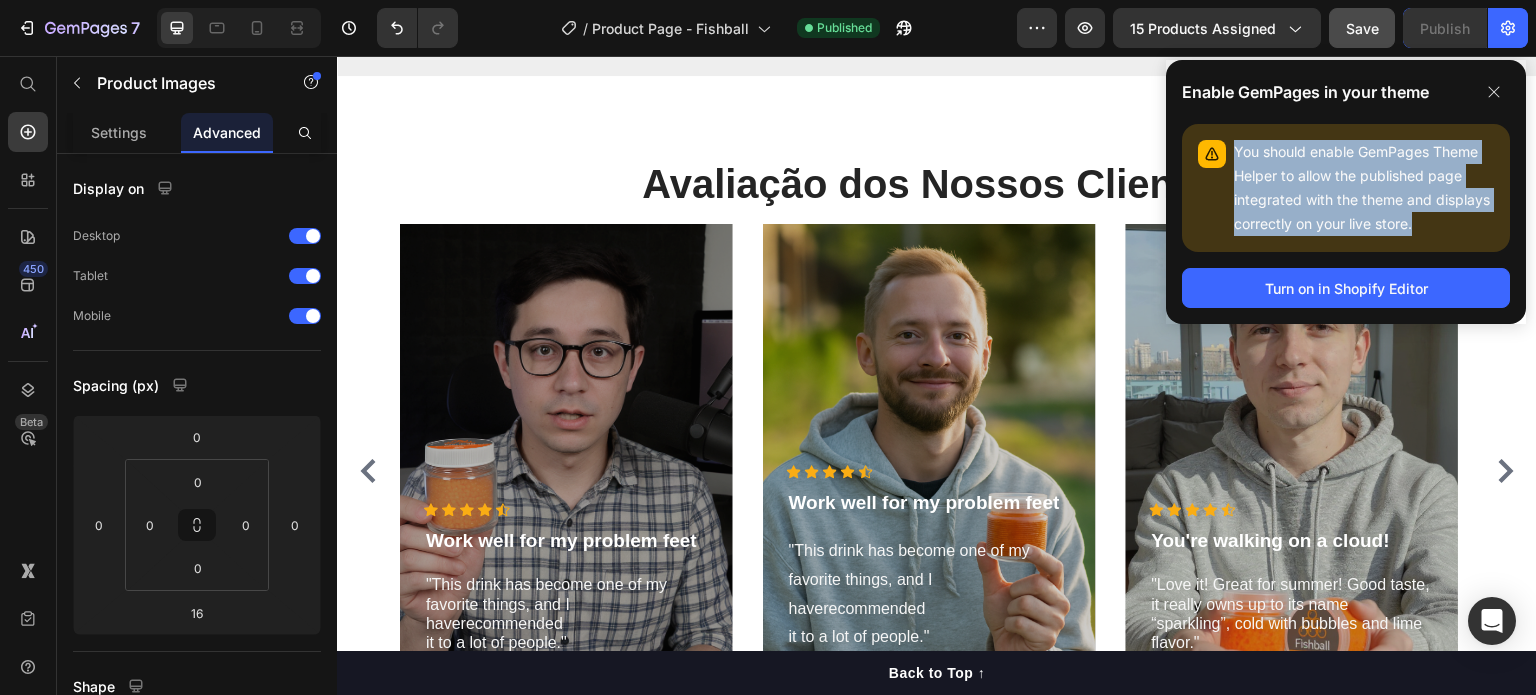 click on "You should enable GemPages Theme Helper to allow the published page integrated with the theme and displays correctly on your live store." 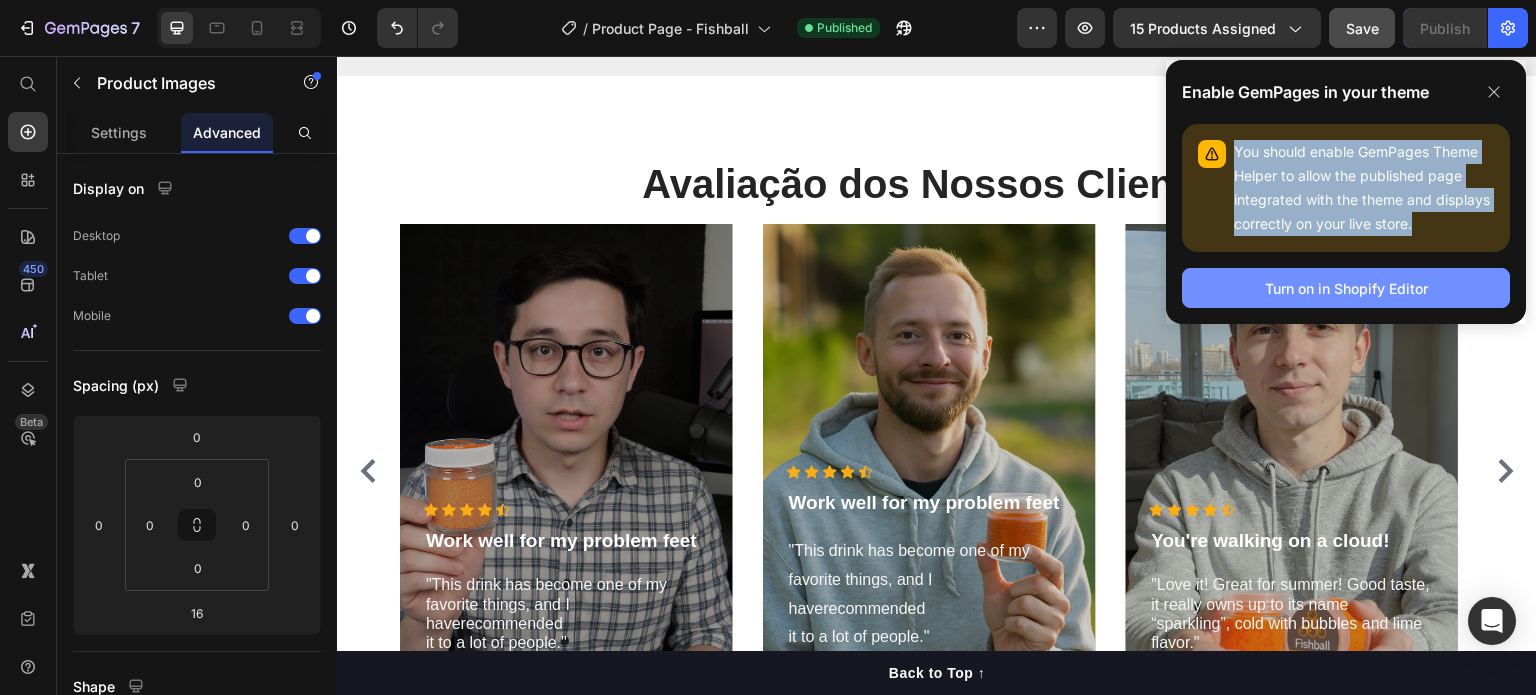 click on "Turn on in Shopify Editor" at bounding box center [1346, 288] 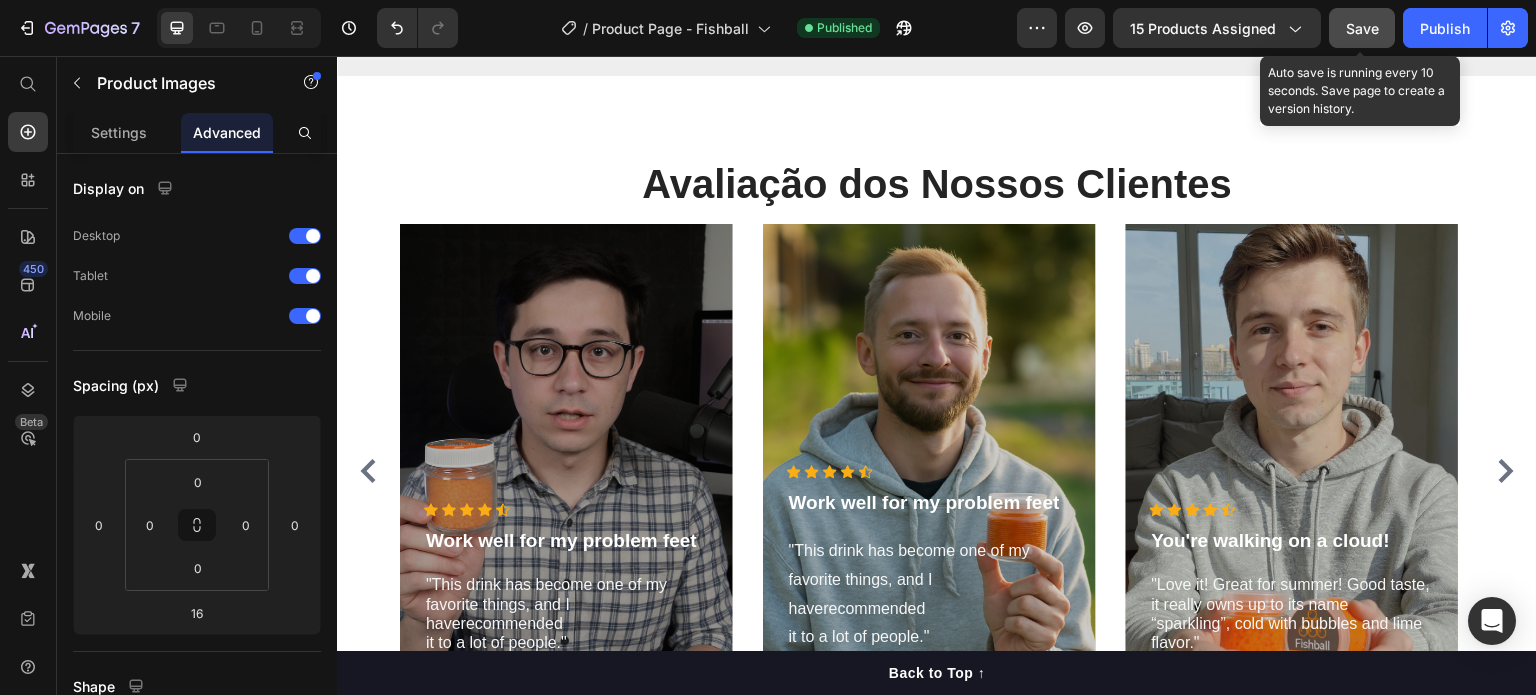 click on "Save" at bounding box center (1362, 28) 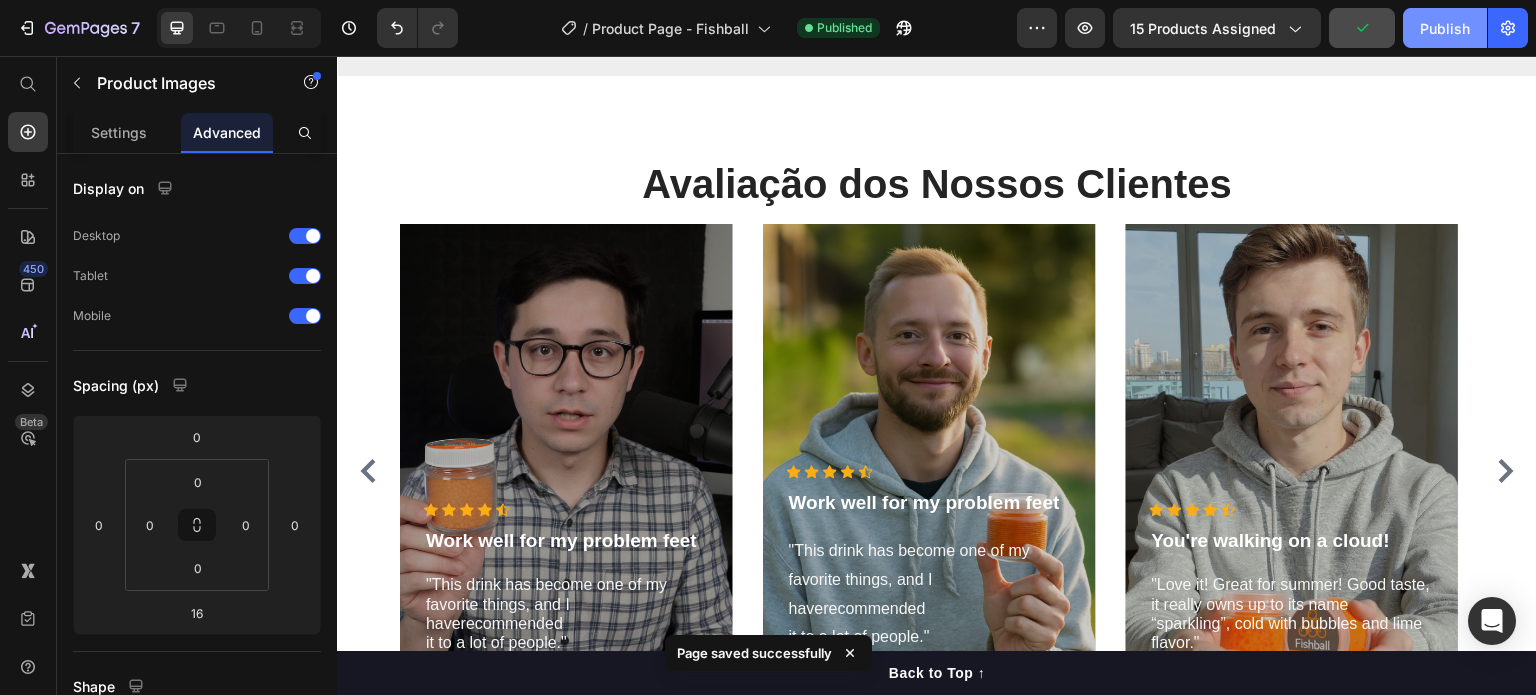 click on "Publish" at bounding box center (1445, 28) 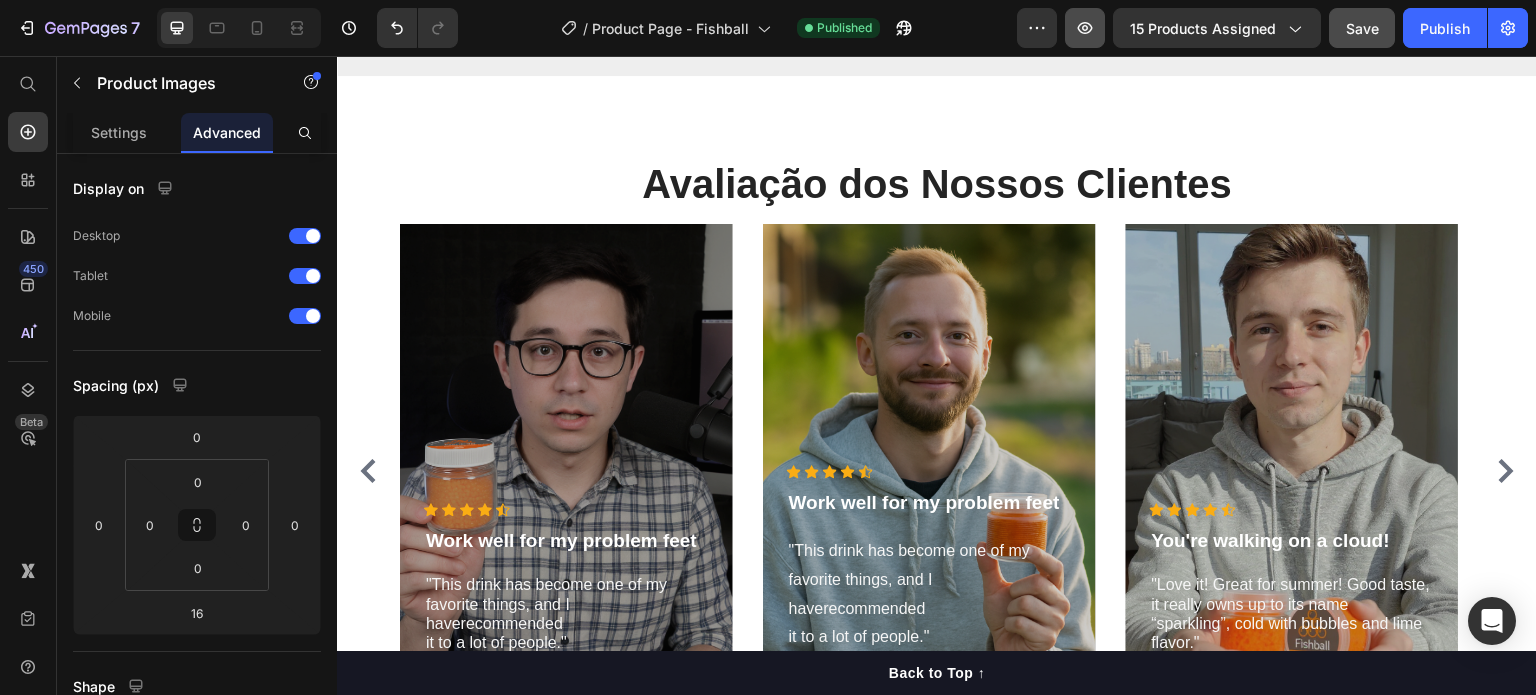 type 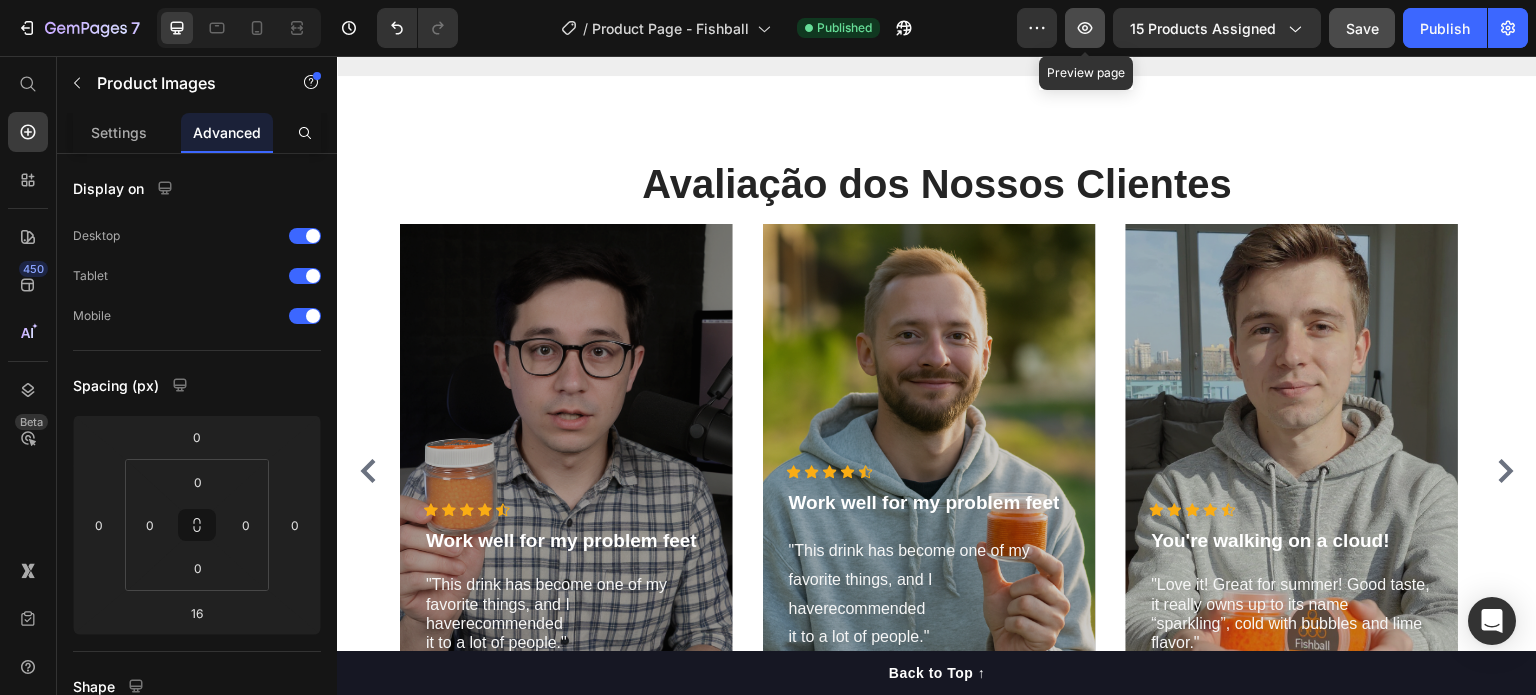 click 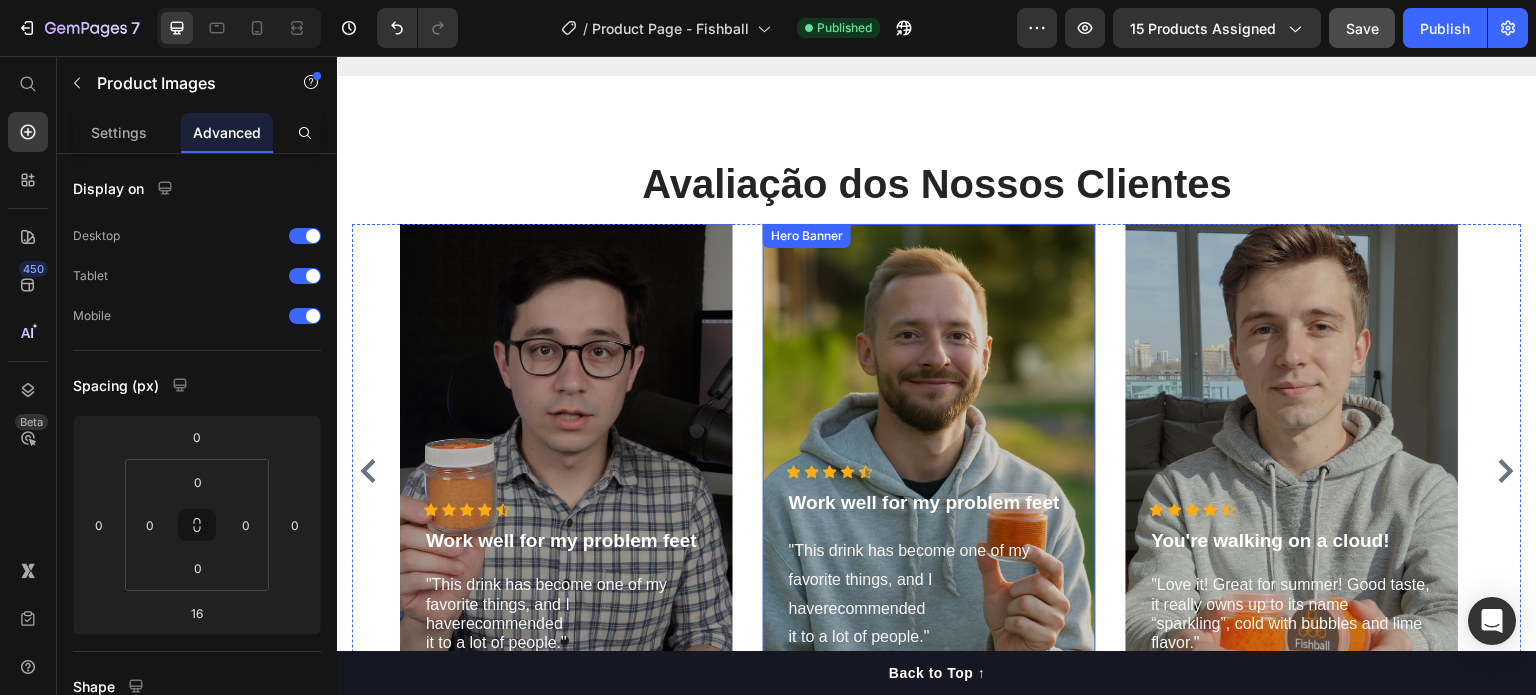 scroll, scrollTop: 4800, scrollLeft: 0, axis: vertical 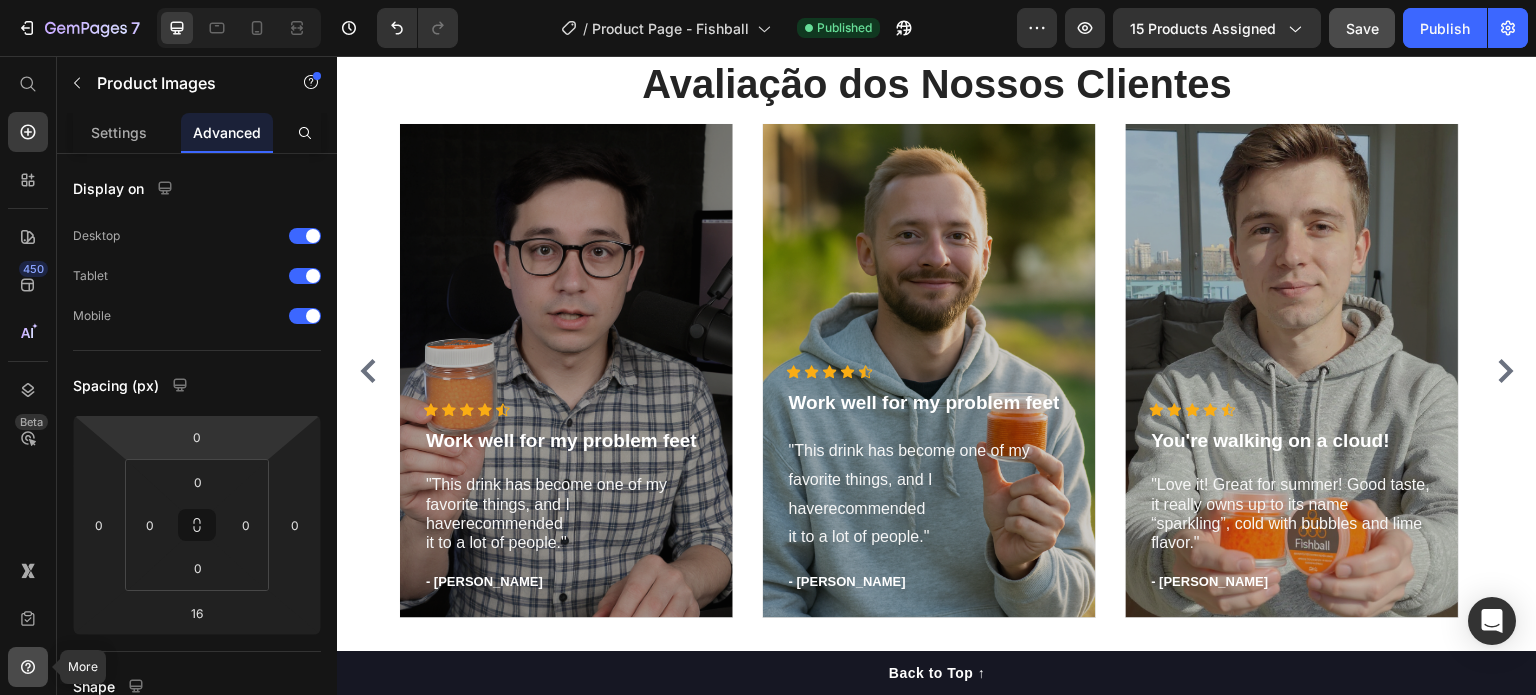 click 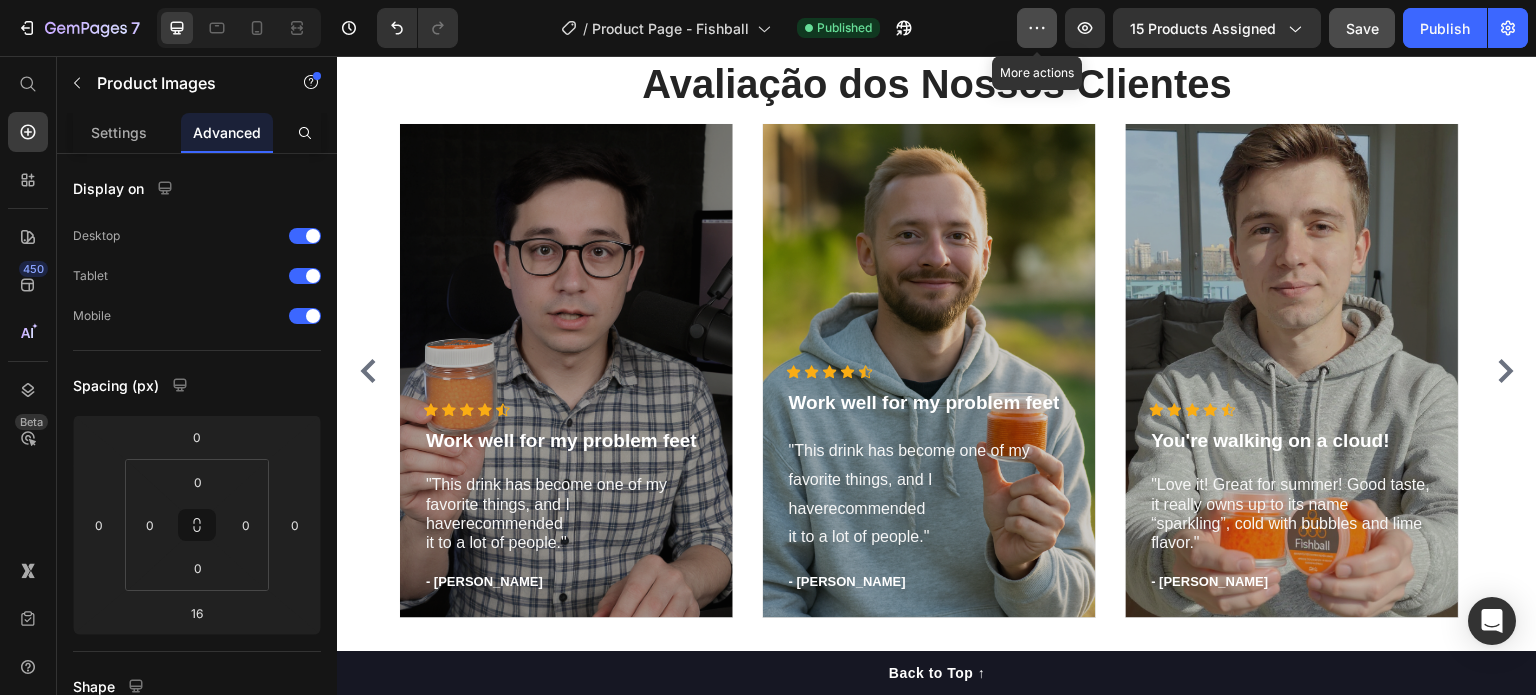 click 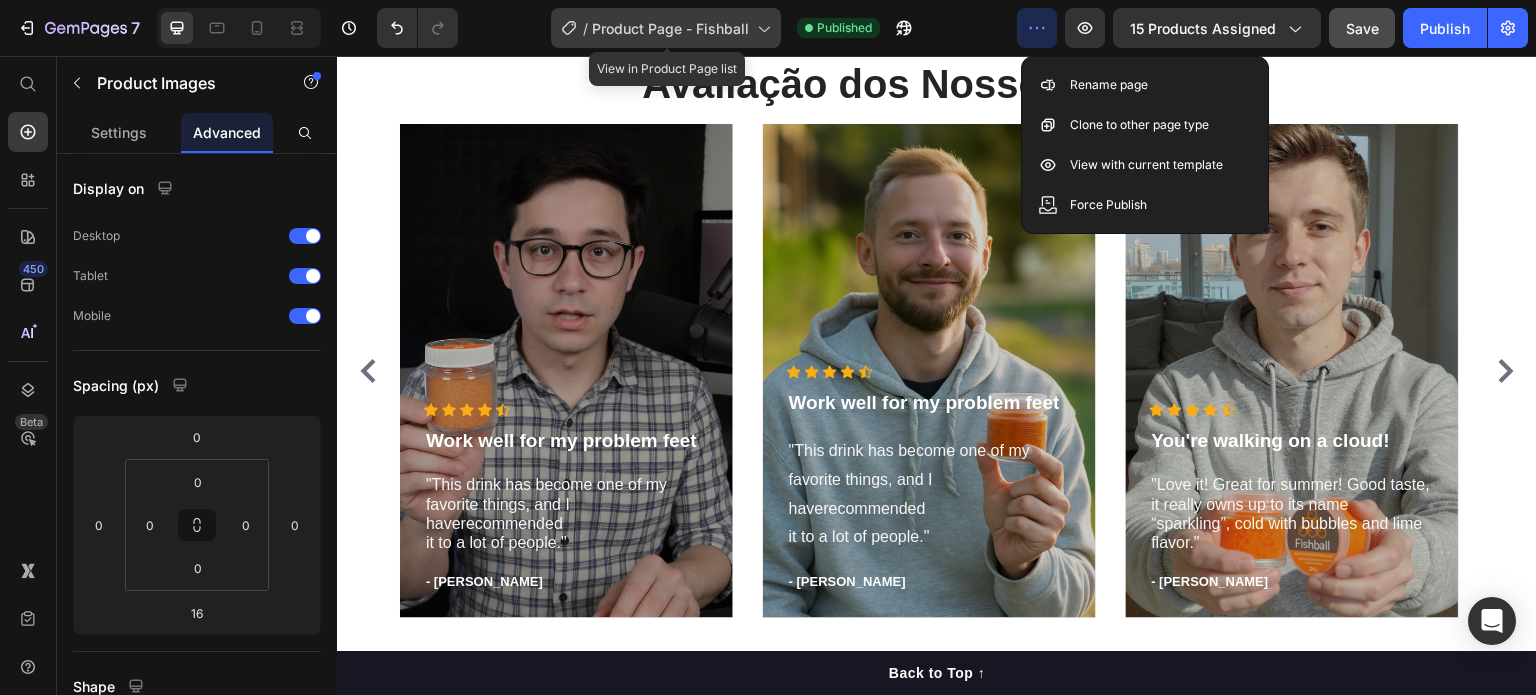 click on "Product Page - Fishball" at bounding box center [670, 28] 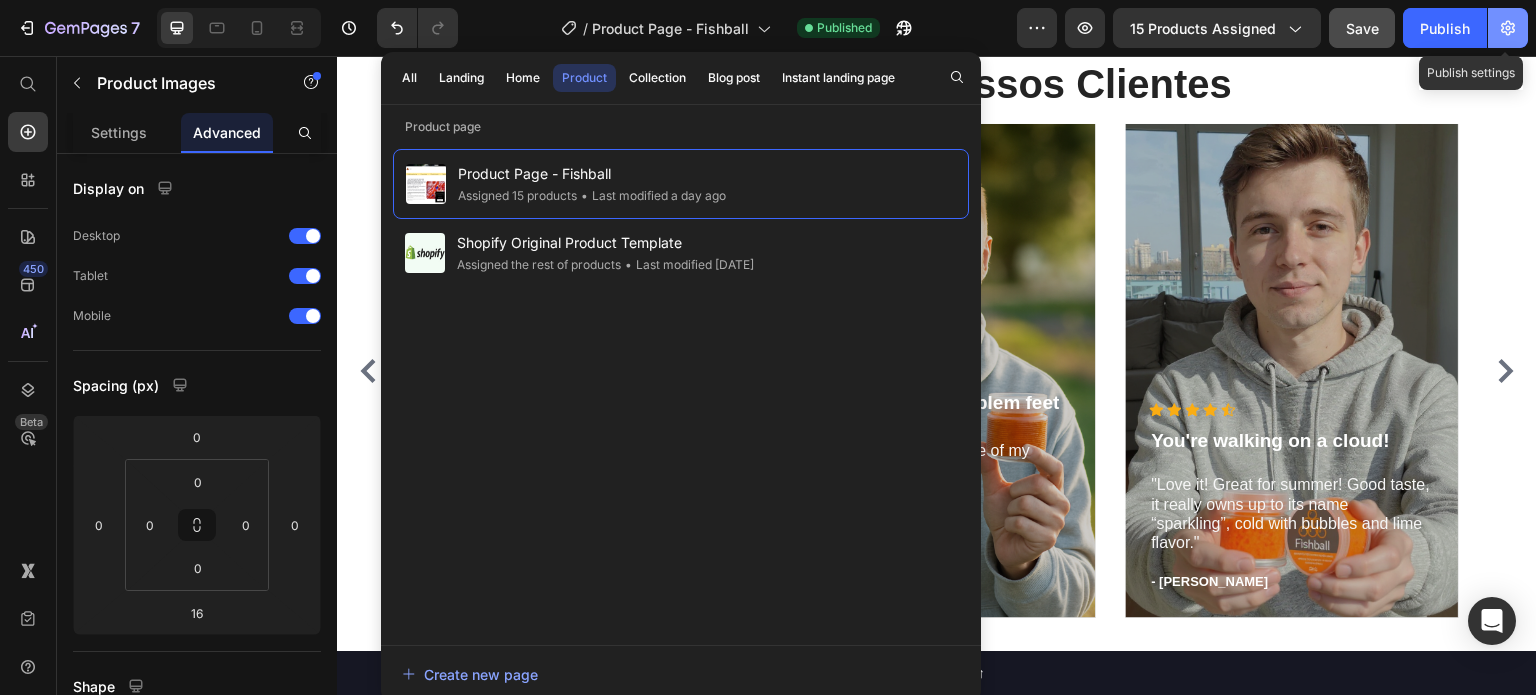click 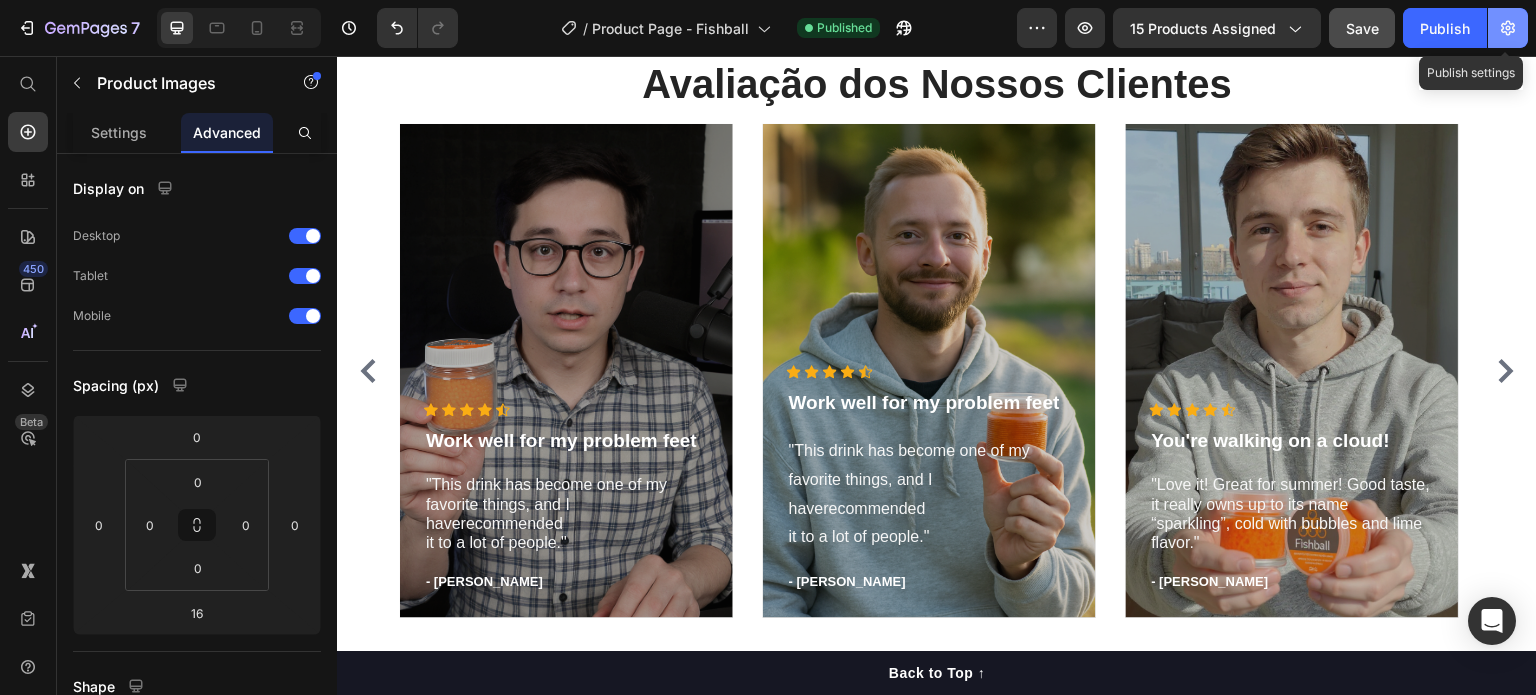 click 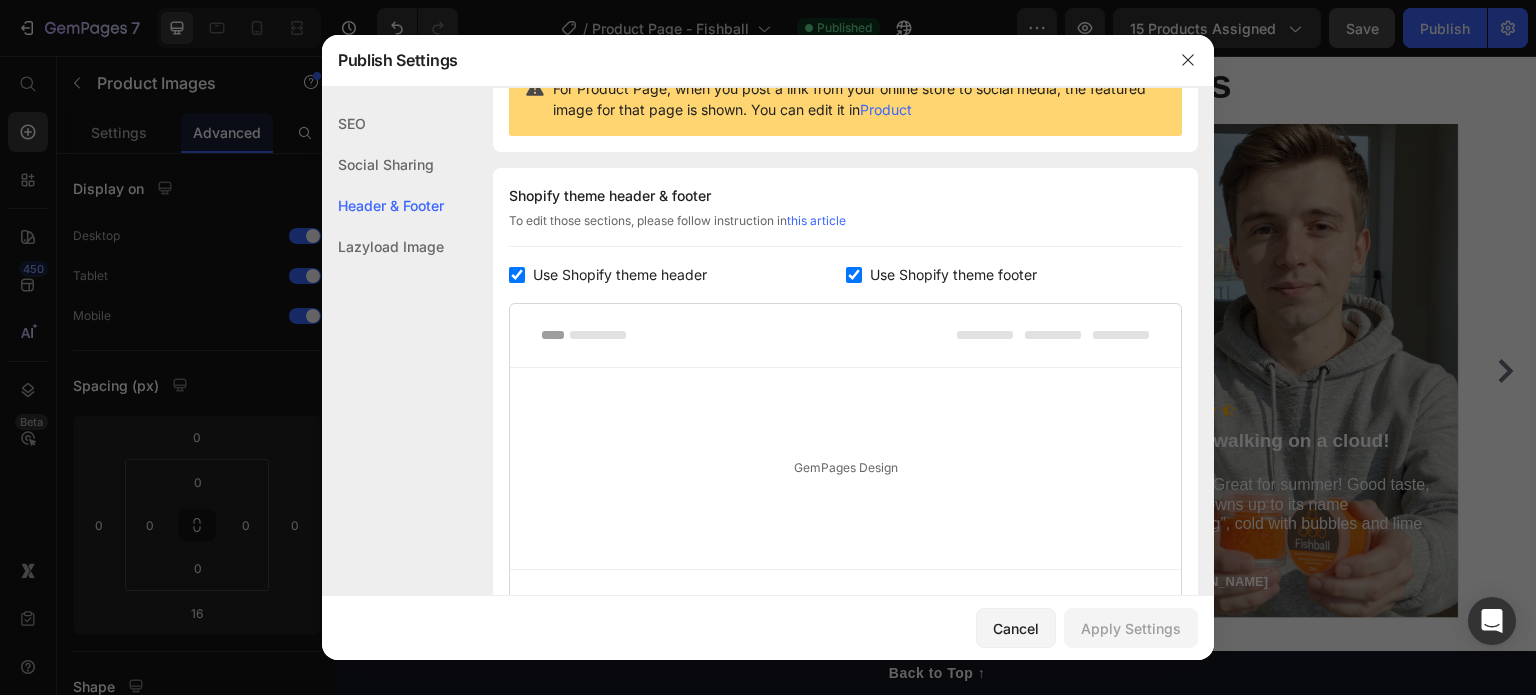 scroll, scrollTop: 0, scrollLeft: 0, axis: both 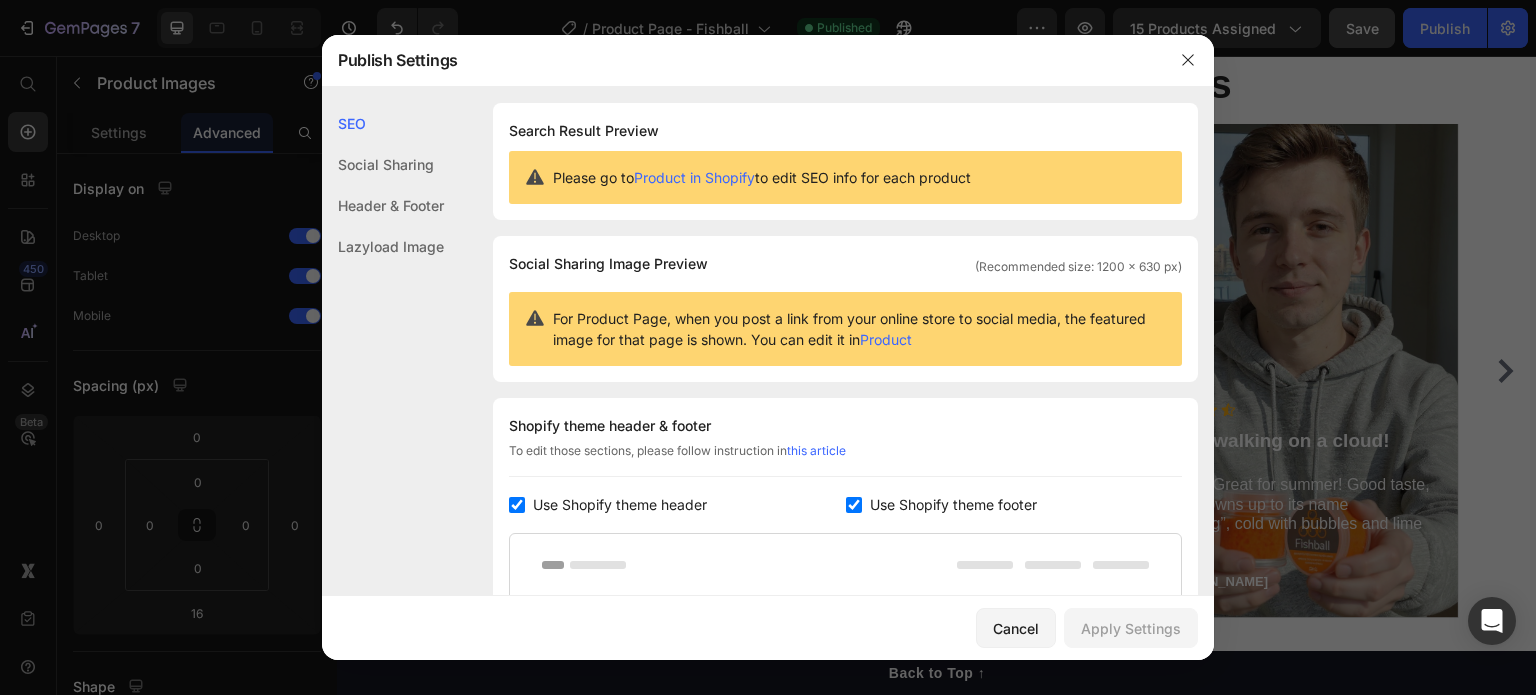 click on "Social Sharing" 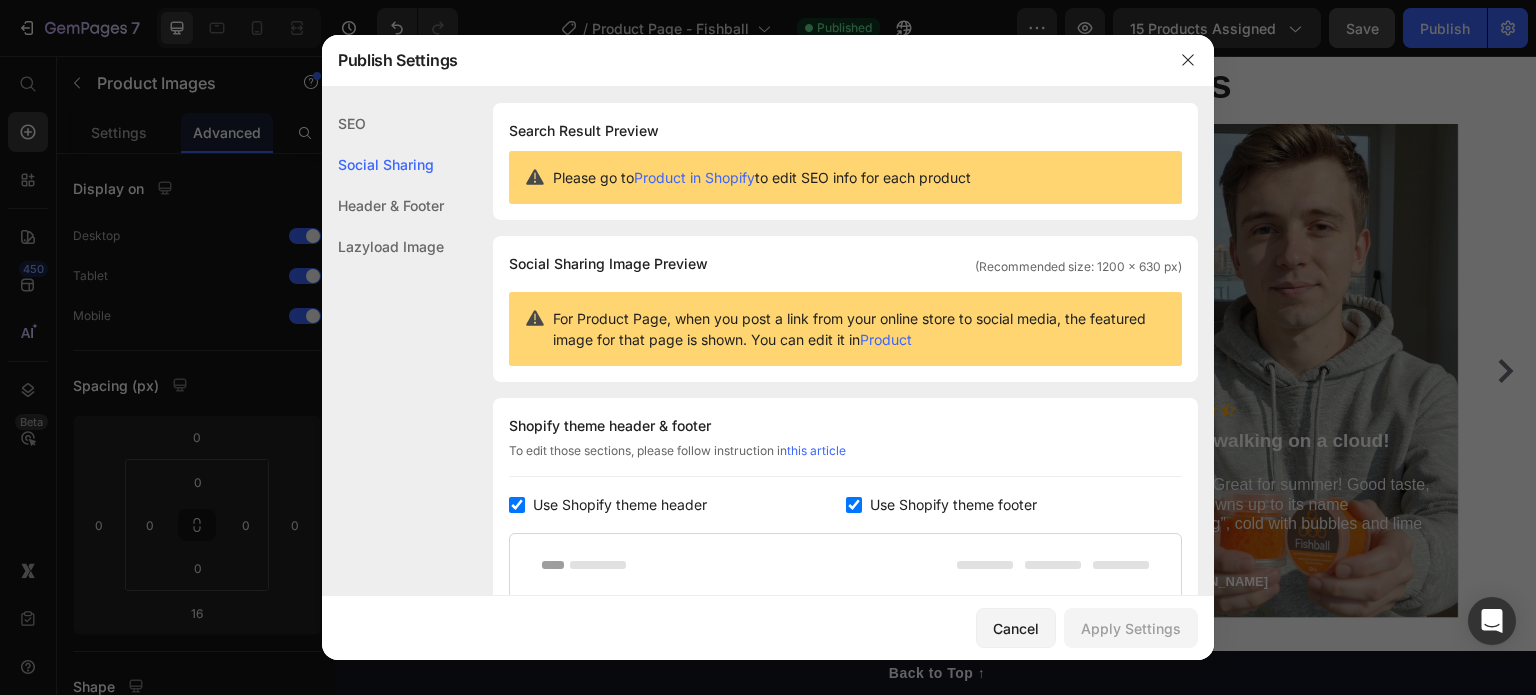 scroll, scrollTop: 128, scrollLeft: 0, axis: vertical 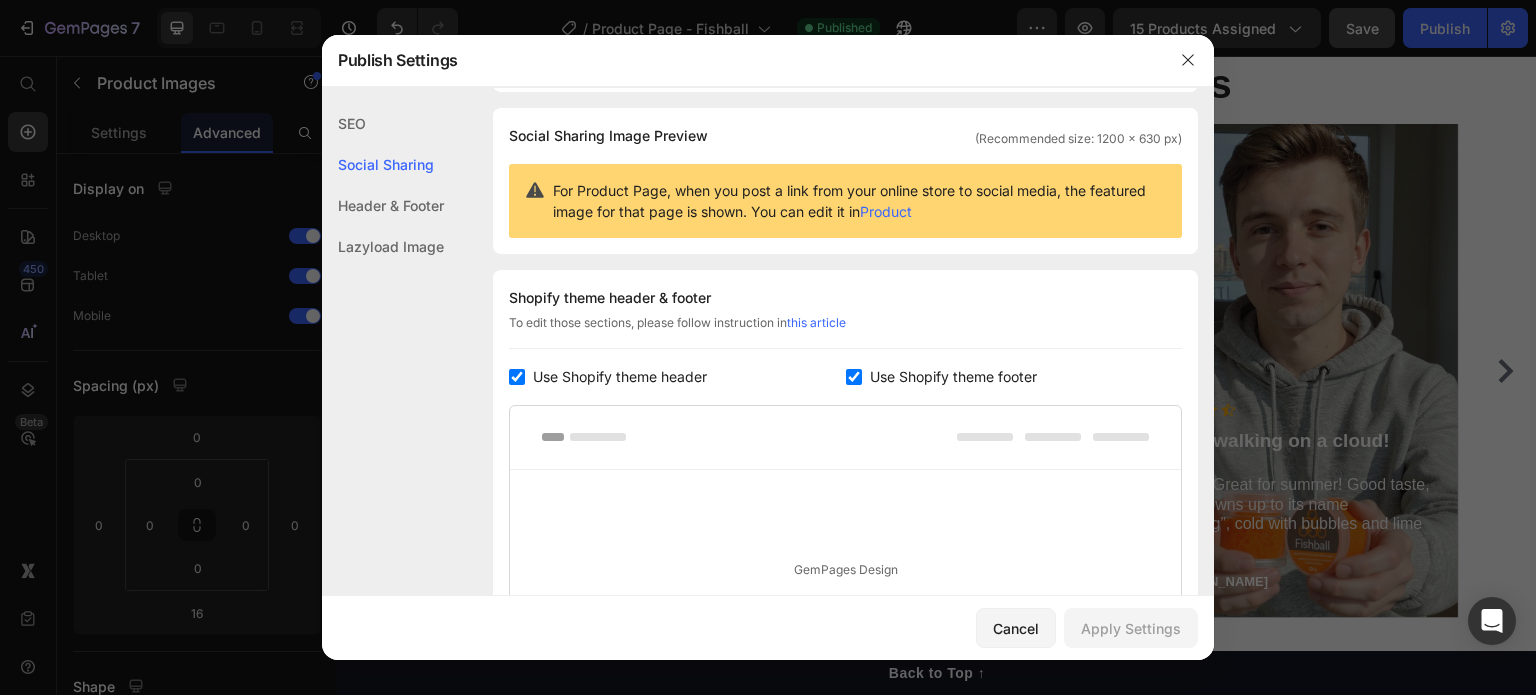 click on "Header & Footer" 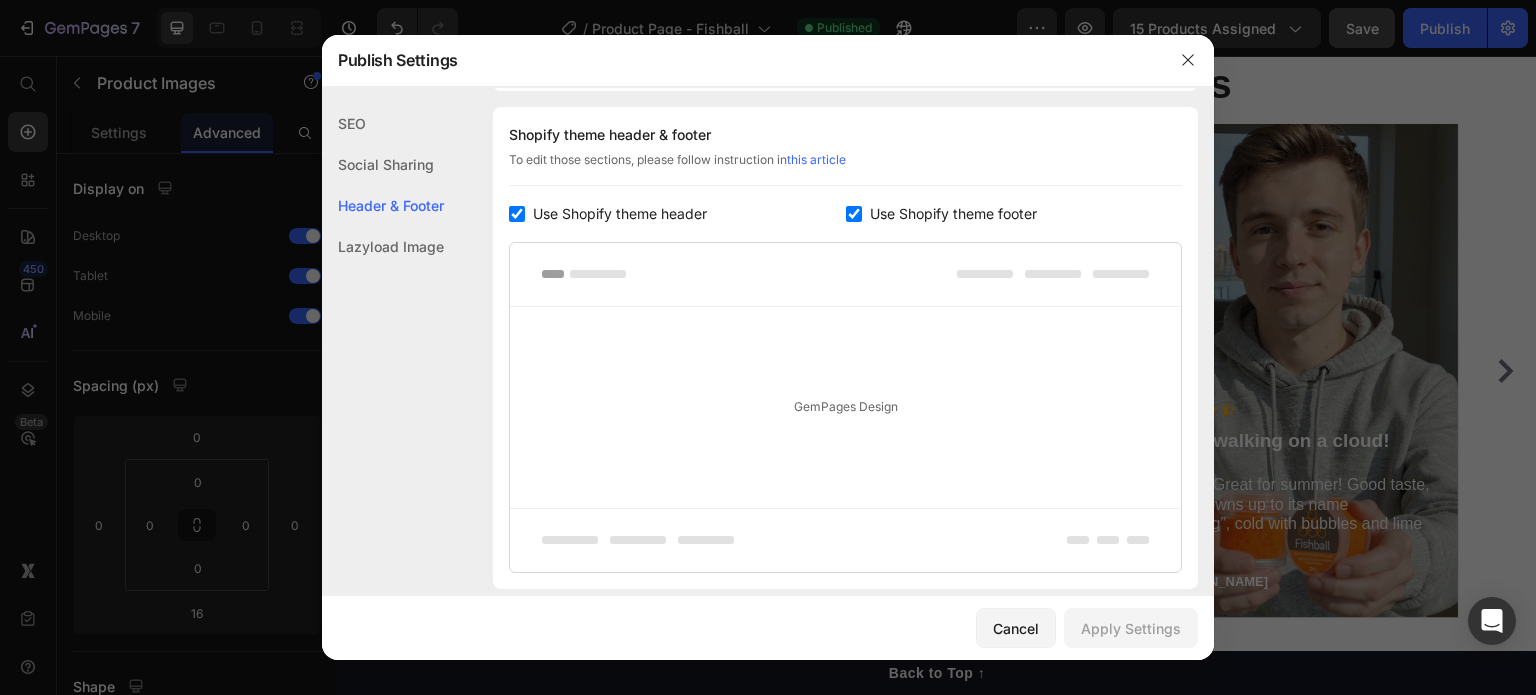 click on "Lazyload Image" 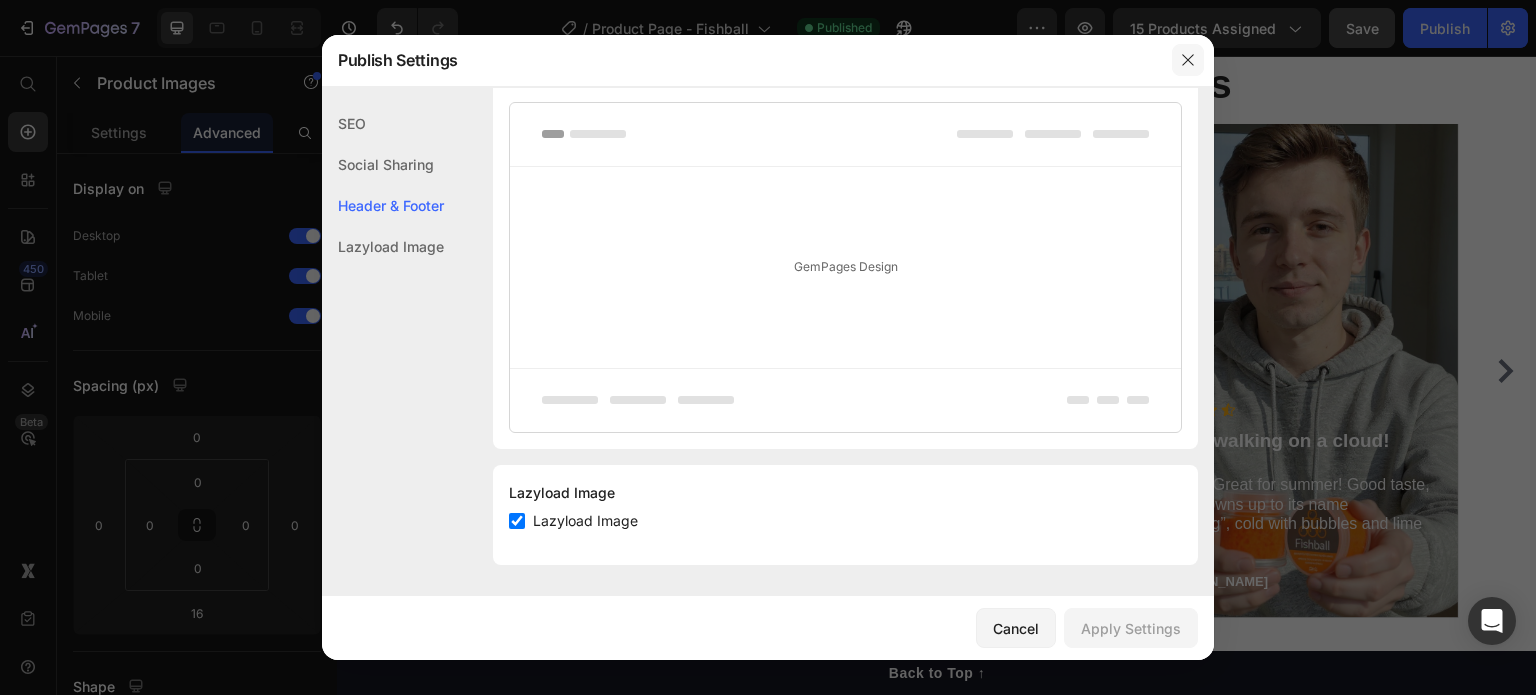 click 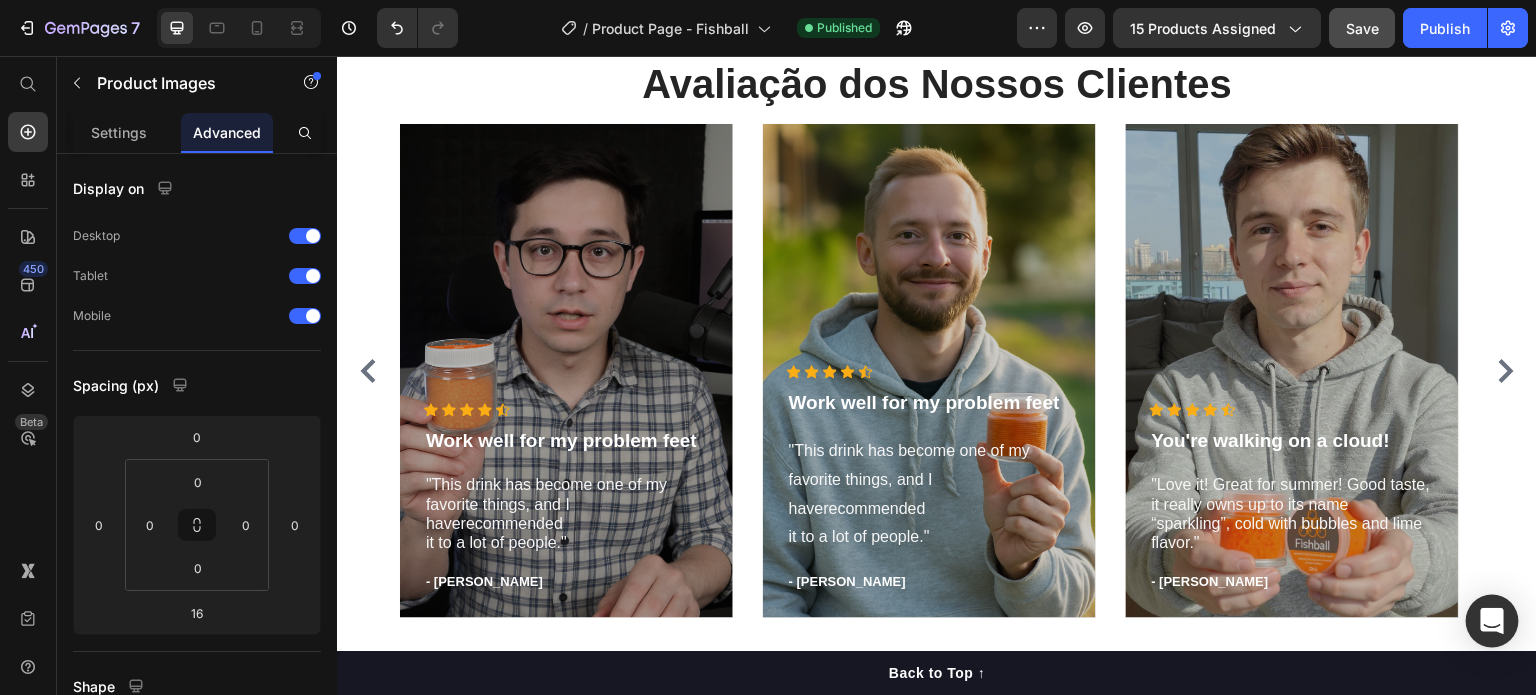 click 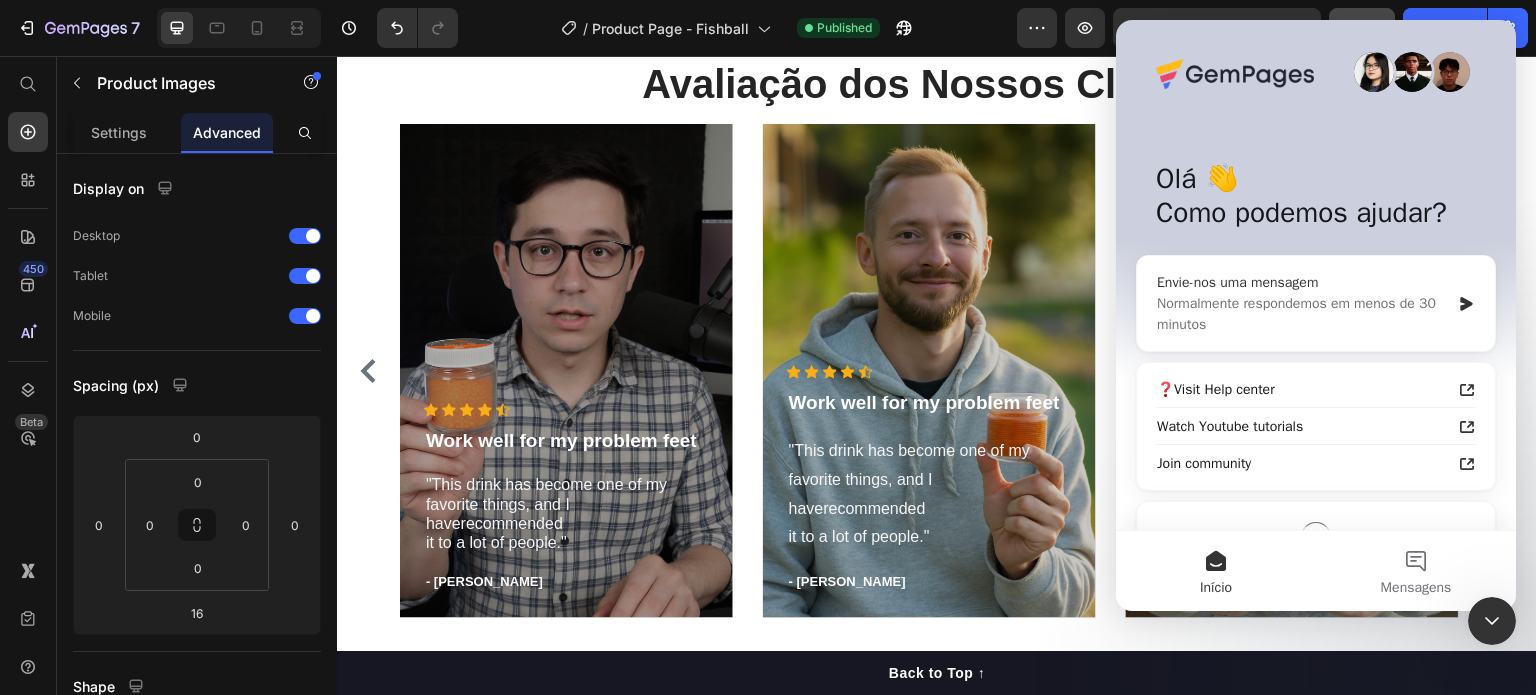 scroll, scrollTop: 0, scrollLeft: 0, axis: both 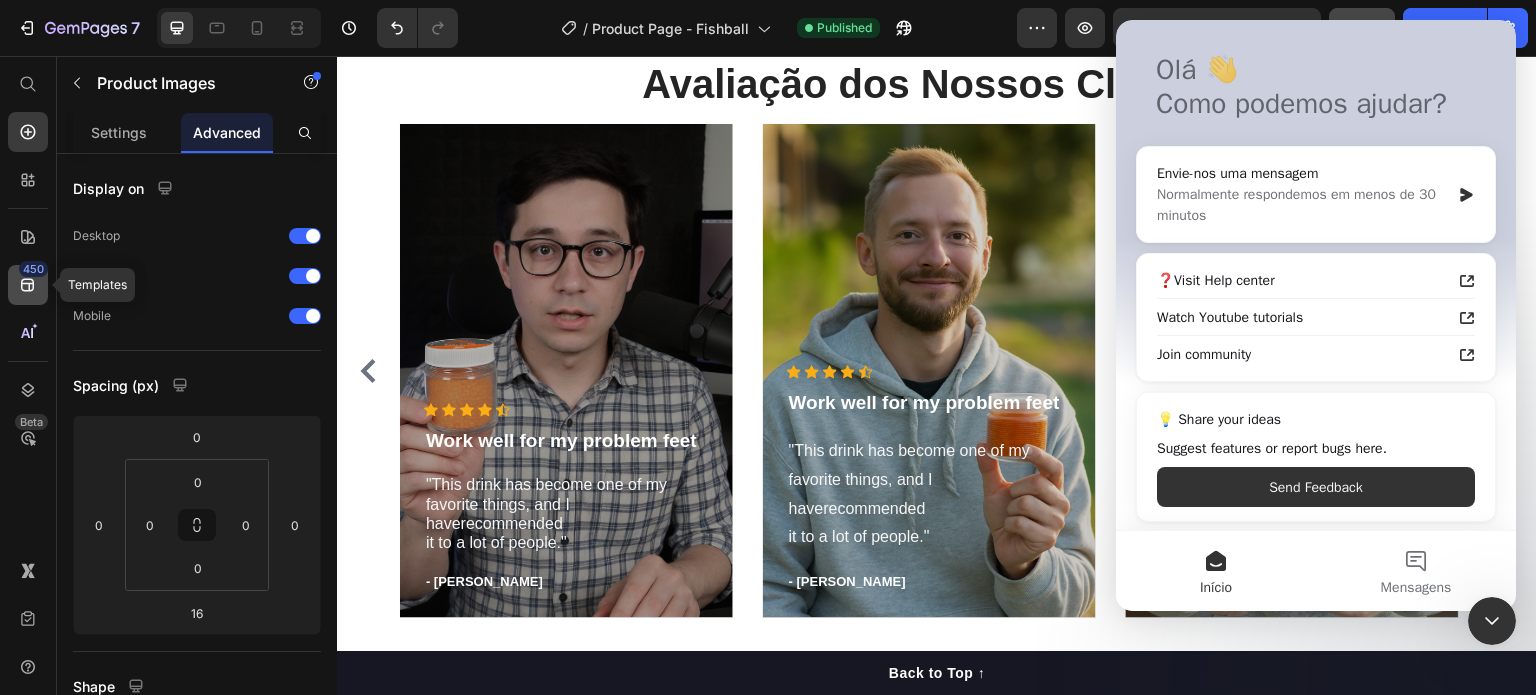 click on "450" at bounding box center (33, 269) 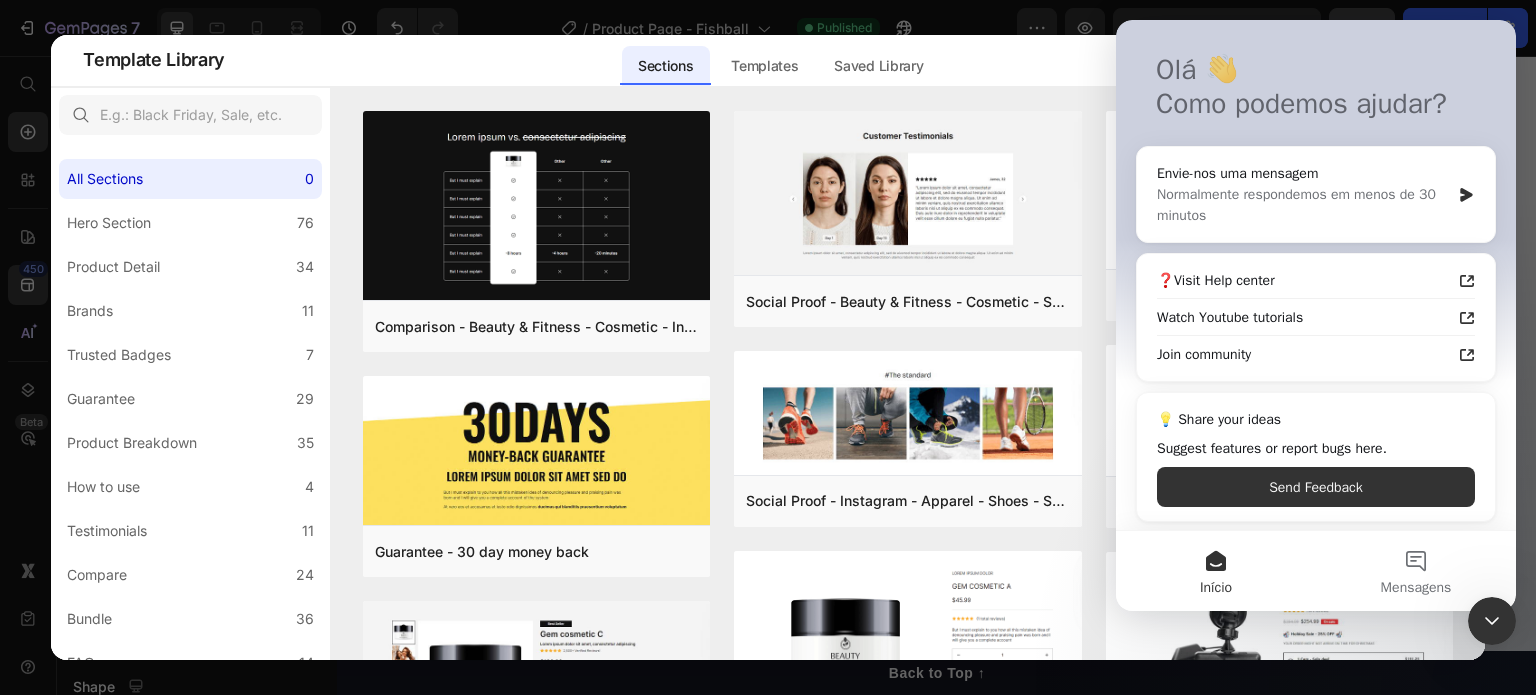 click 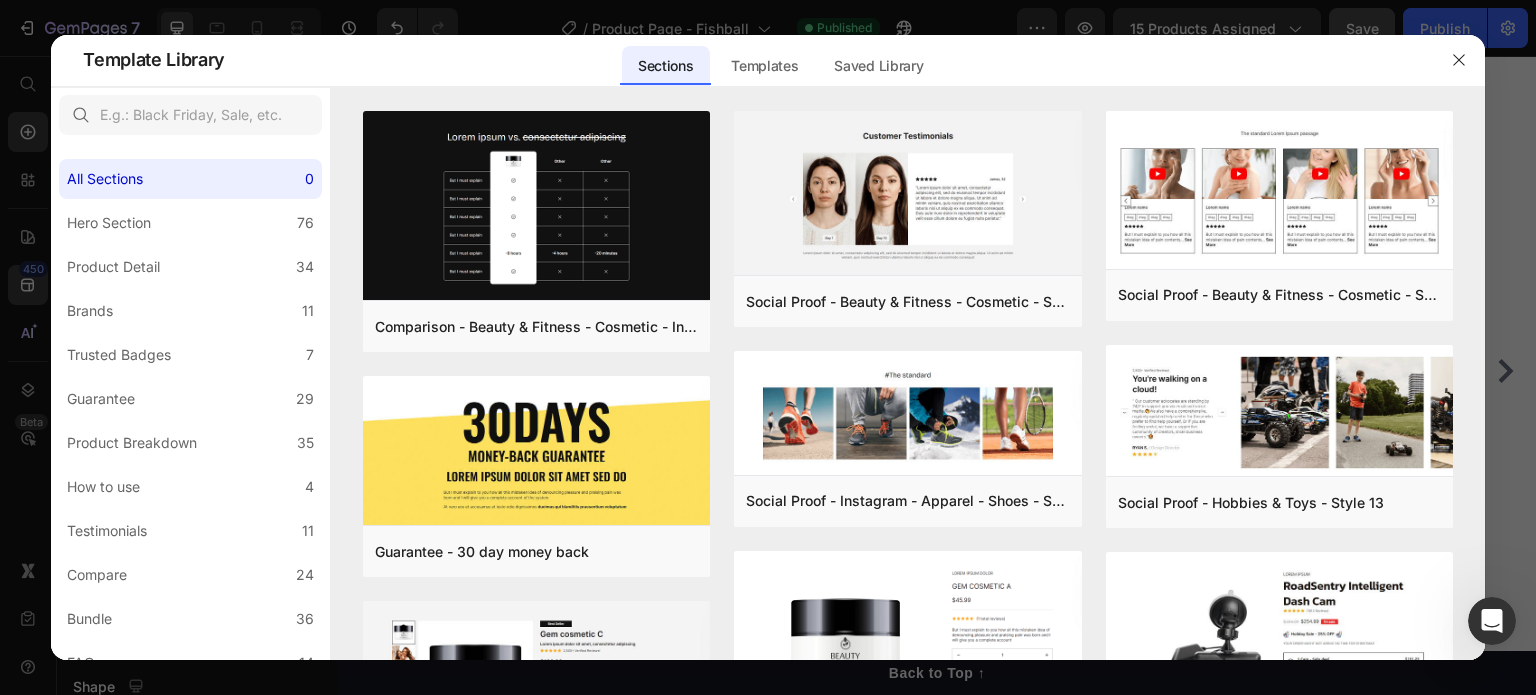 scroll, scrollTop: 0, scrollLeft: 0, axis: both 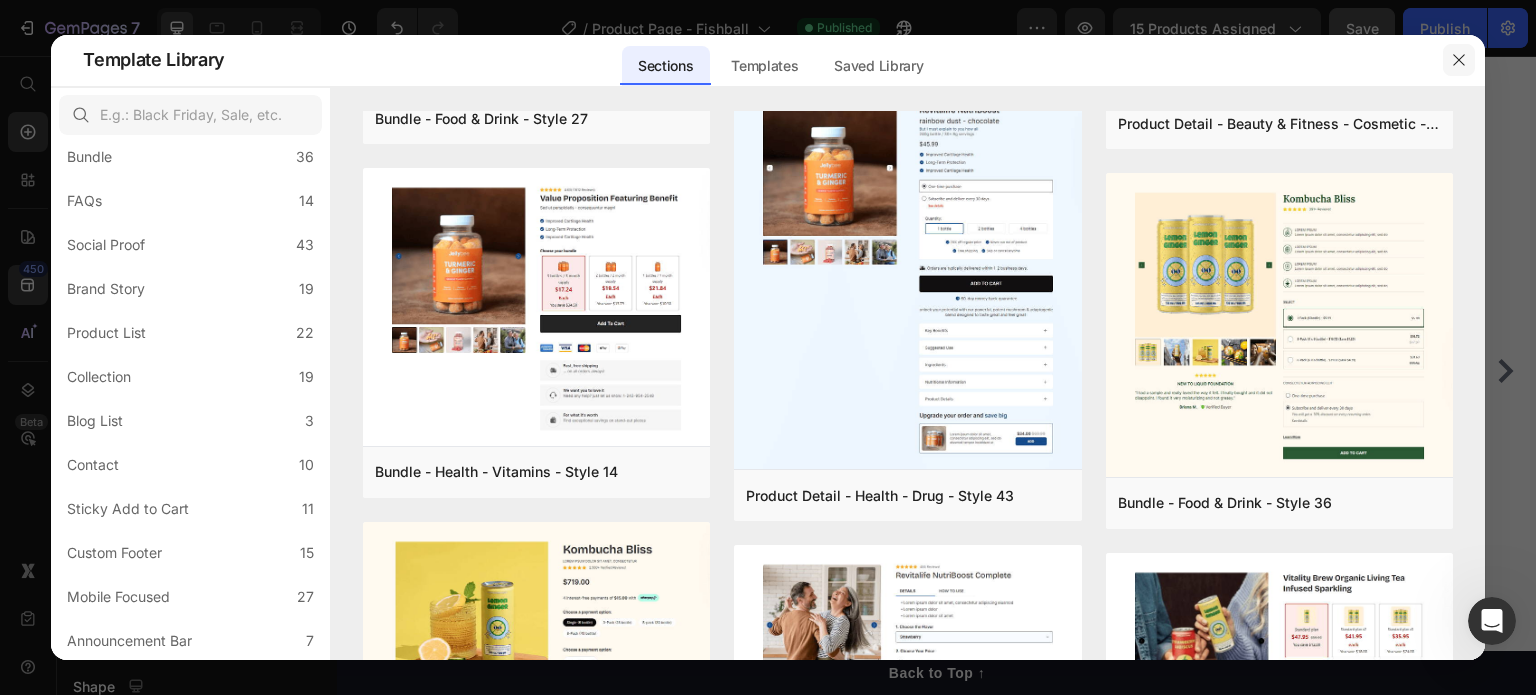click 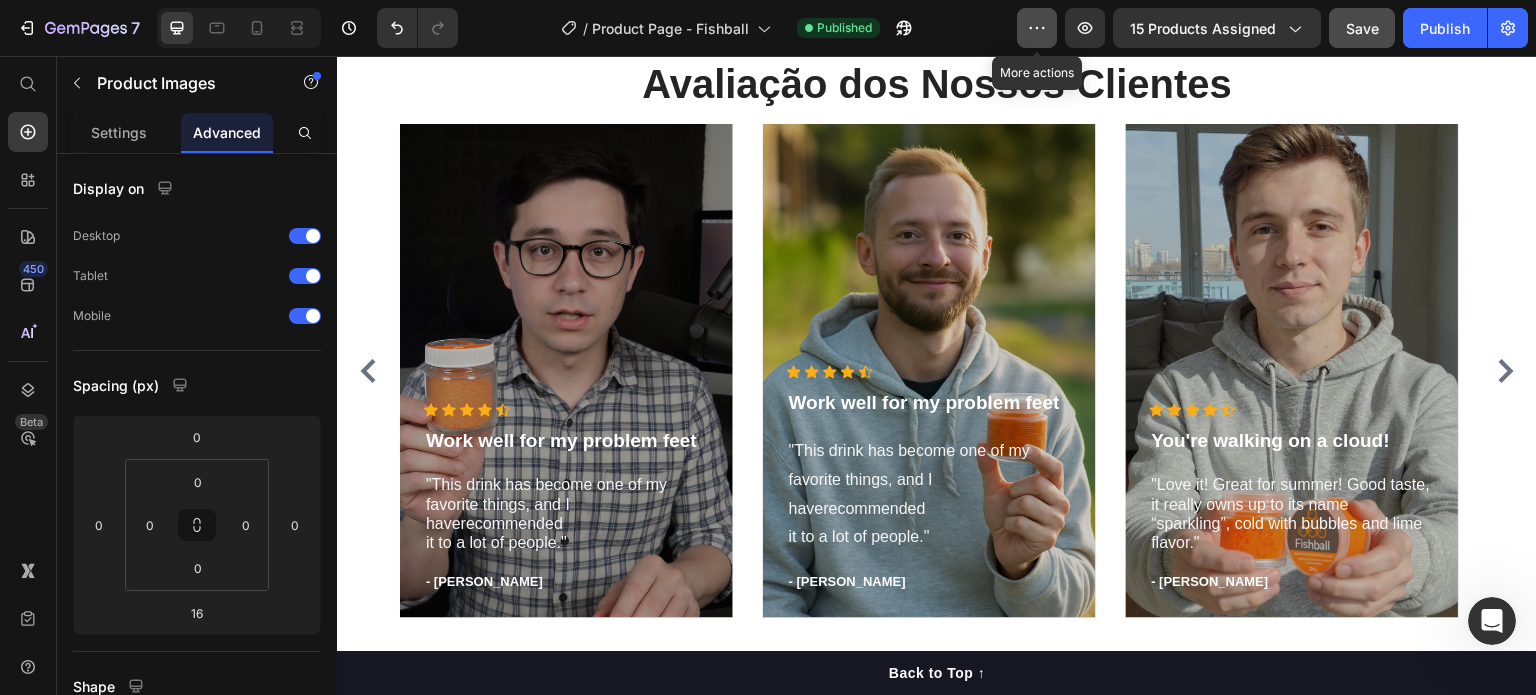 click 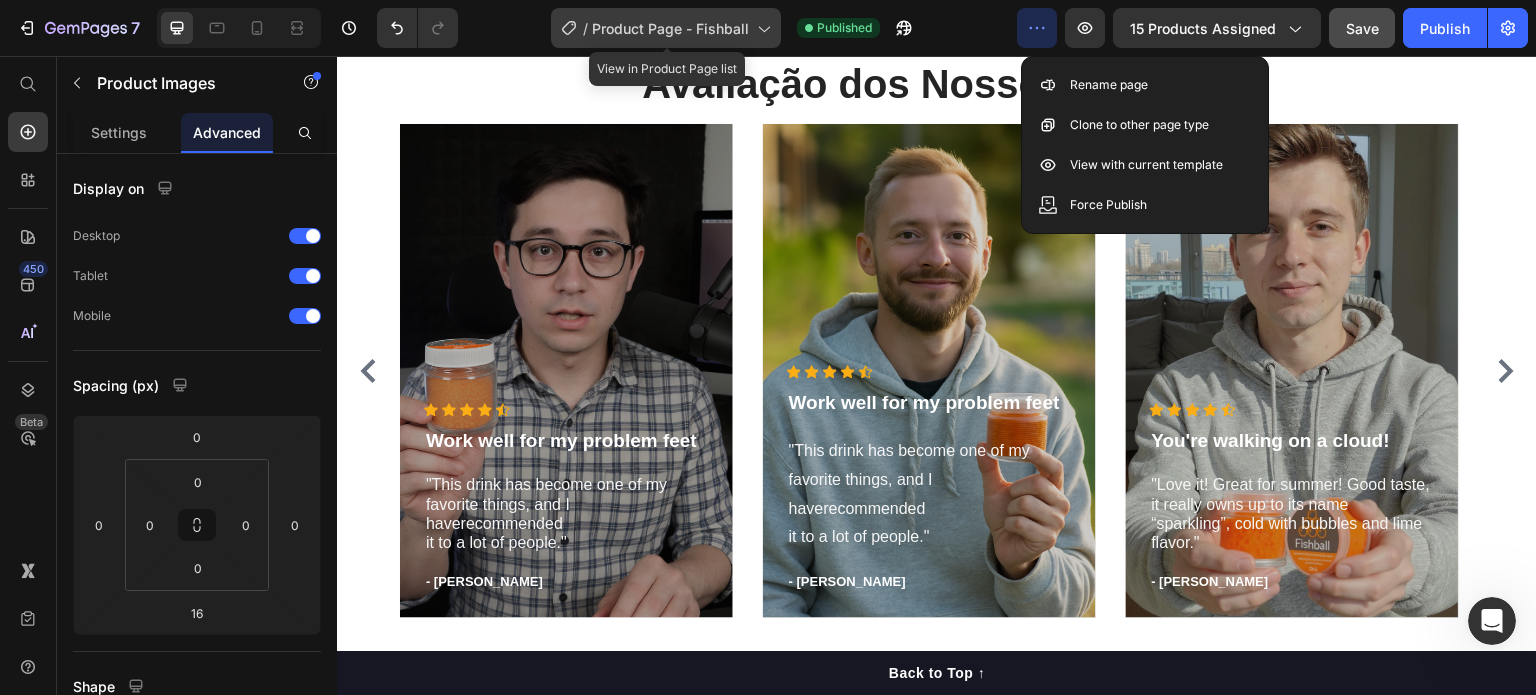 click on "/  Product Page - Fishball" 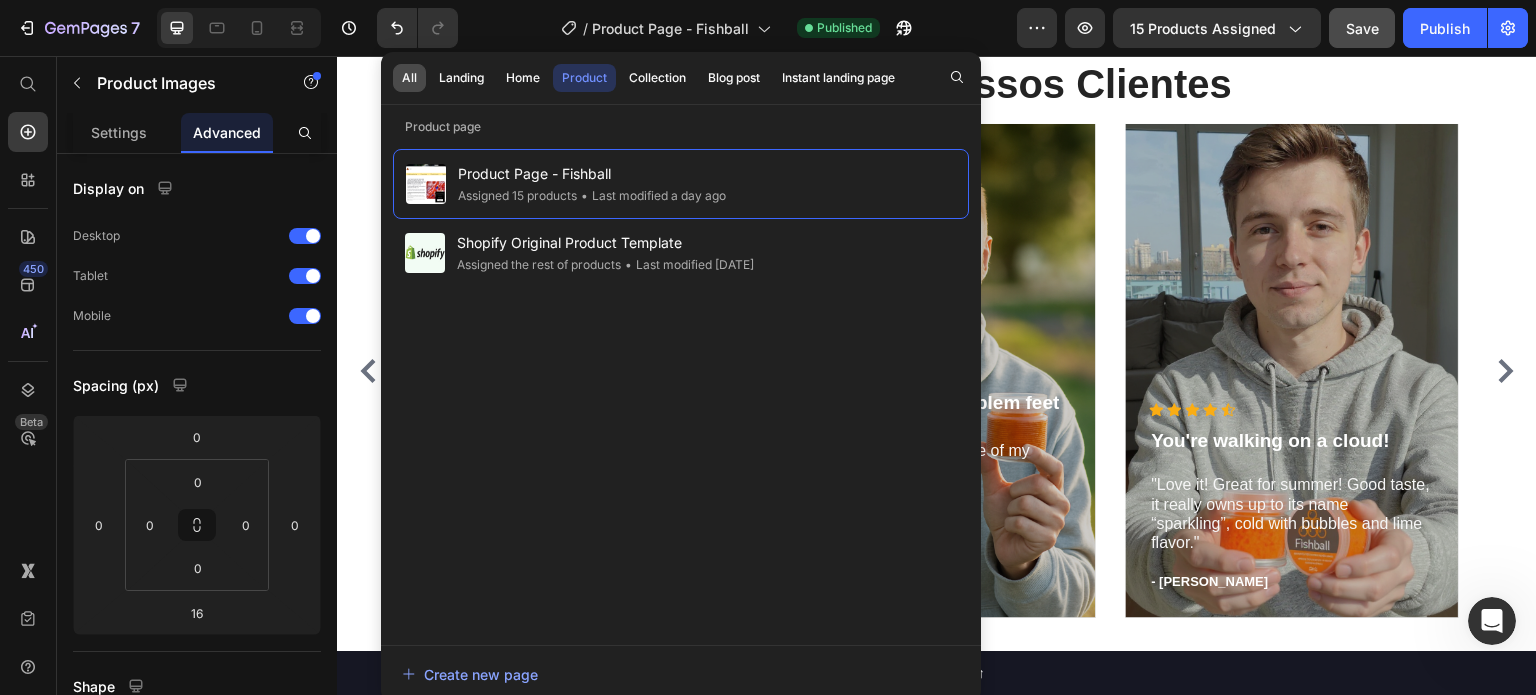 click on "All" at bounding box center (409, 78) 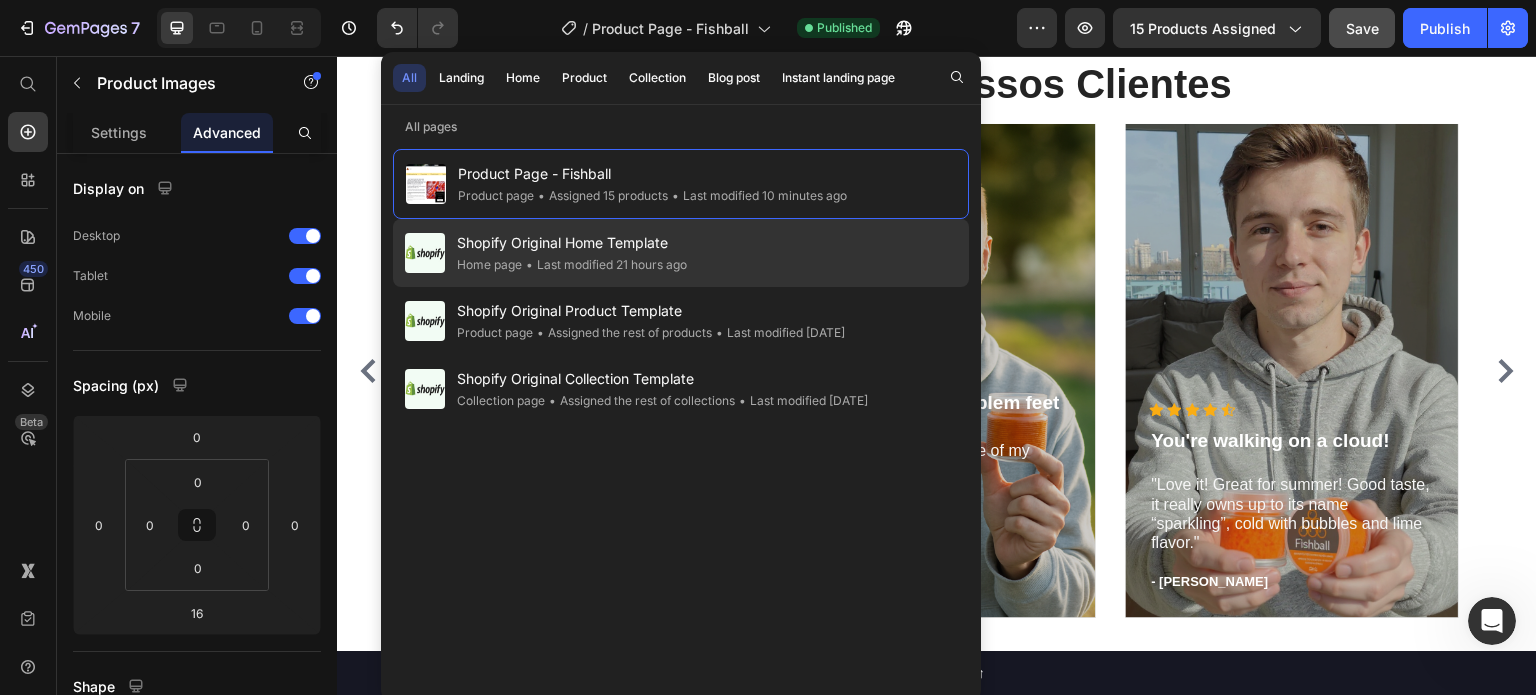 click on "Shopify Original Home Template Home page • Last modified 21 hours ago" 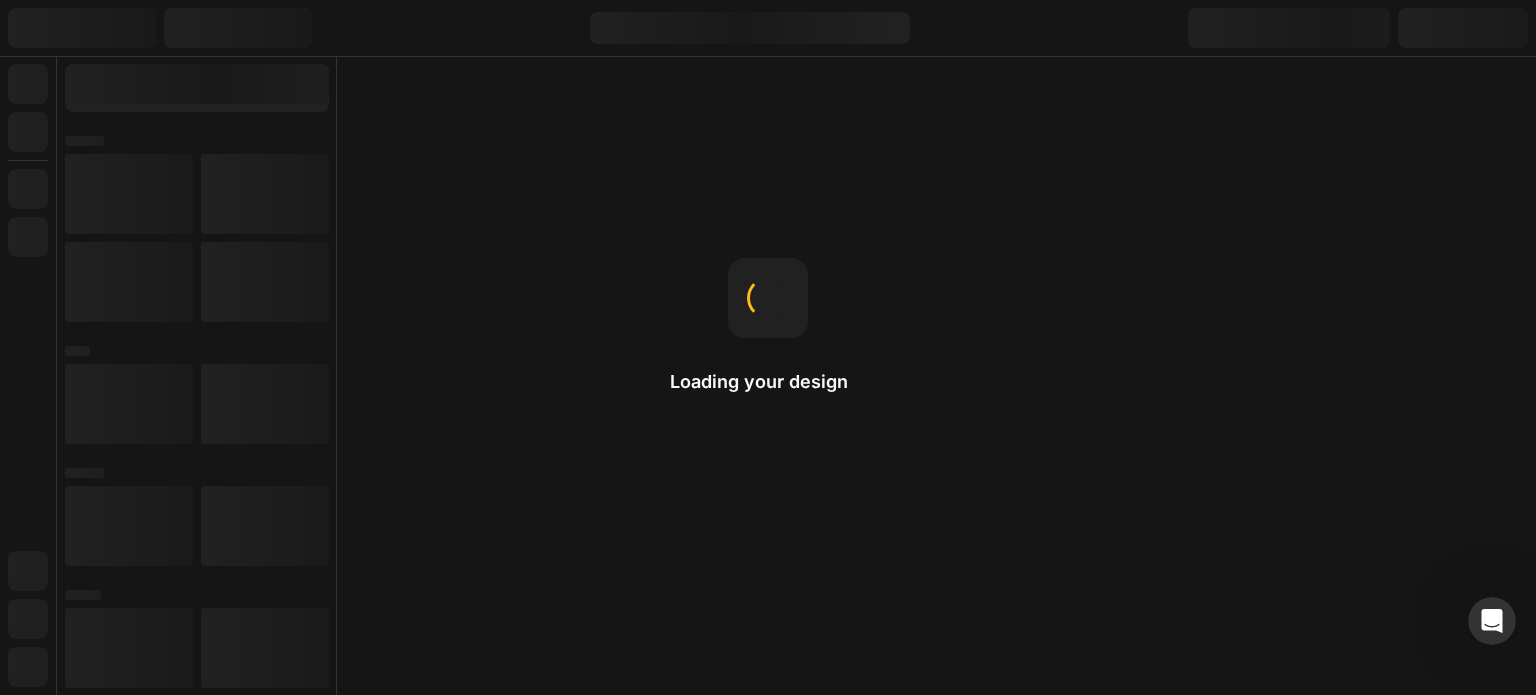 scroll, scrollTop: 0, scrollLeft: 0, axis: both 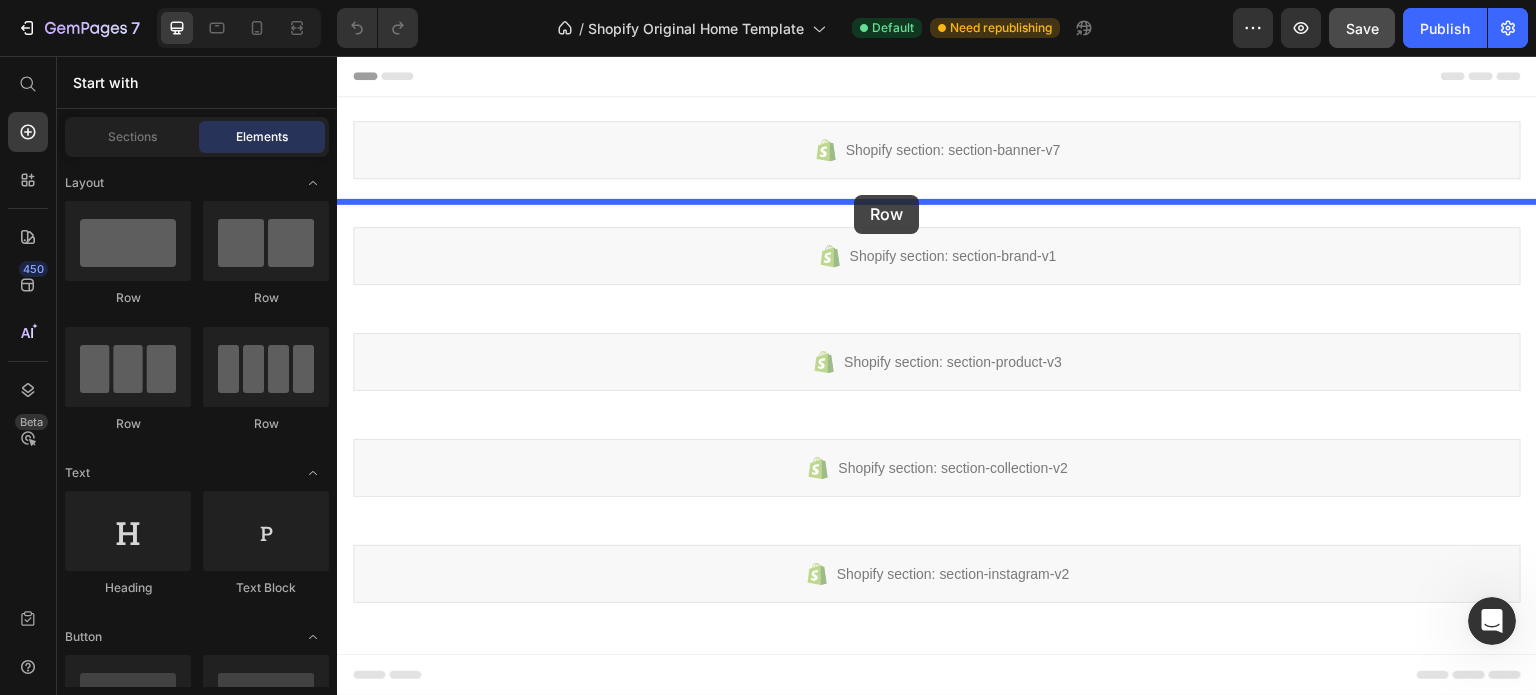 drag, startPoint x: 458, startPoint y: 291, endPoint x: 854, endPoint y: 195, distance: 407.47025 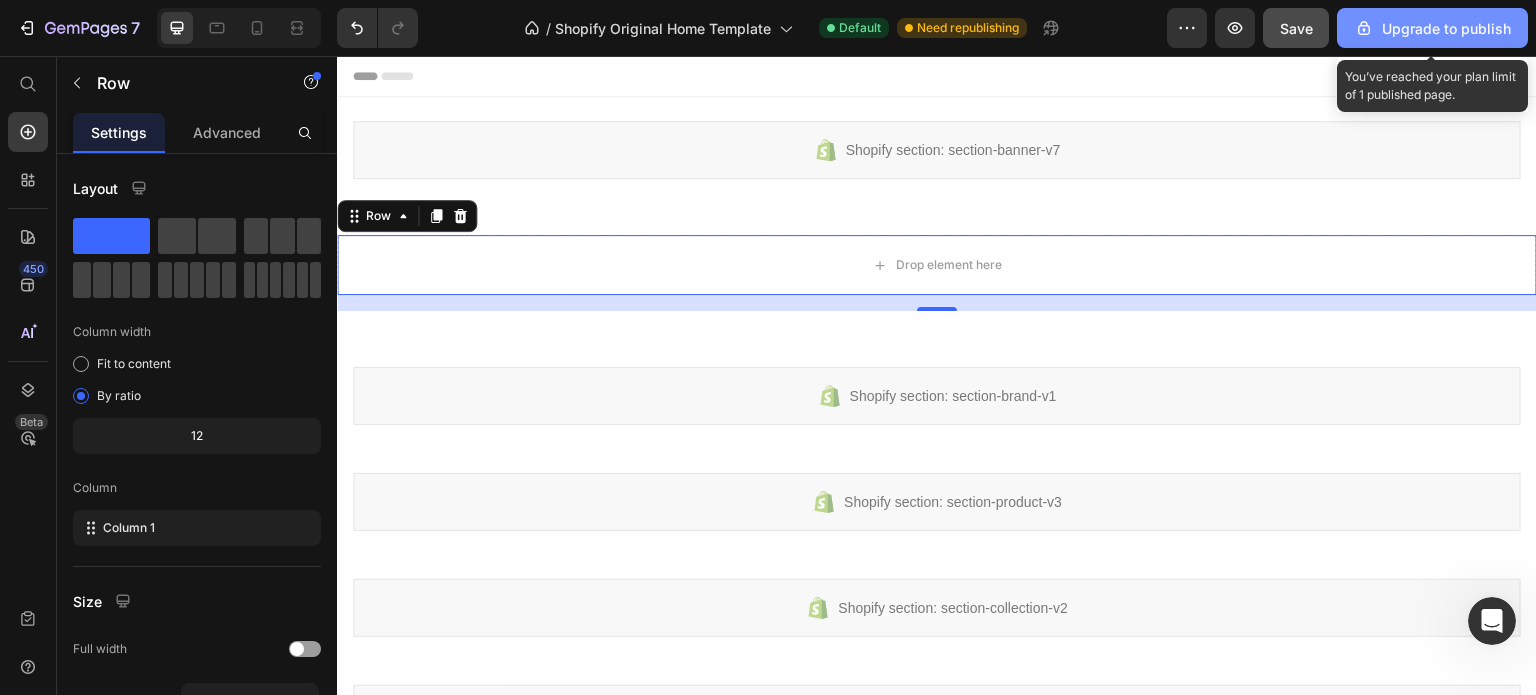 click on "Upgrade to publish" at bounding box center [1432, 28] 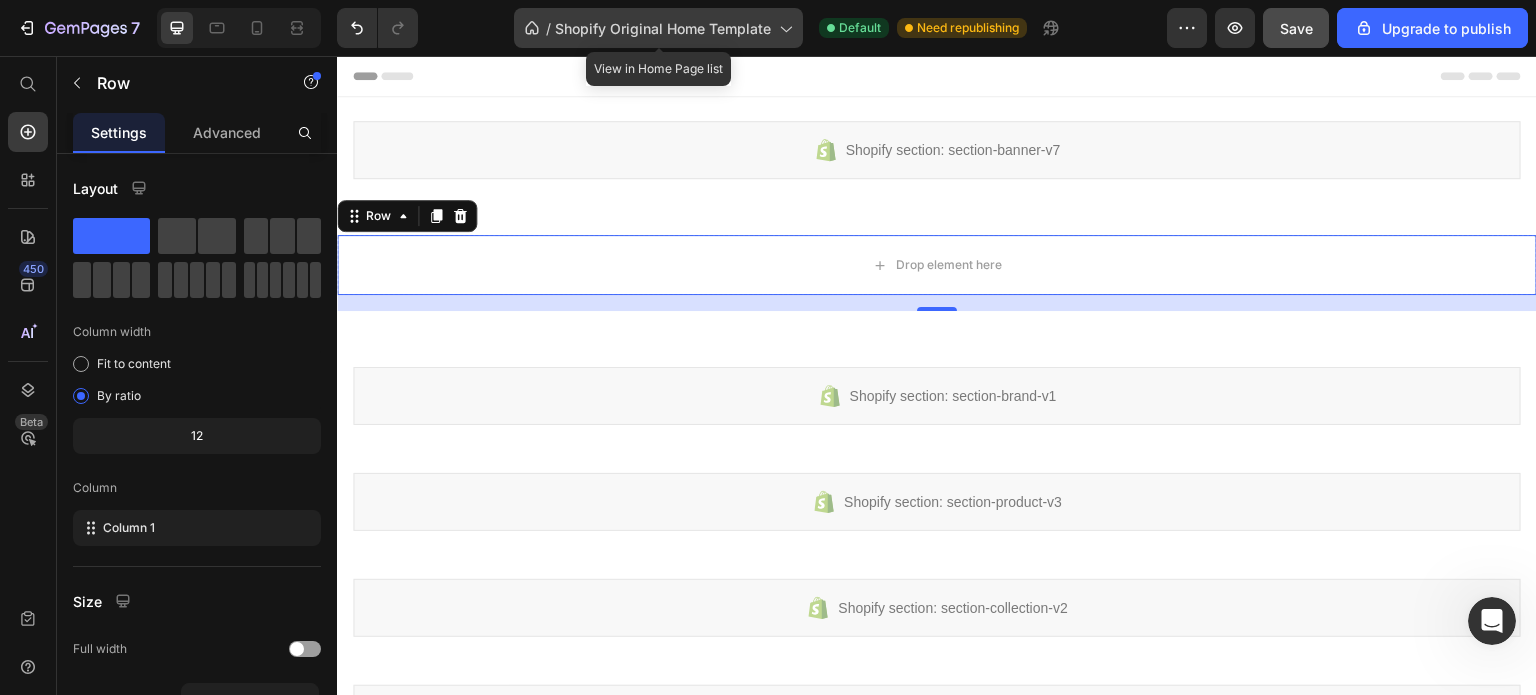click on "Shopify Original Home Template" at bounding box center [663, 28] 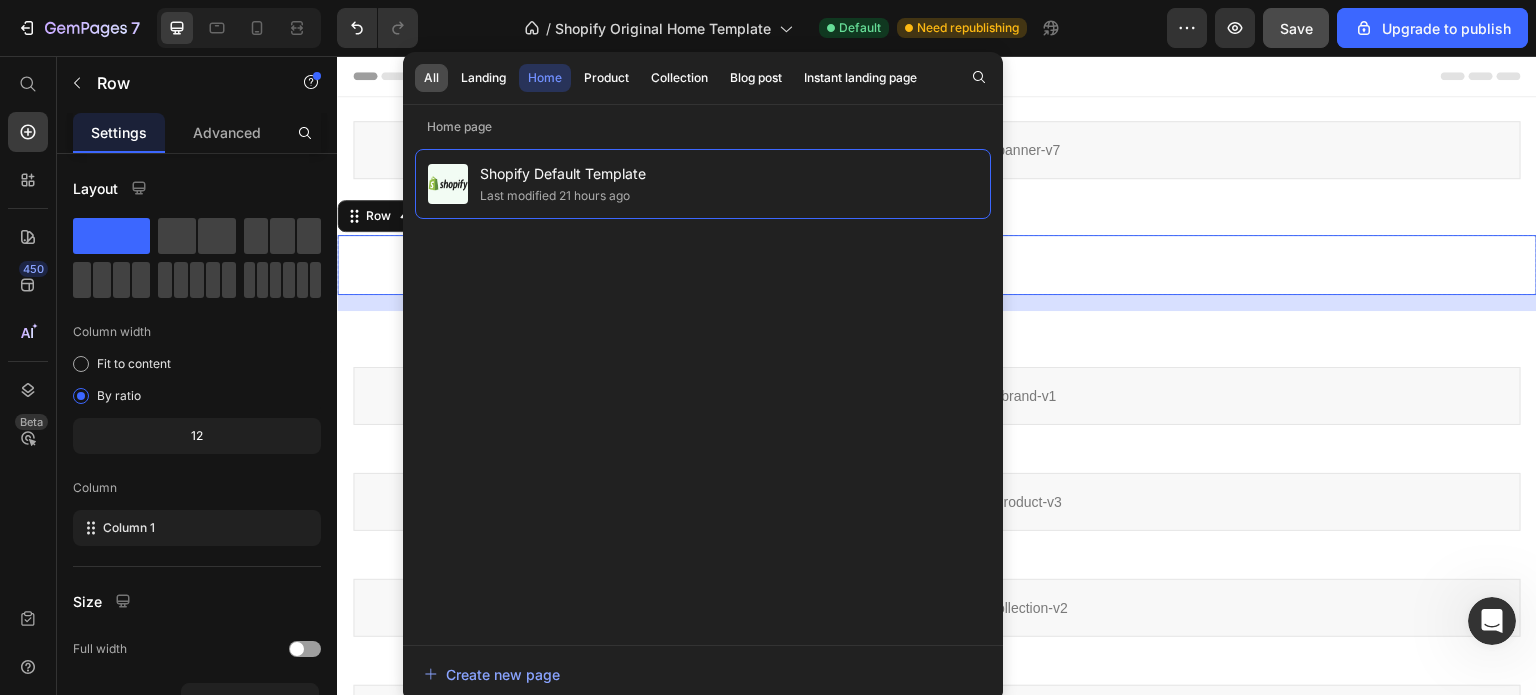 click on "All" at bounding box center (431, 78) 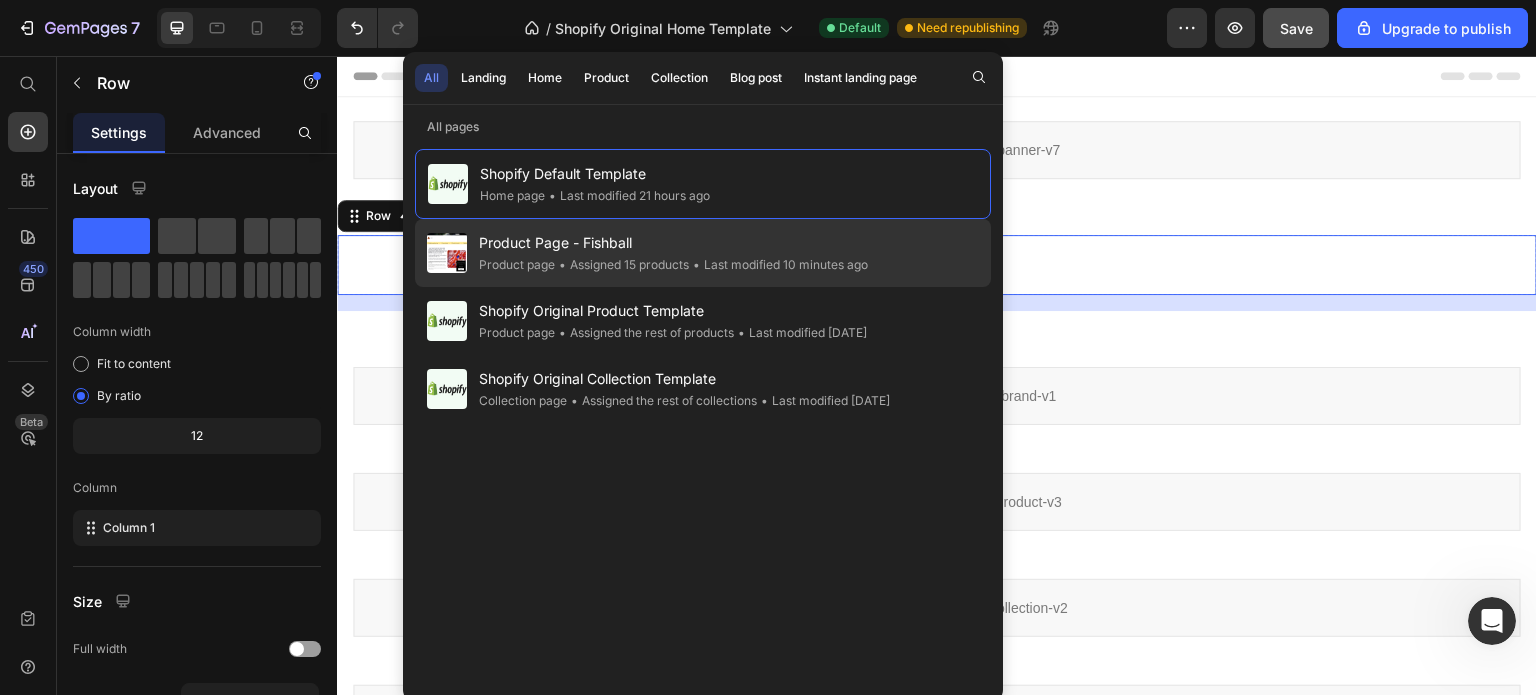 click on "Product Page - Fishball" at bounding box center [673, 243] 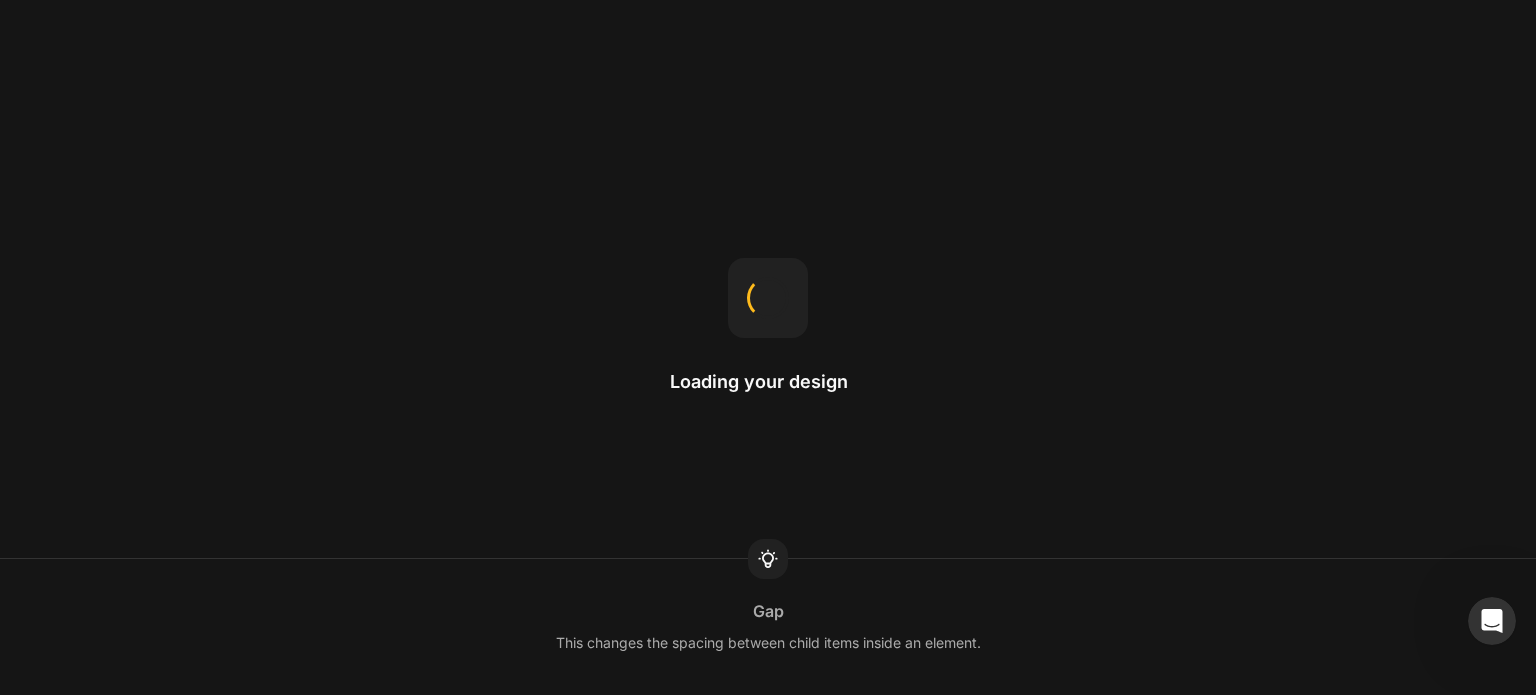 scroll, scrollTop: 0, scrollLeft: 0, axis: both 